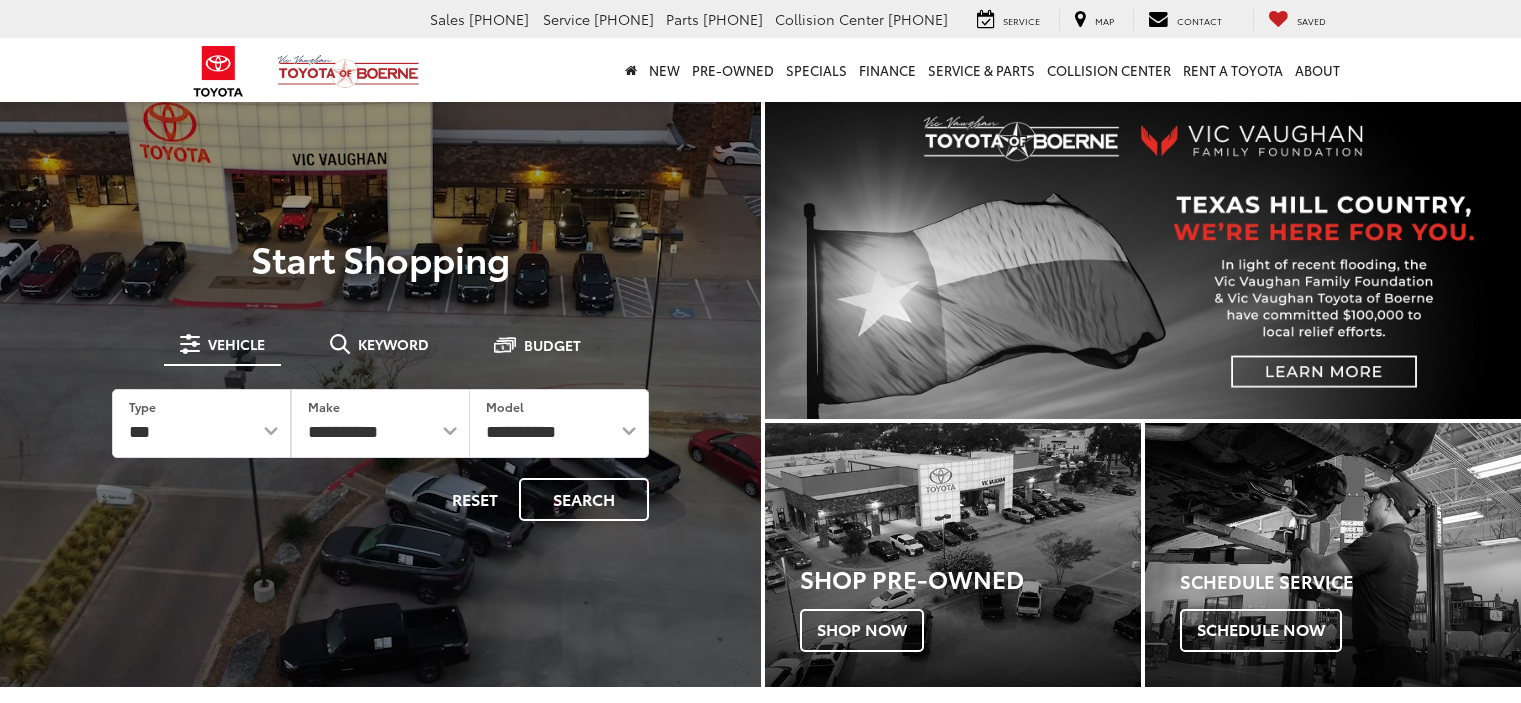 scroll, scrollTop: 0, scrollLeft: 0, axis: both 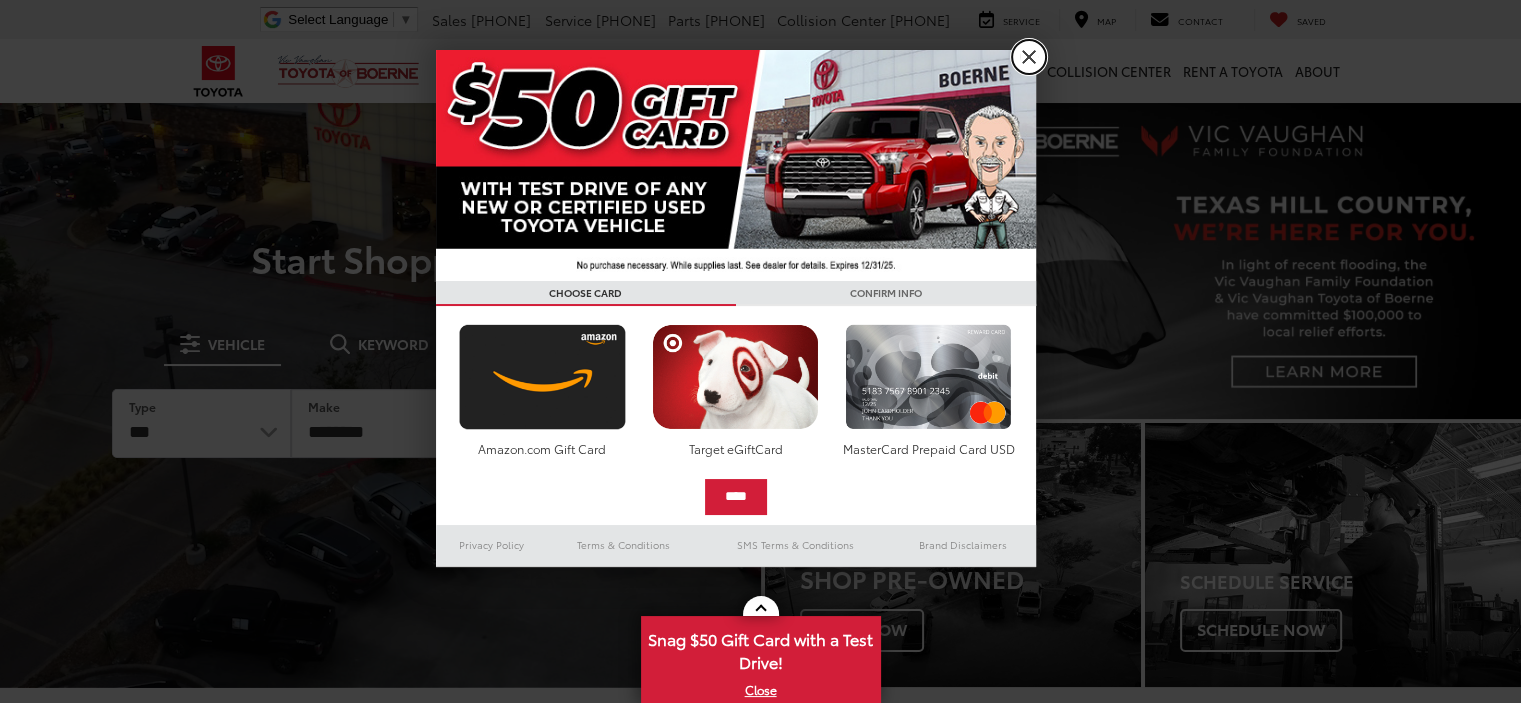 click on "X" at bounding box center (1029, 57) 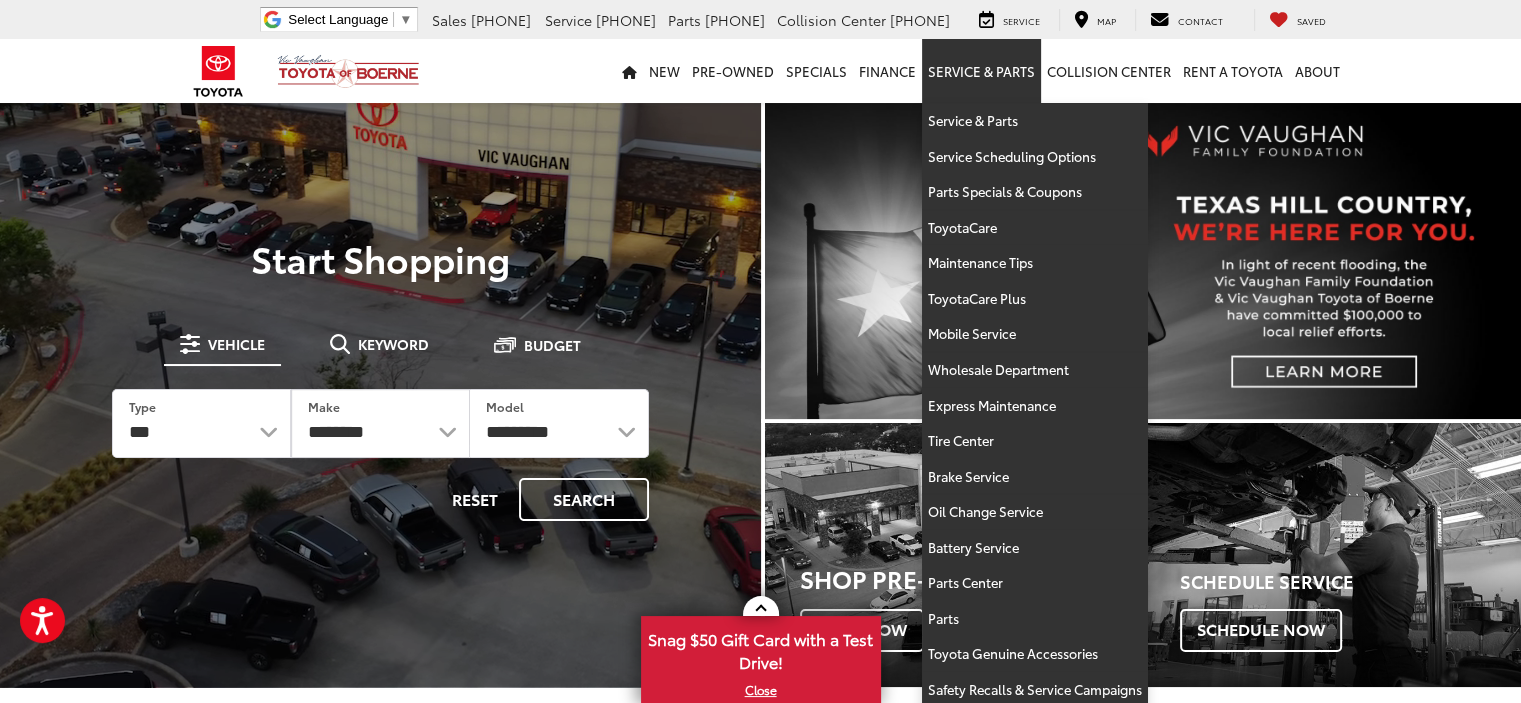 scroll, scrollTop: 0, scrollLeft: 0, axis: both 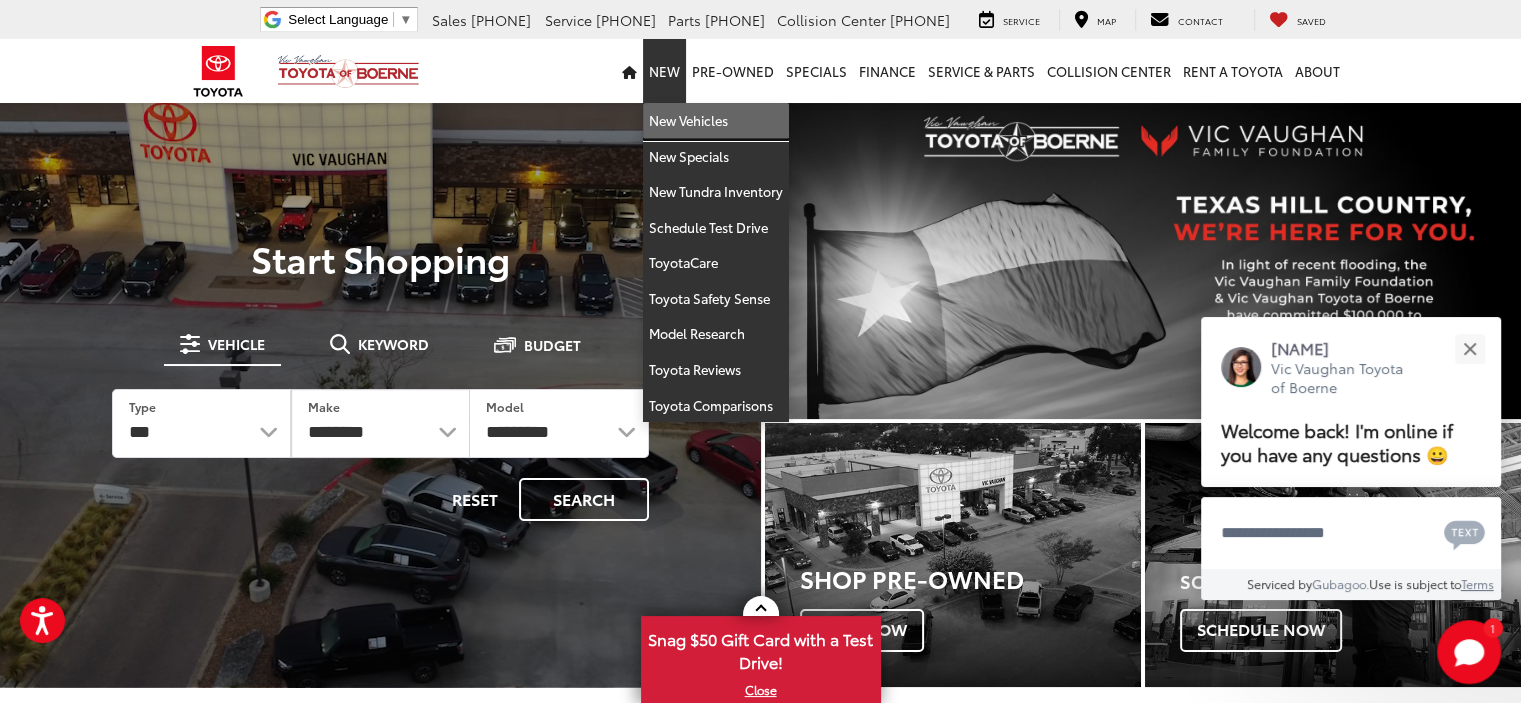 click on "New Vehicles" at bounding box center (716, 121) 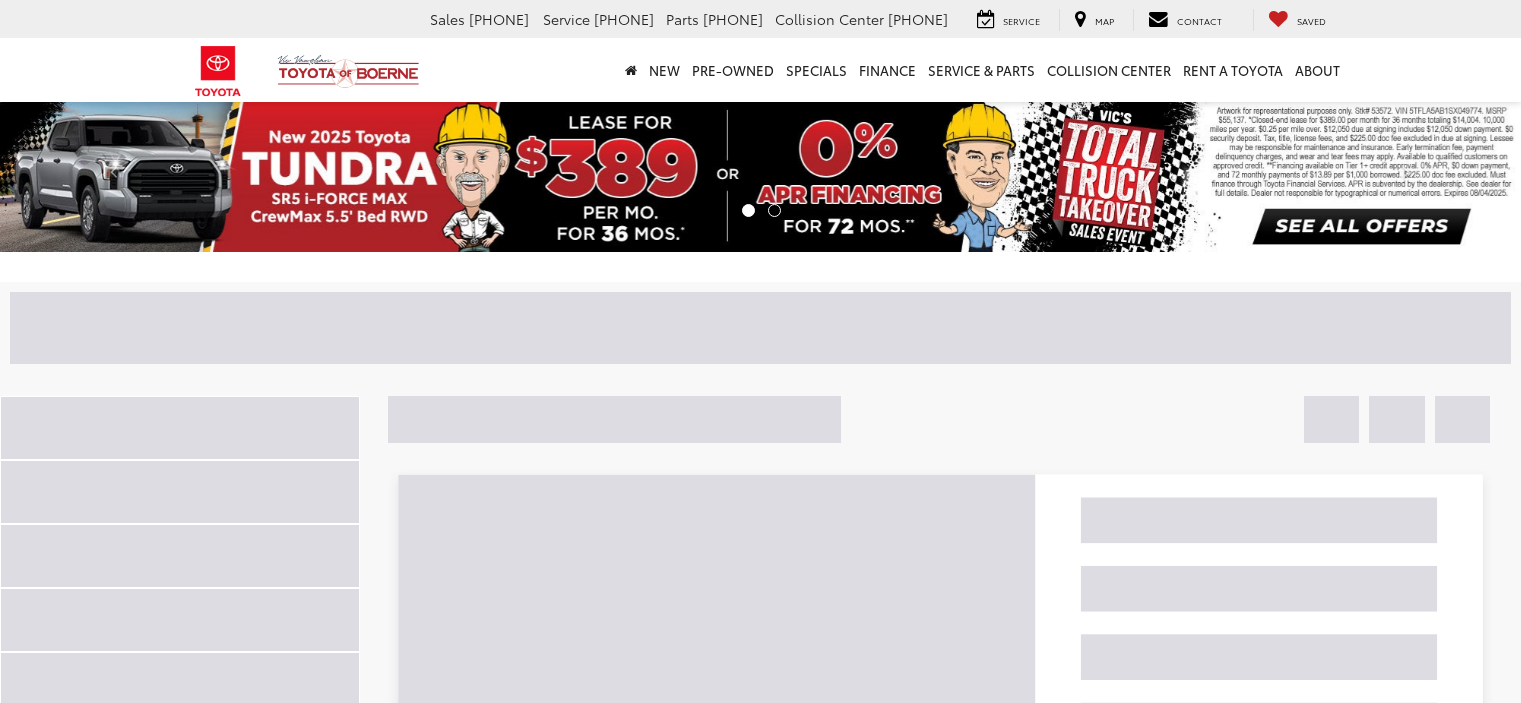 scroll, scrollTop: 0, scrollLeft: 0, axis: both 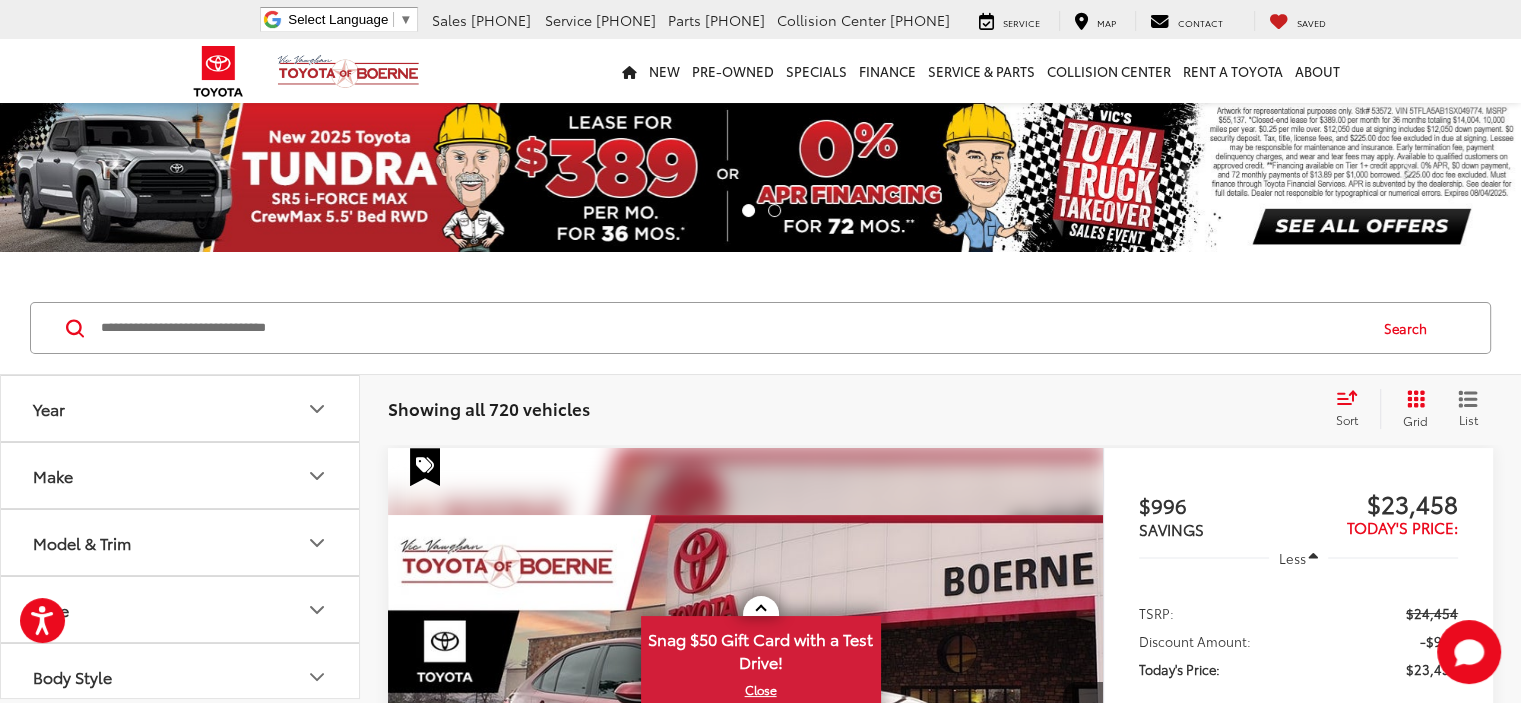 click at bounding box center (732, 328) 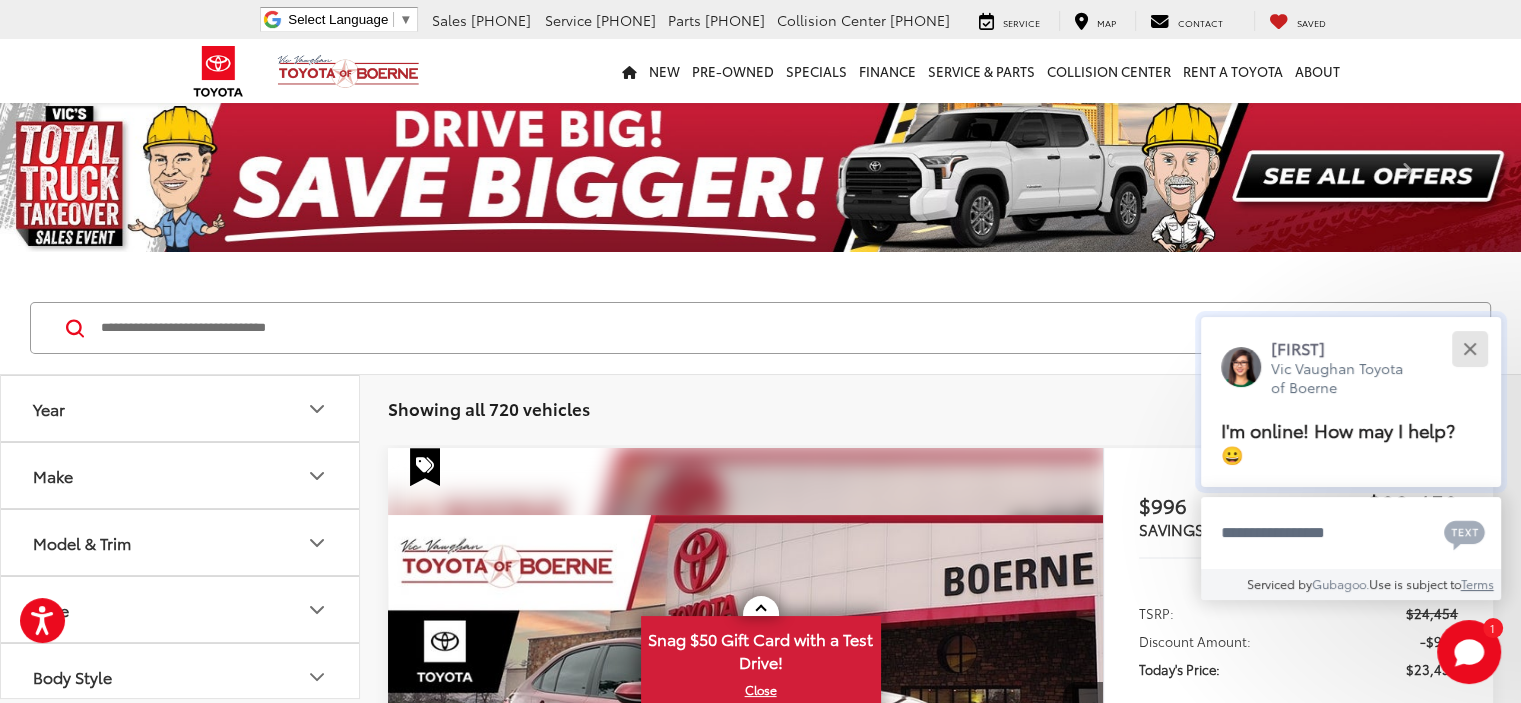 click at bounding box center [1469, 348] 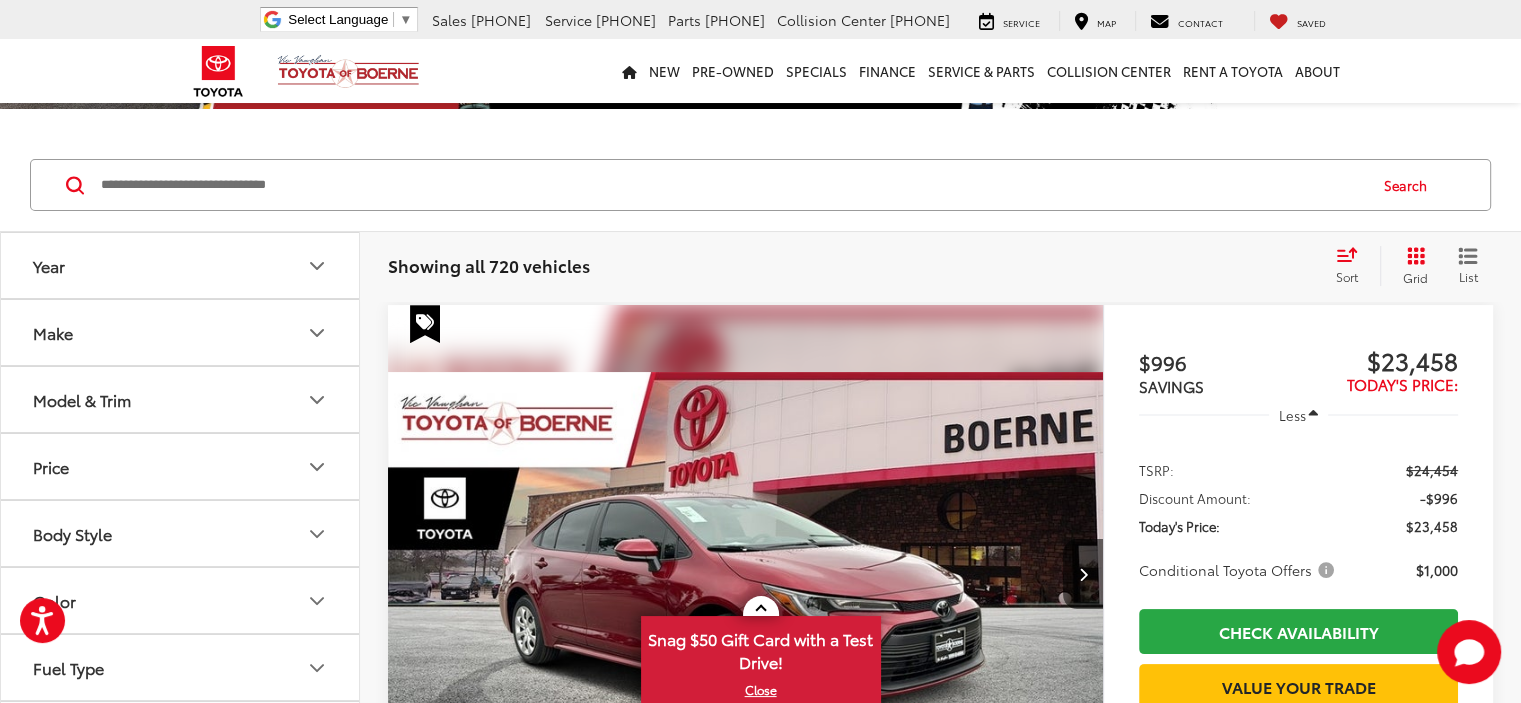 scroll, scrollTop: 178, scrollLeft: 0, axis: vertical 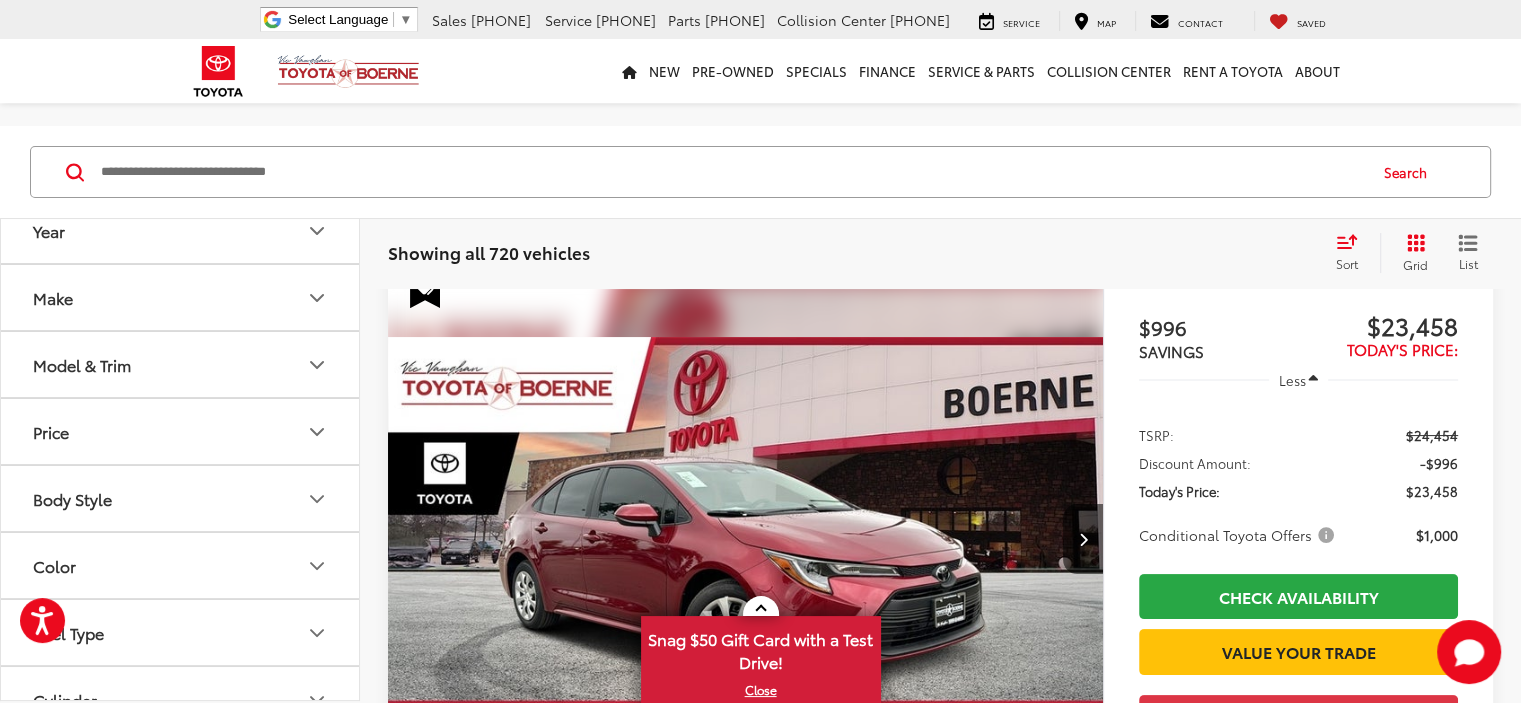 click 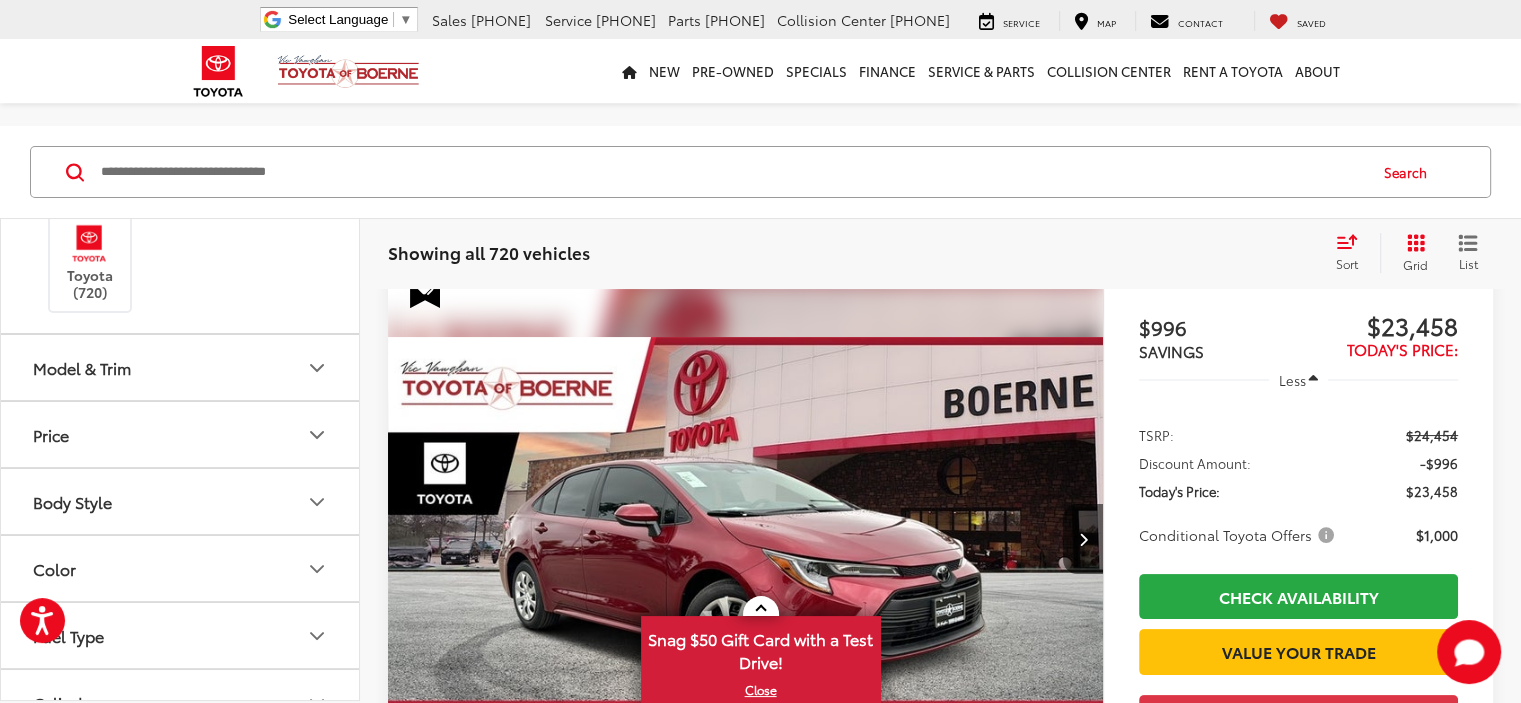 scroll, scrollTop: 128, scrollLeft: 0, axis: vertical 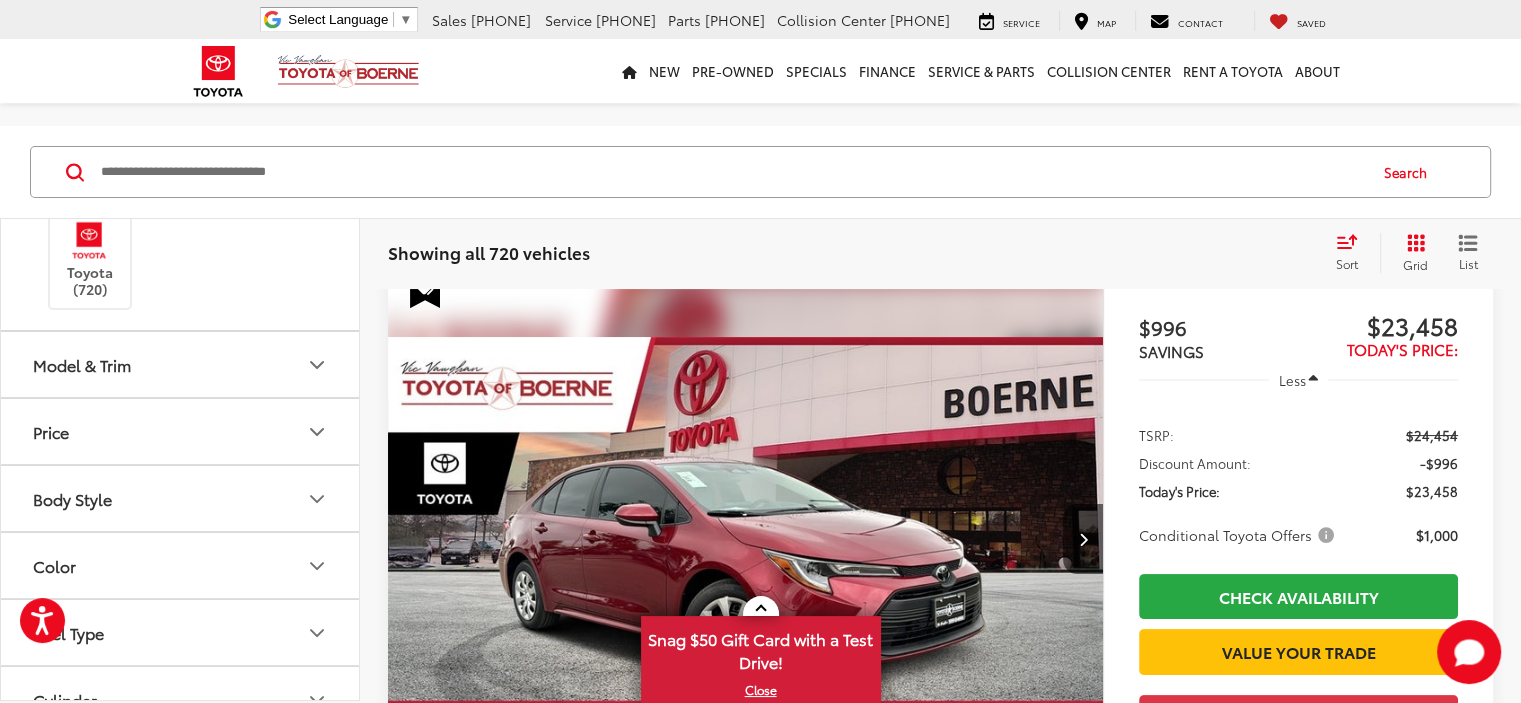click on "Model & Trim" at bounding box center [181, 364] 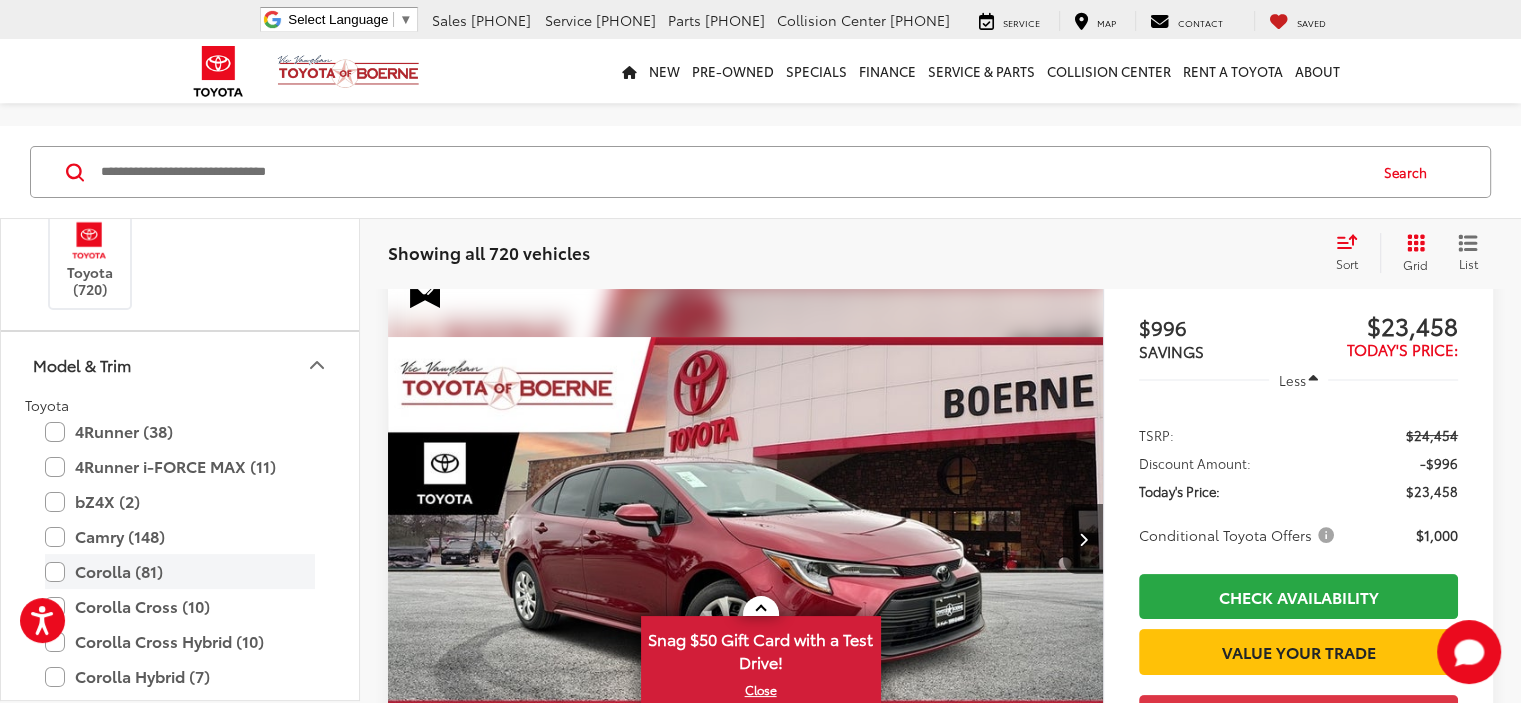 click on "Corolla (81)" at bounding box center [180, 571] 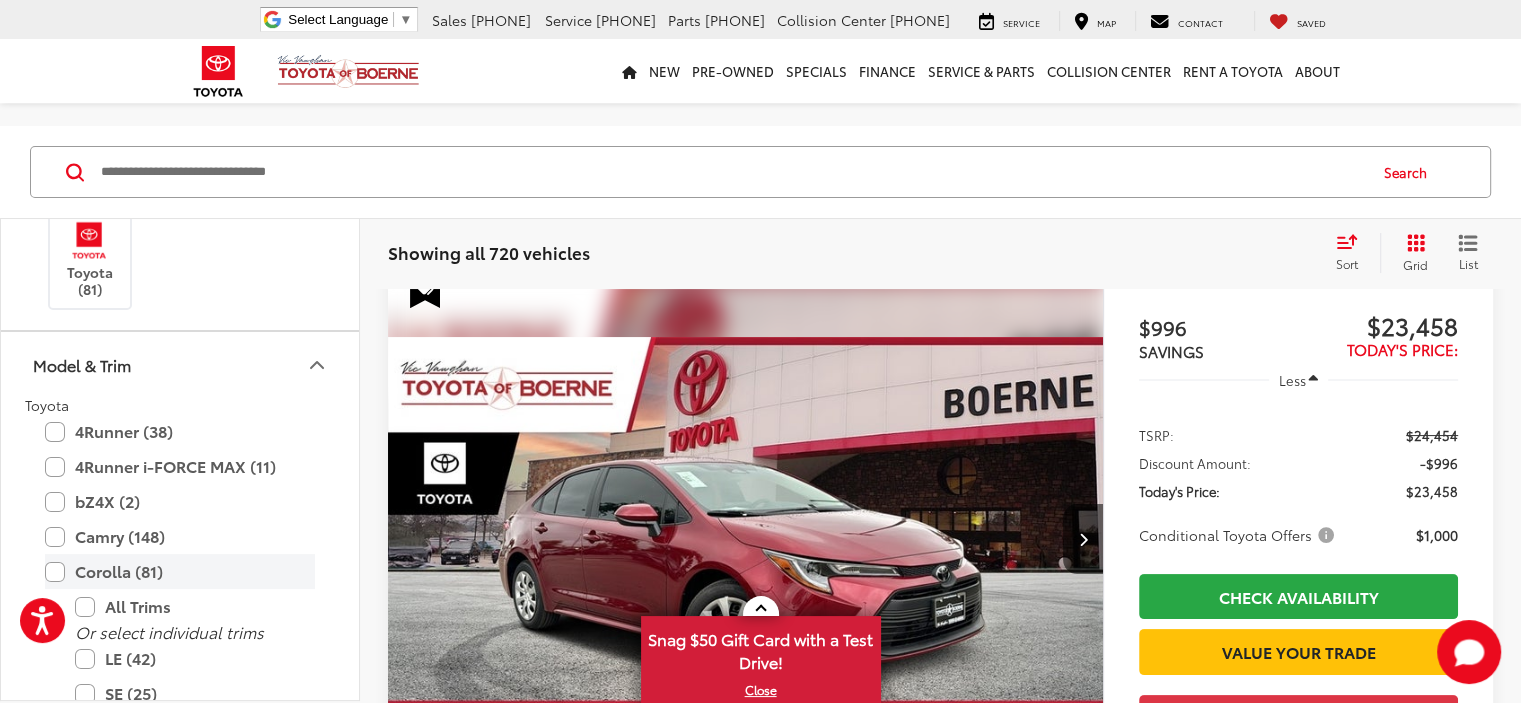 scroll, scrollTop: 156, scrollLeft: 0, axis: vertical 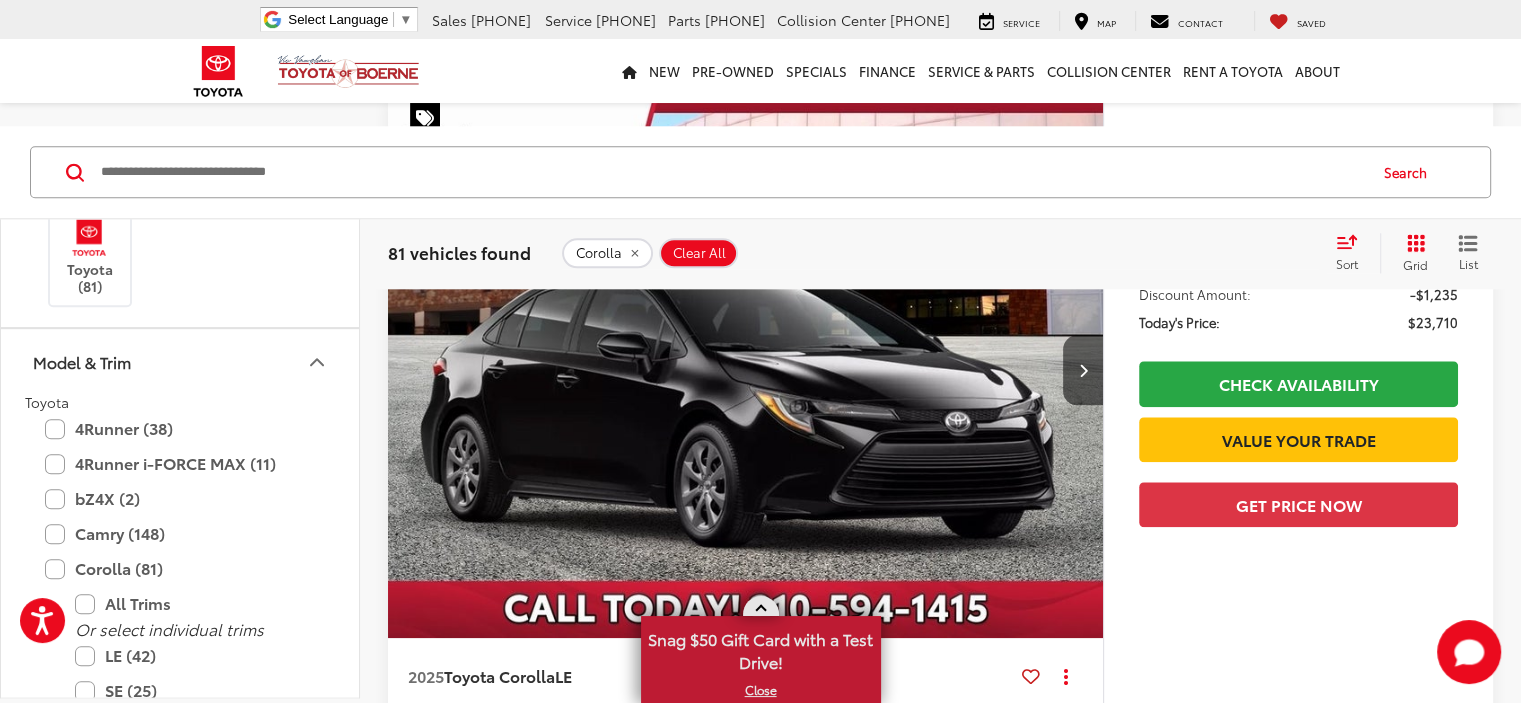 click at bounding box center [761, 606] 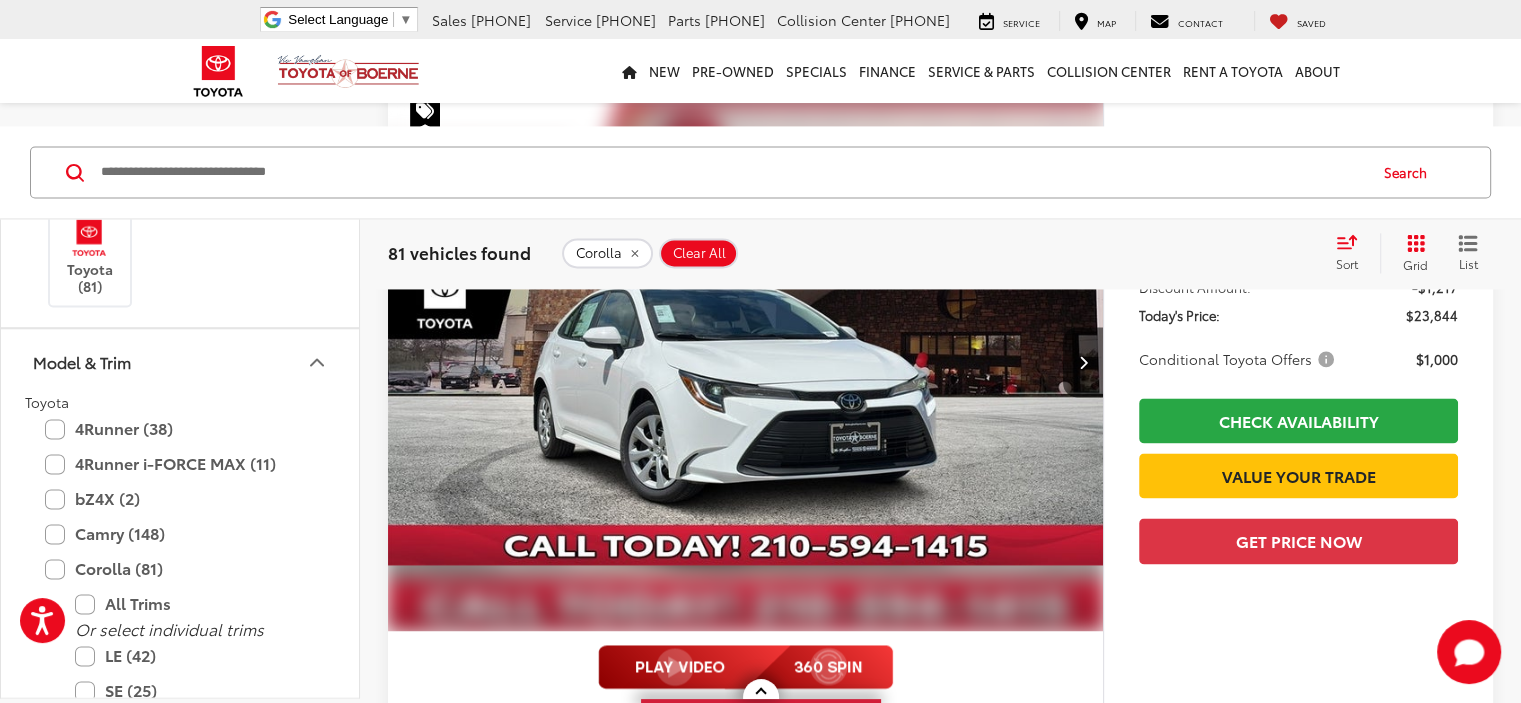 scroll, scrollTop: 3028, scrollLeft: 0, axis: vertical 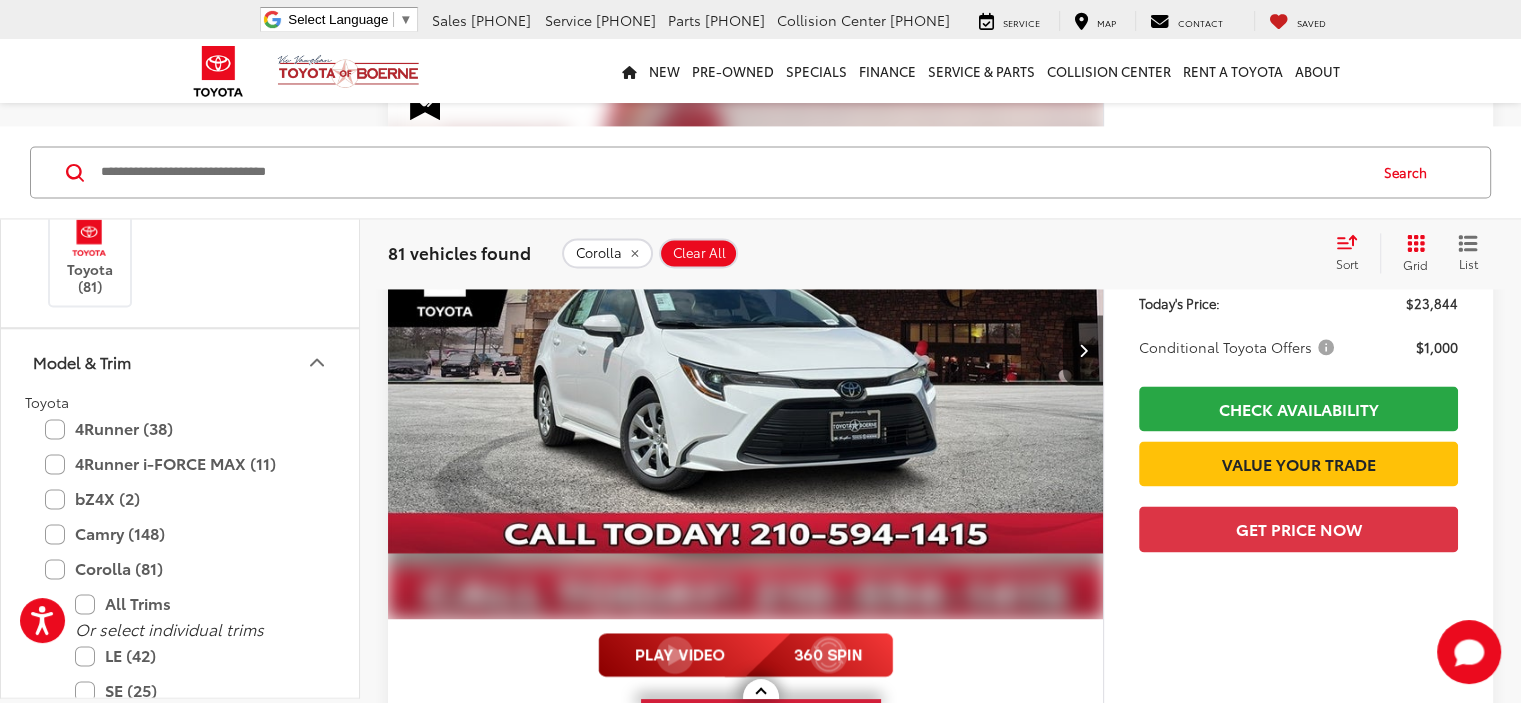 click on "Check Availability" at bounding box center (1298, 1314) 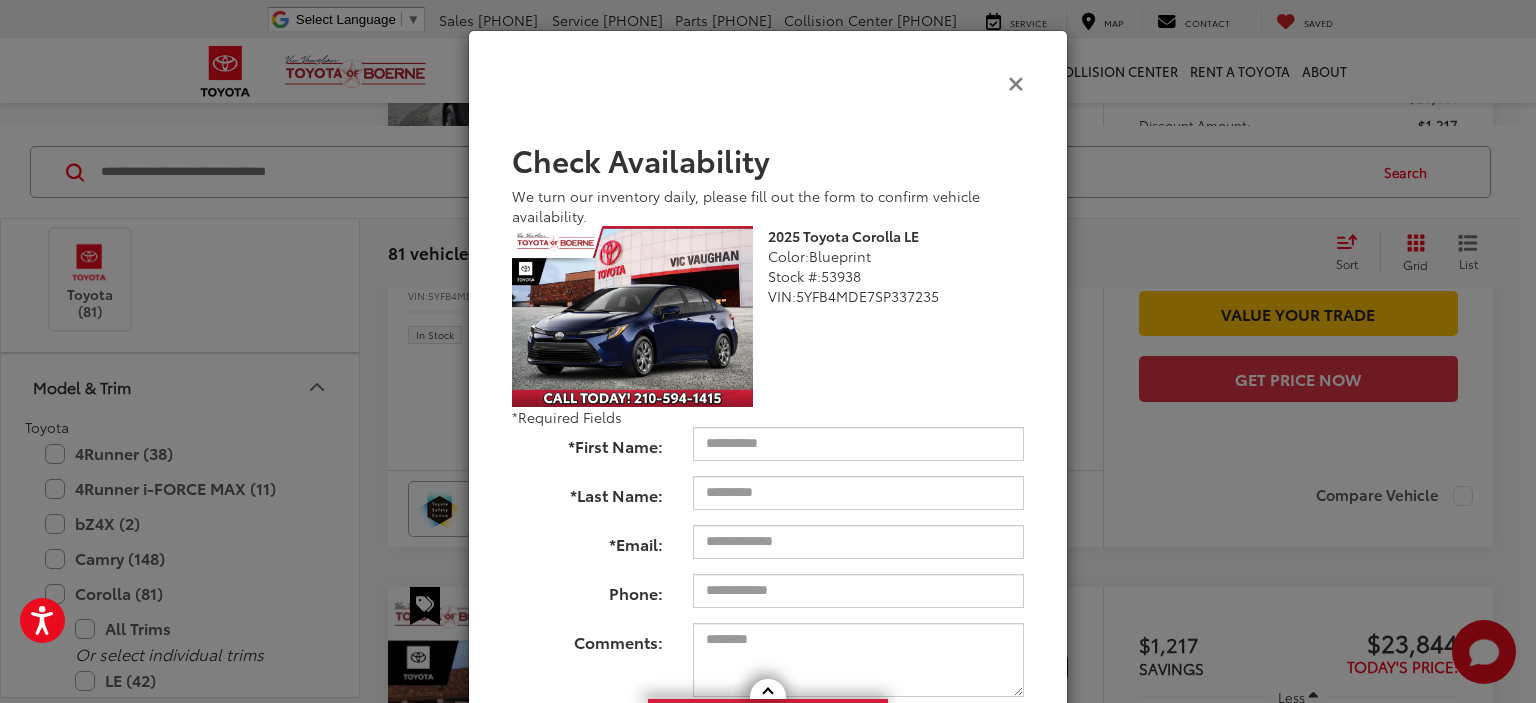 click at bounding box center (1016, 82) 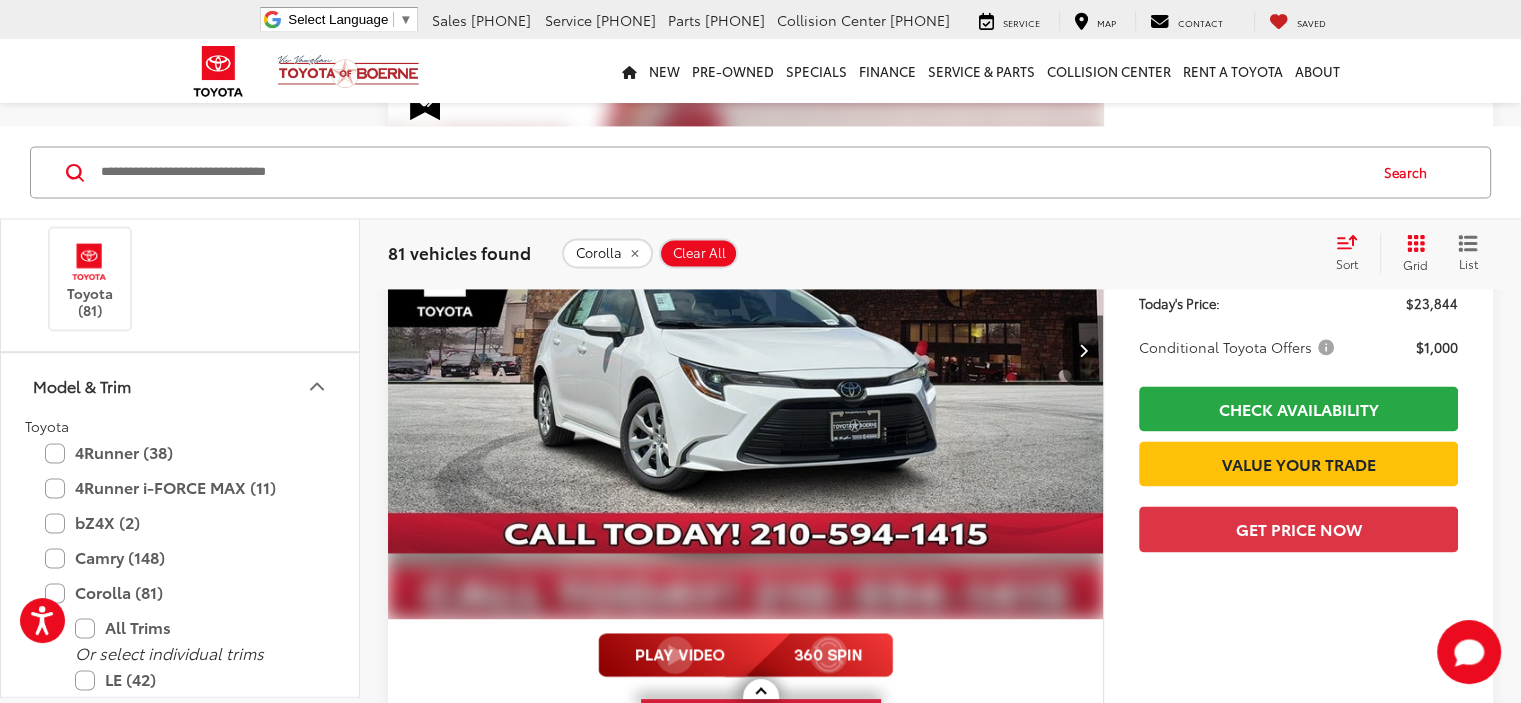 click at bounding box center (746, 1257) 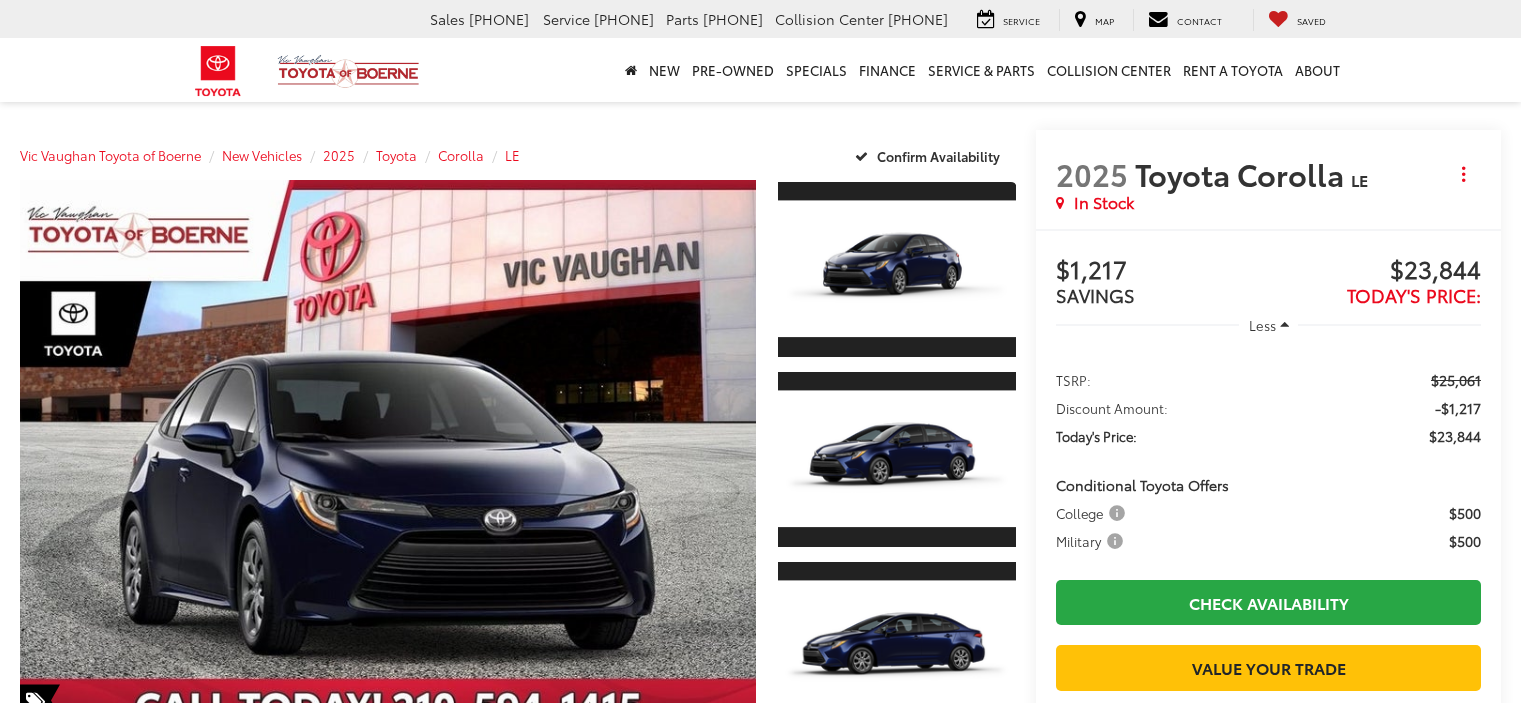 scroll, scrollTop: 0, scrollLeft: 0, axis: both 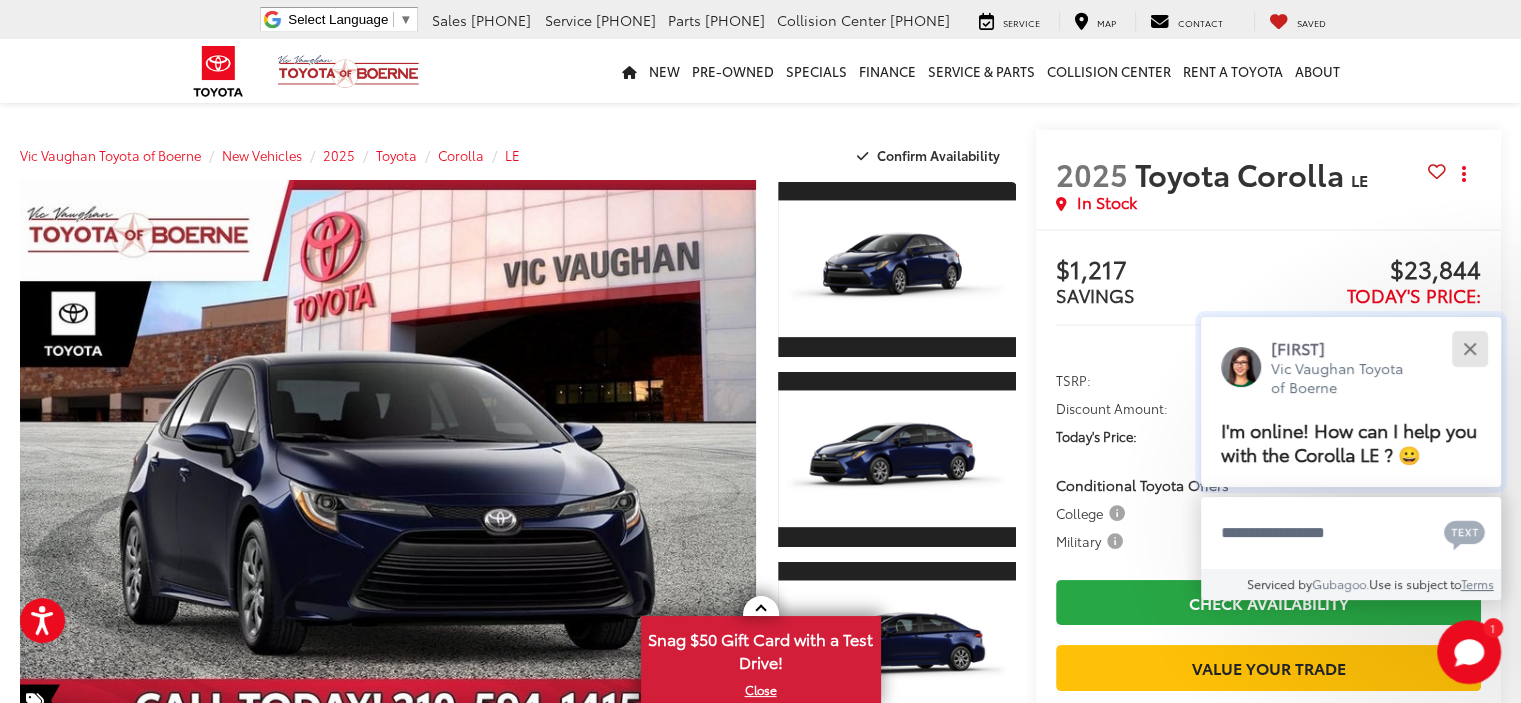 click at bounding box center [1469, 348] 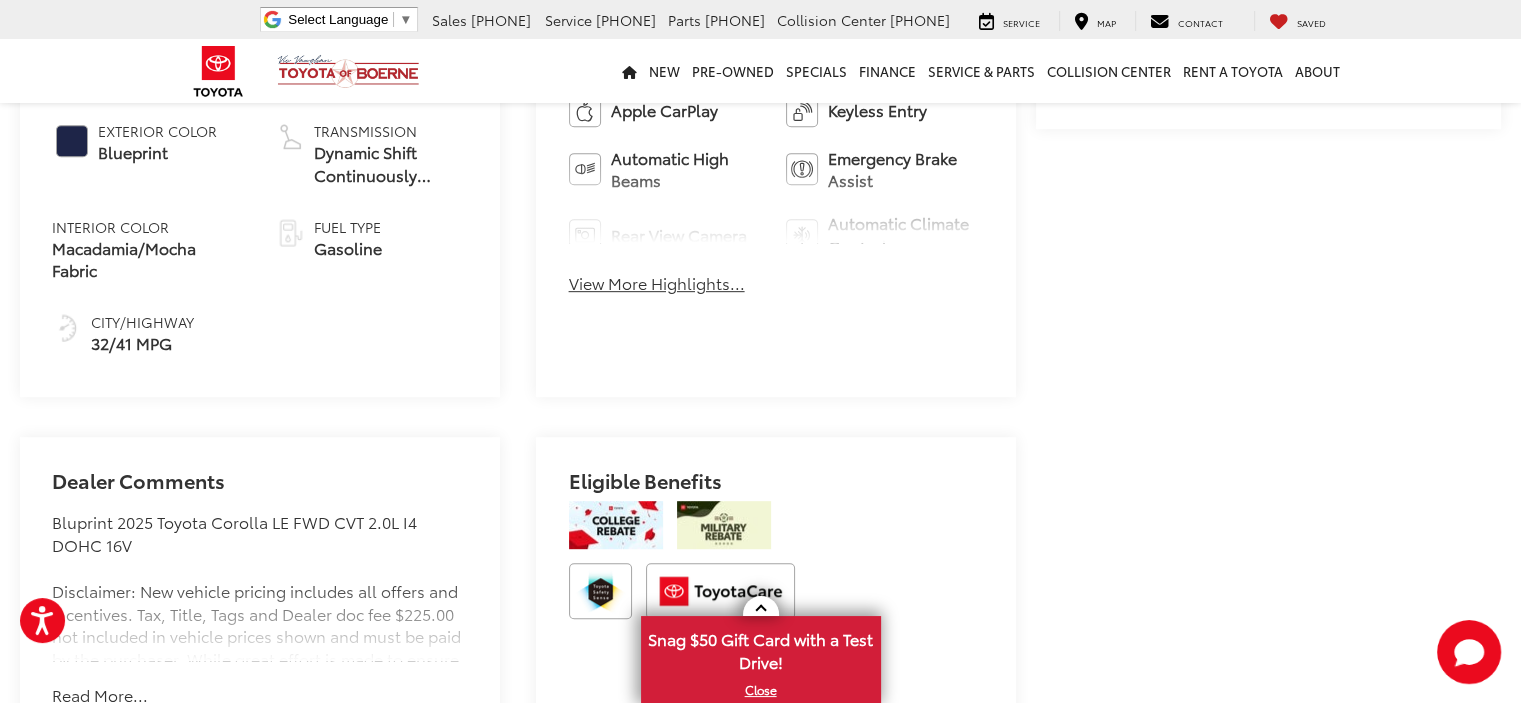 scroll, scrollTop: 944, scrollLeft: 0, axis: vertical 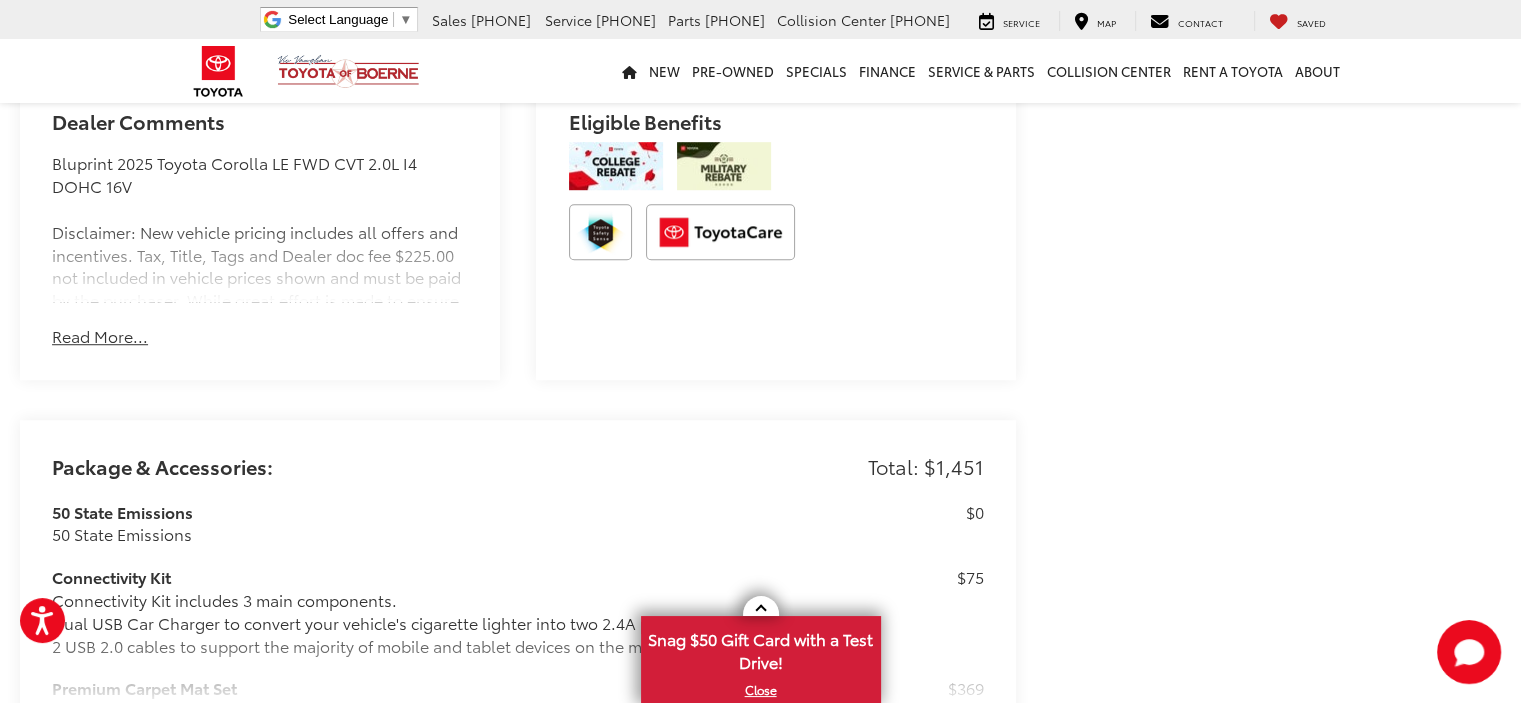 click on "Read More..." at bounding box center [100, 336] 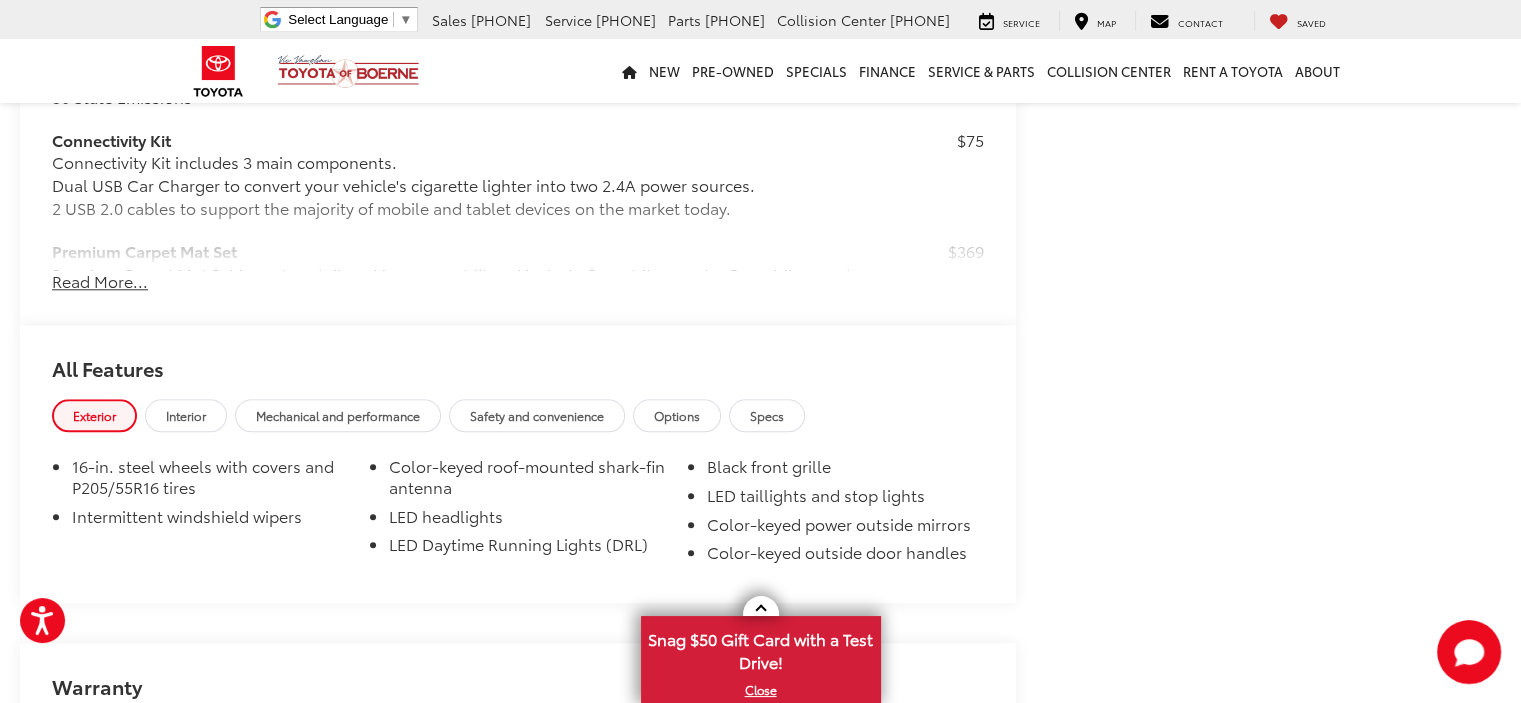 scroll, scrollTop: 1984, scrollLeft: 0, axis: vertical 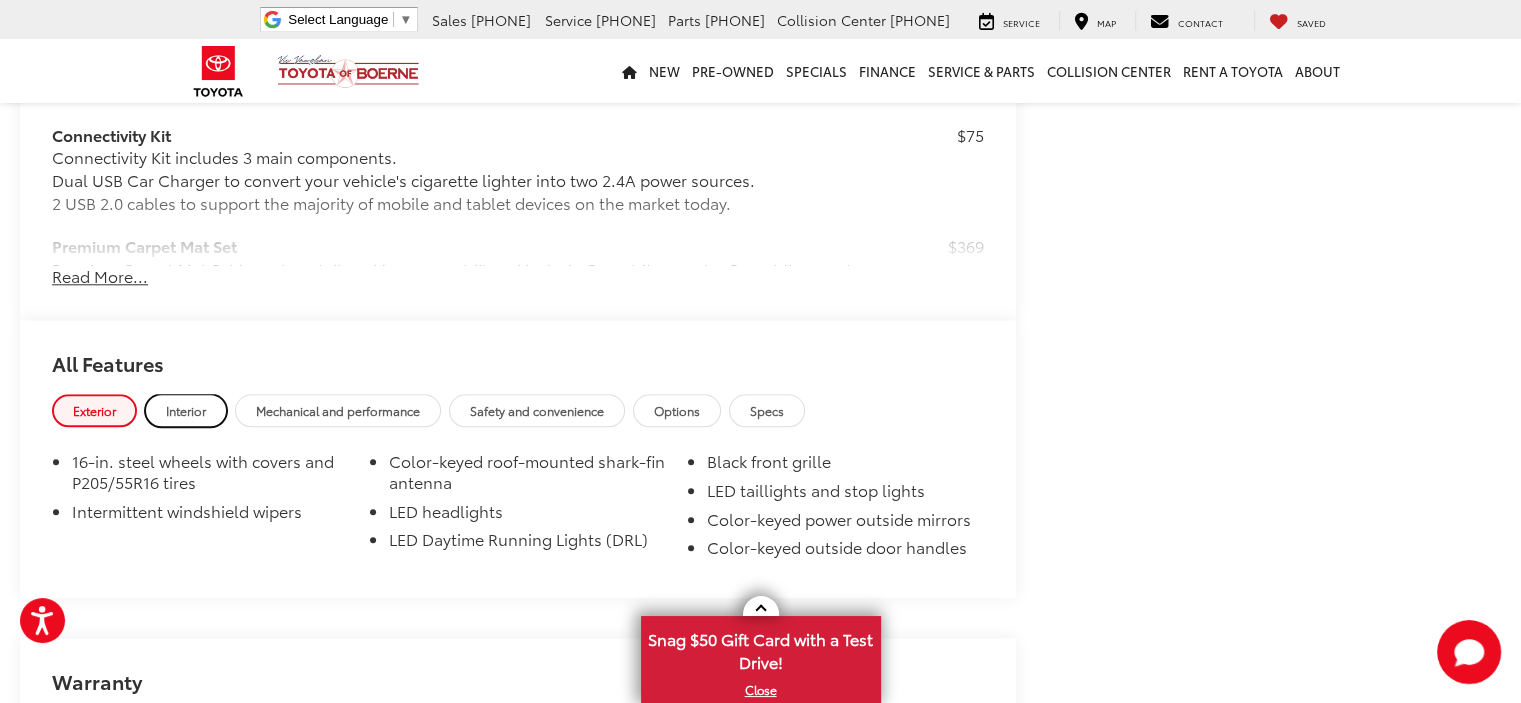 click on "Interior" at bounding box center [186, 410] 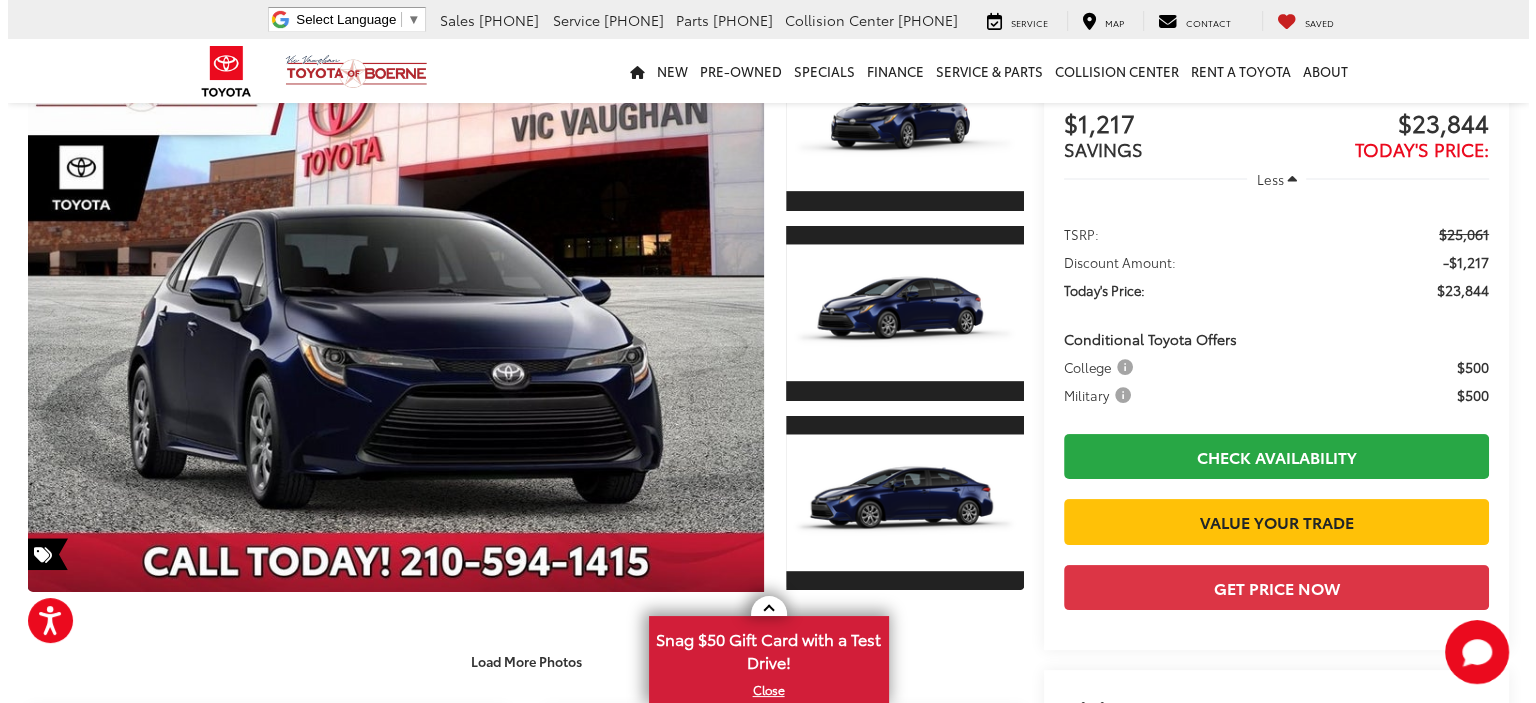 scroll, scrollTop: 173, scrollLeft: 0, axis: vertical 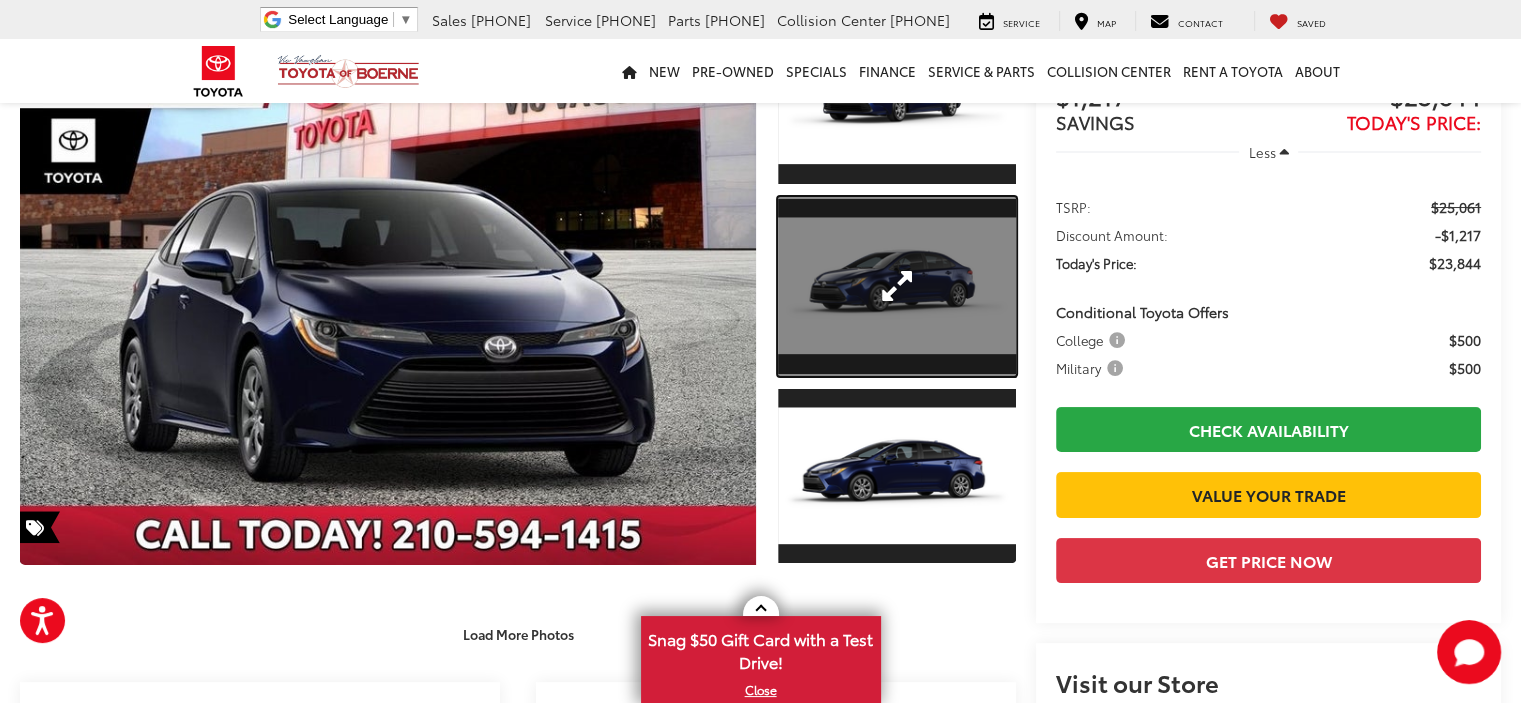 click at bounding box center (897, 286) 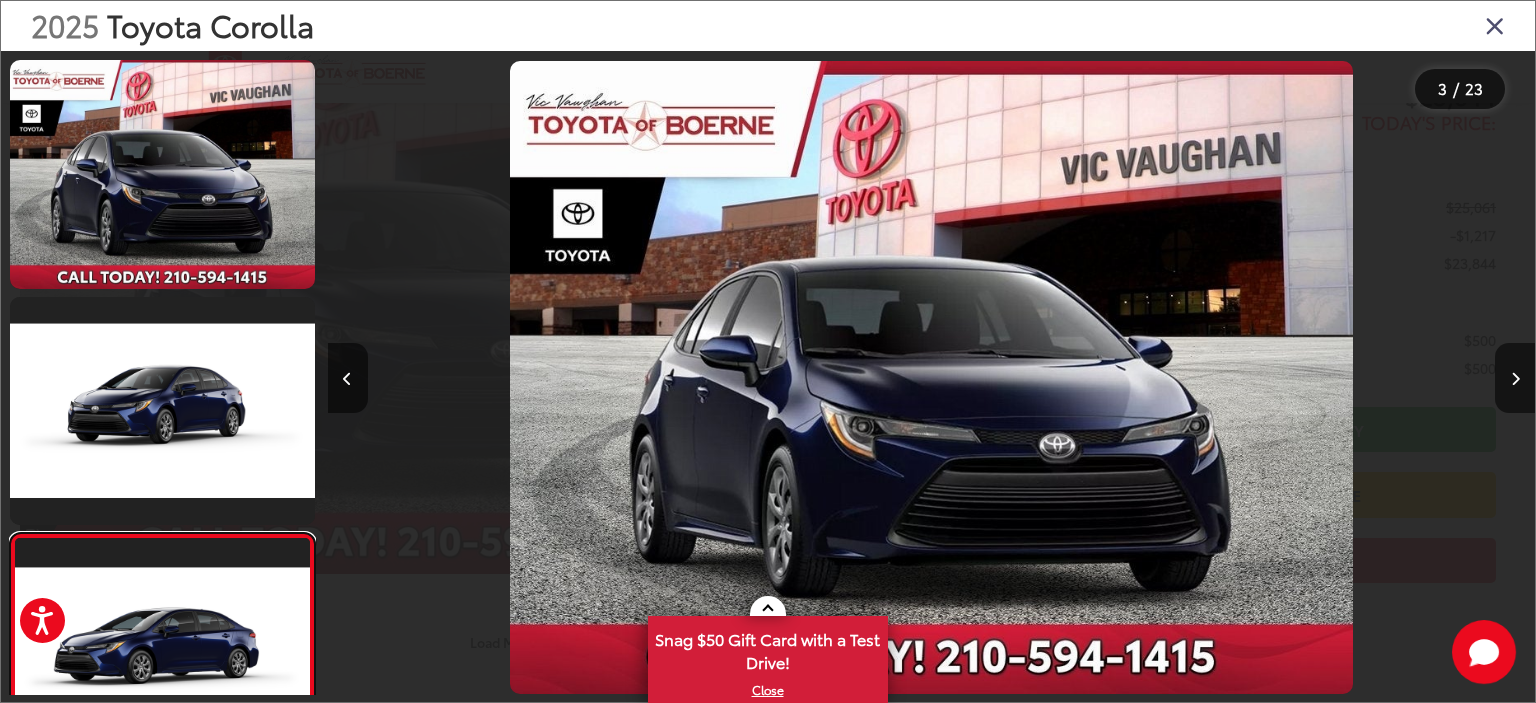 scroll, scrollTop: 221, scrollLeft: 0, axis: vertical 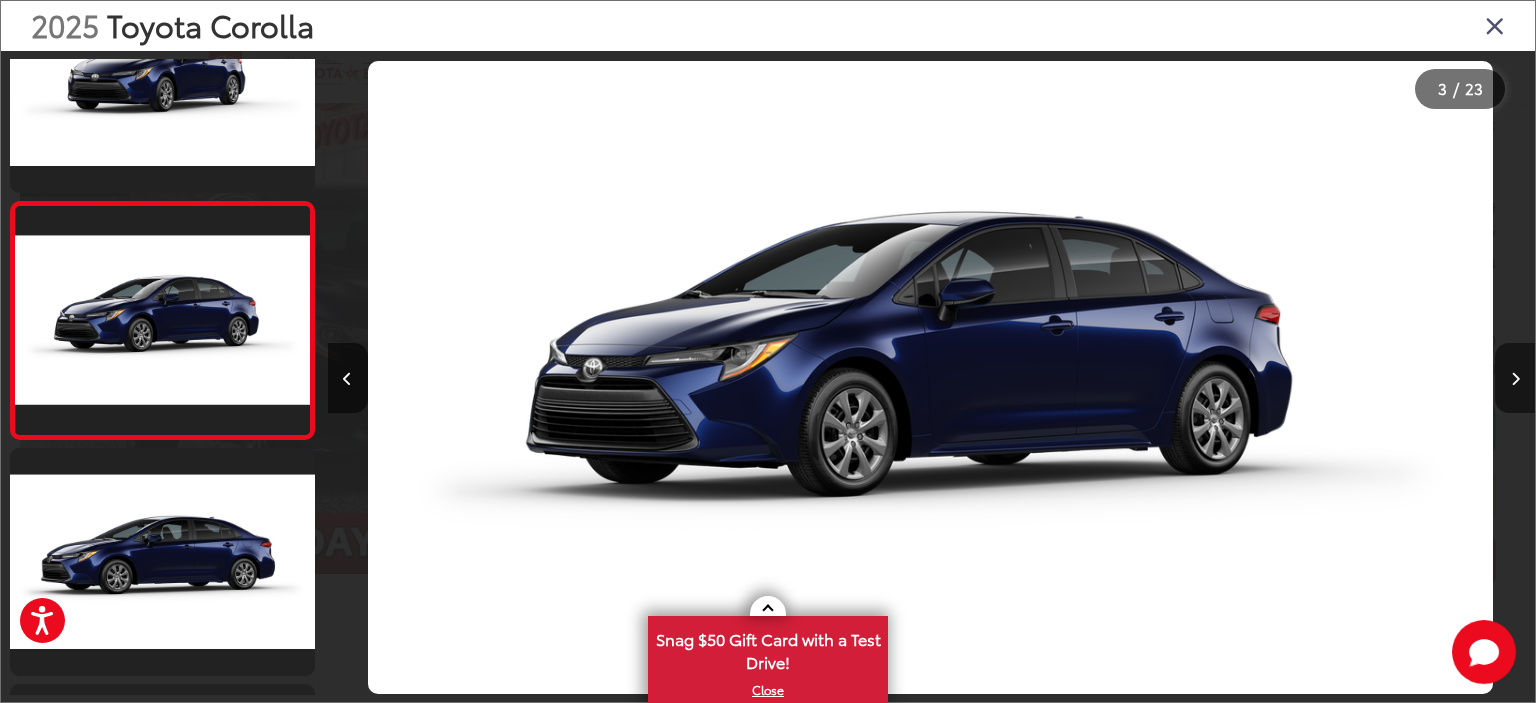 click at bounding box center [1515, 379] 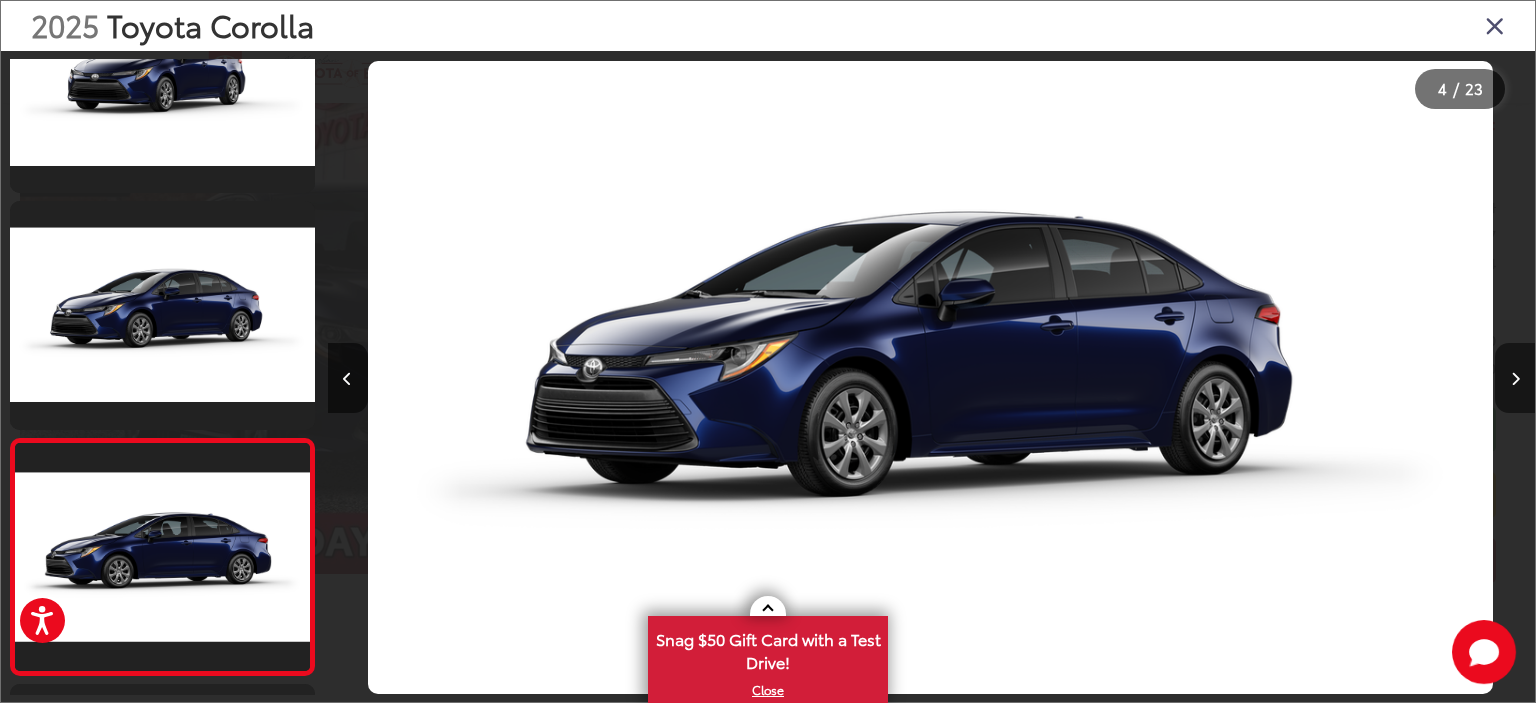 scroll, scrollTop: 0, scrollLeft: 2697, axis: horizontal 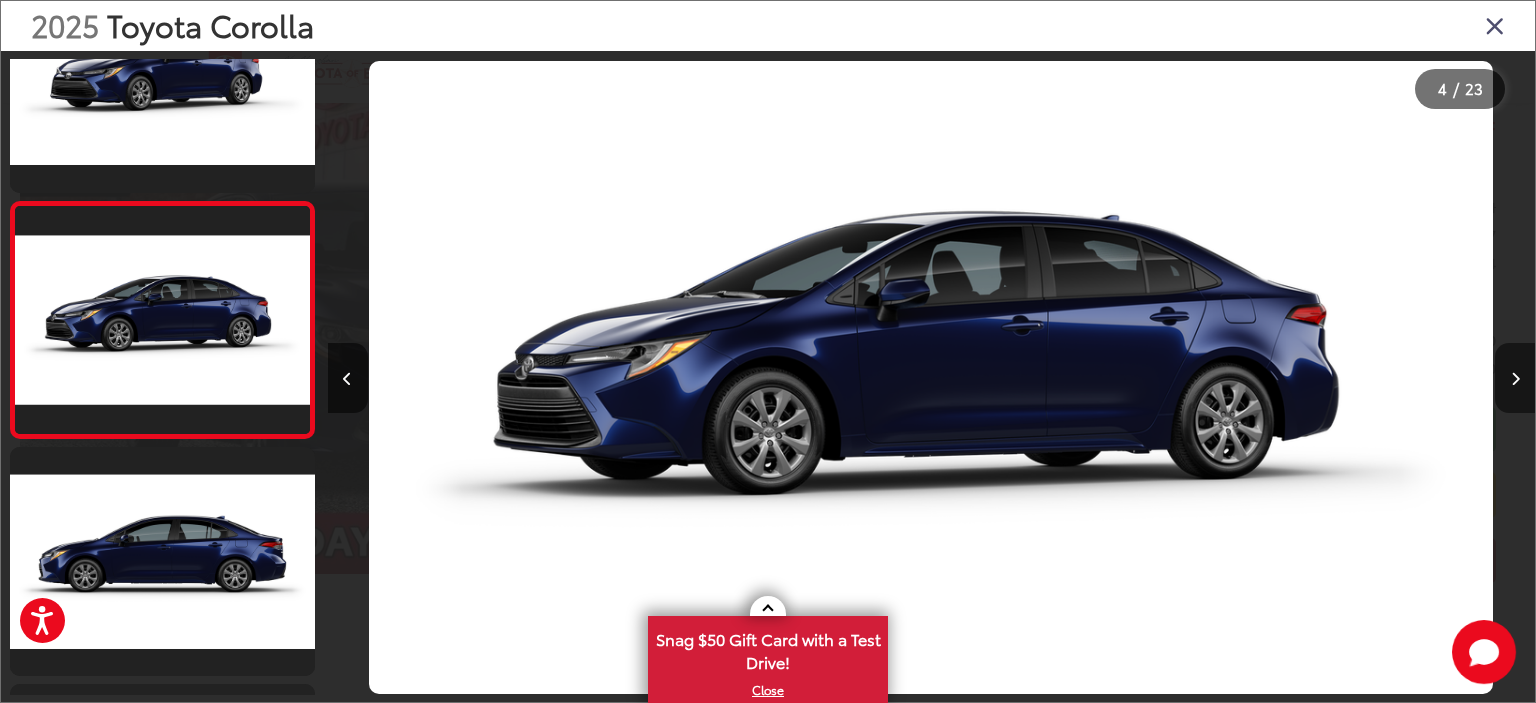 click at bounding box center [1515, 379] 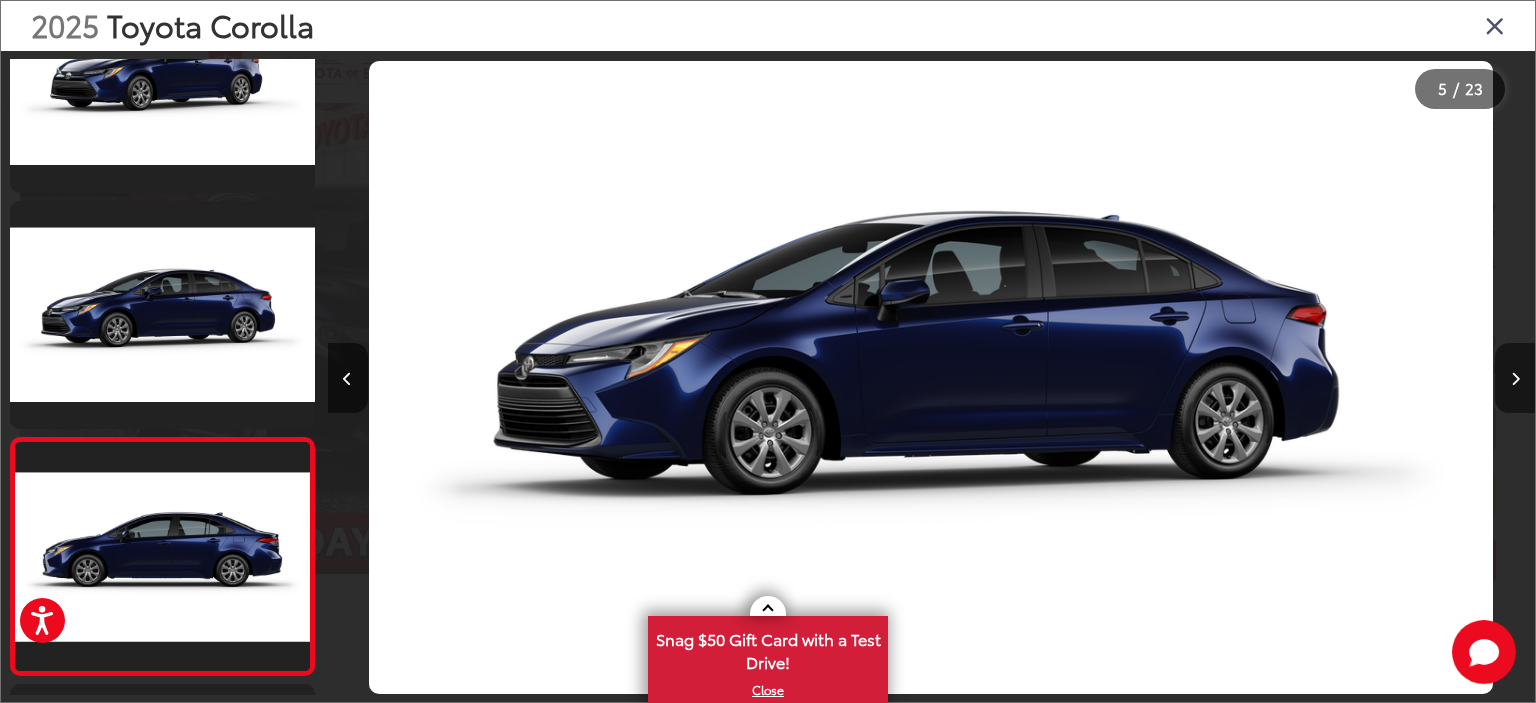 scroll, scrollTop: 0, scrollLeft: 3949, axis: horizontal 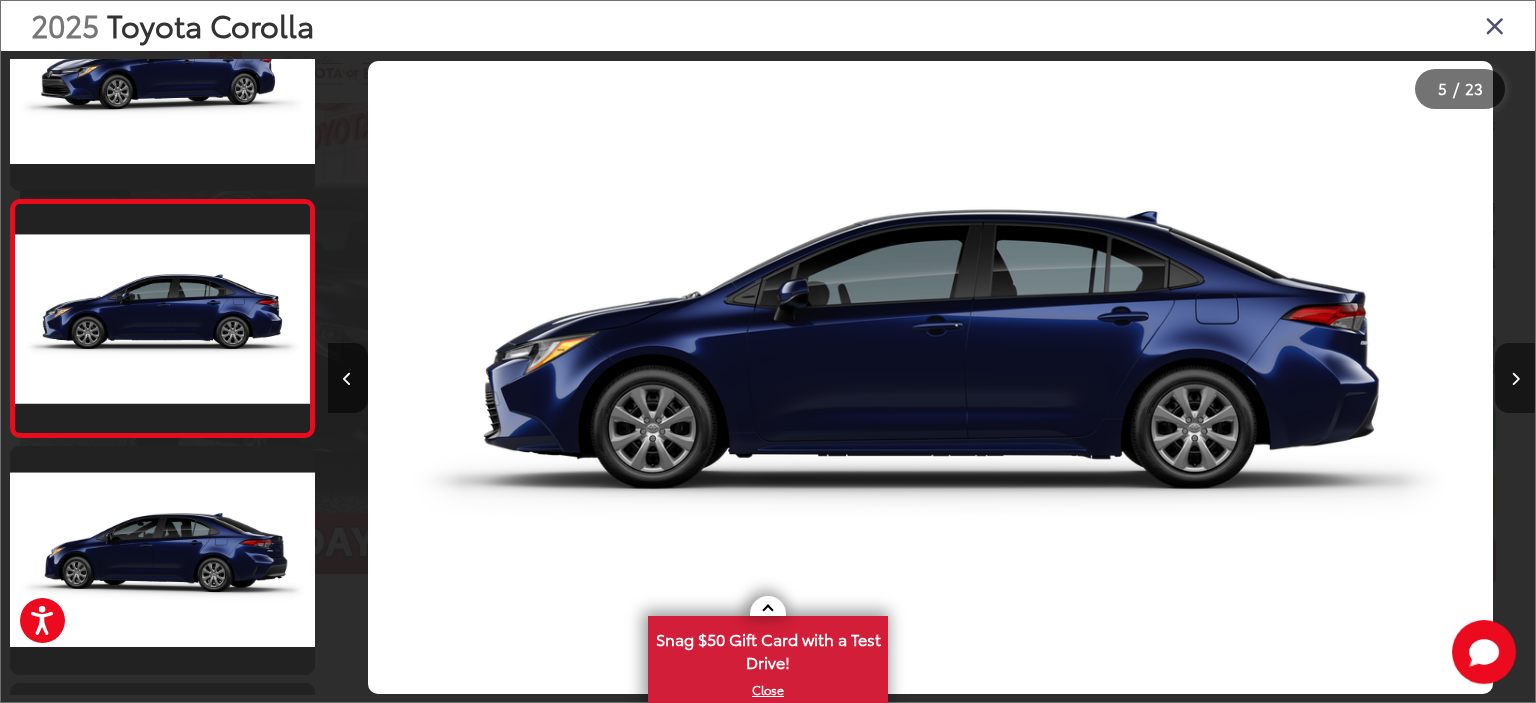 click at bounding box center (1515, 379) 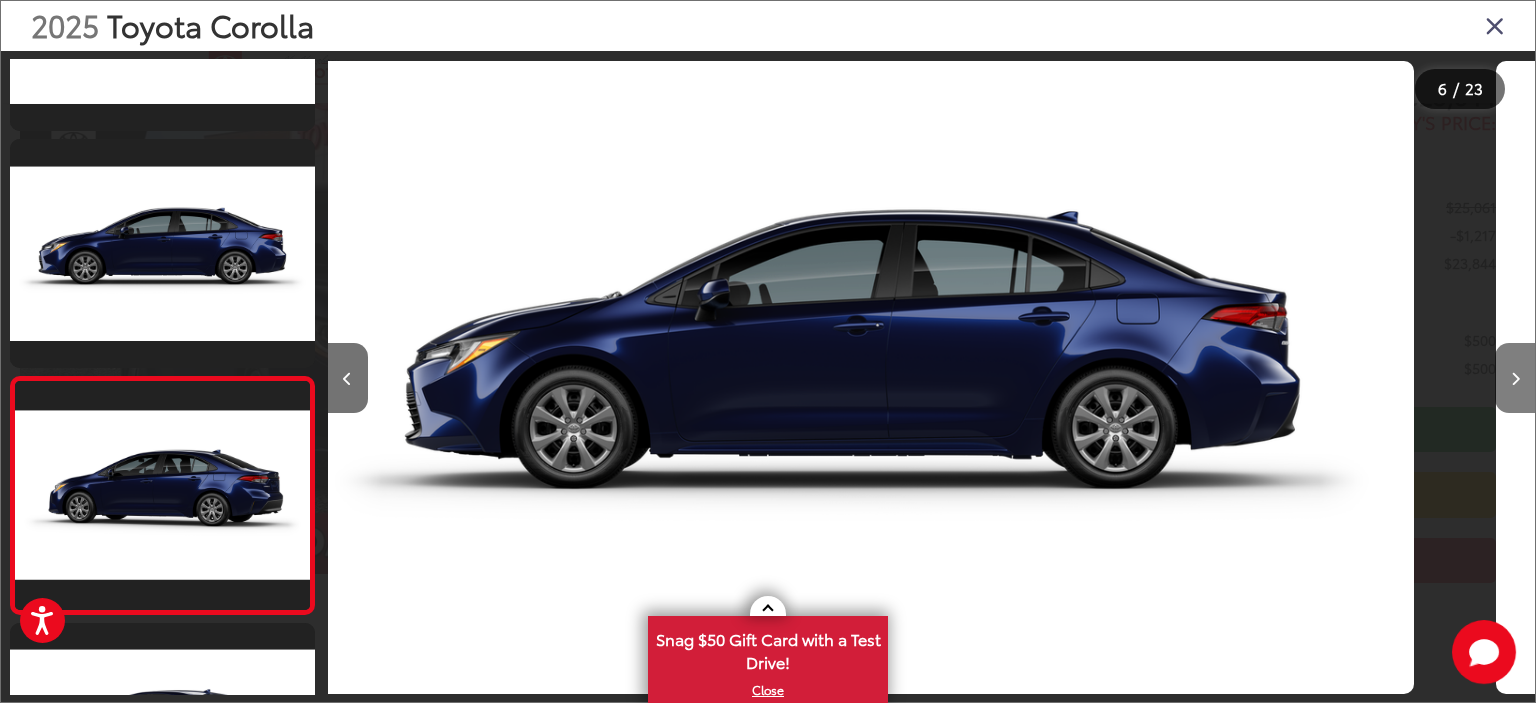scroll, scrollTop: 979, scrollLeft: 0, axis: vertical 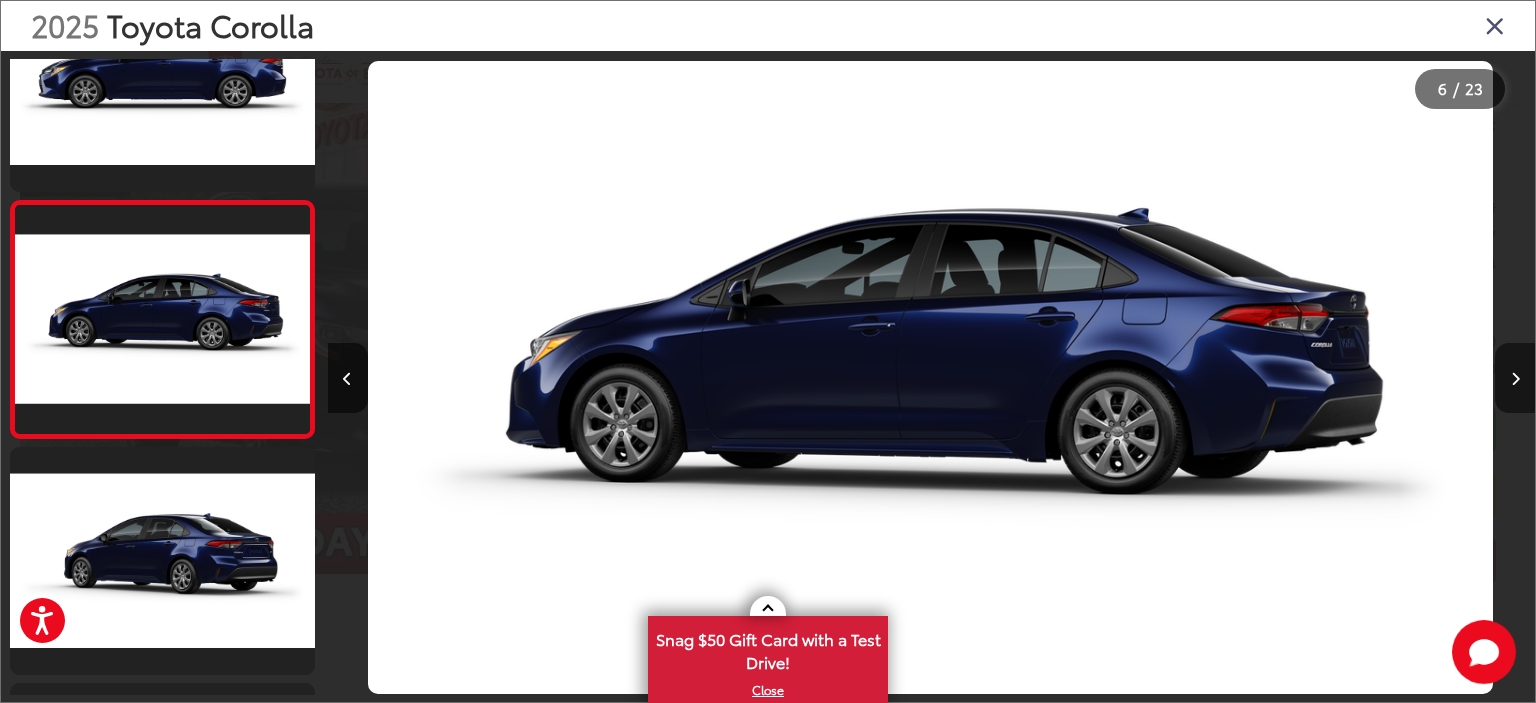 click at bounding box center [1515, 379] 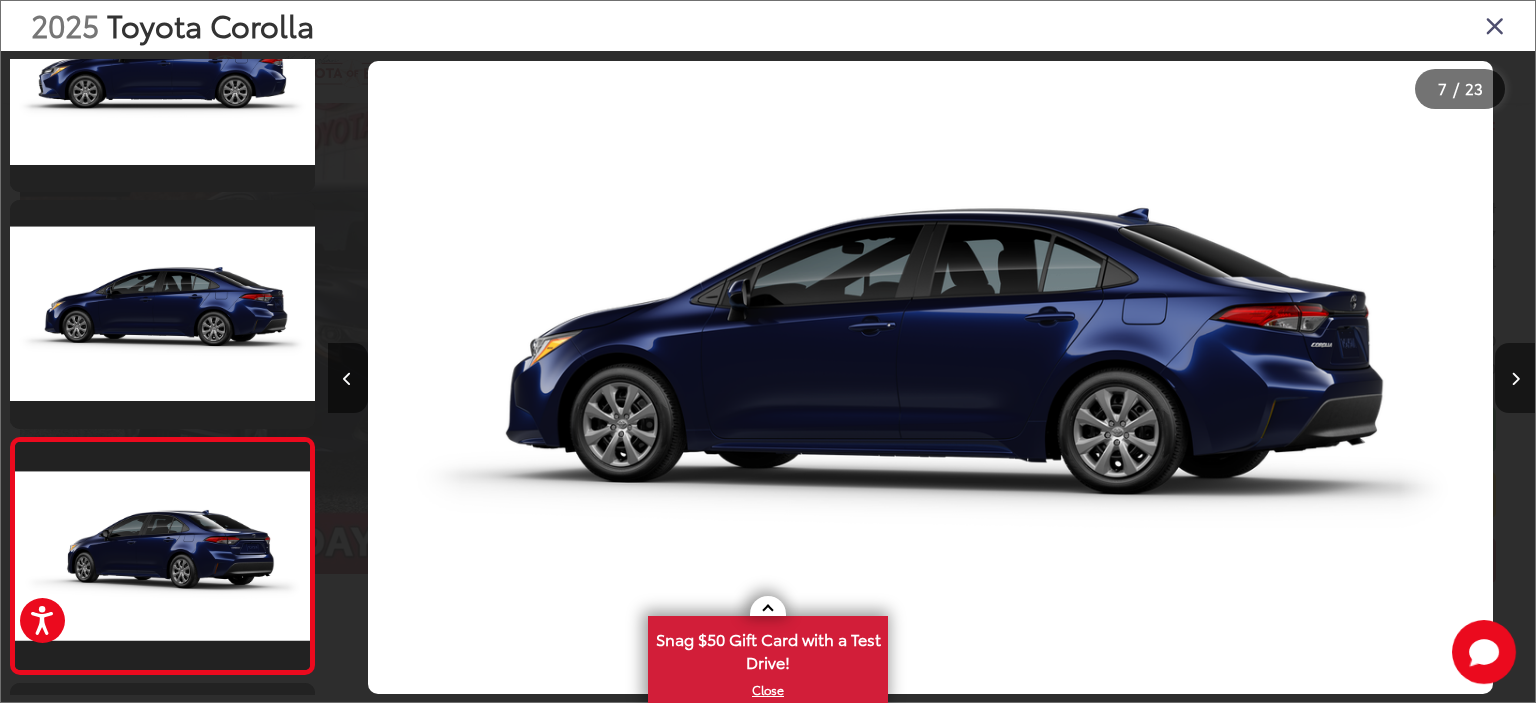 scroll, scrollTop: 0, scrollLeft: 6364, axis: horizontal 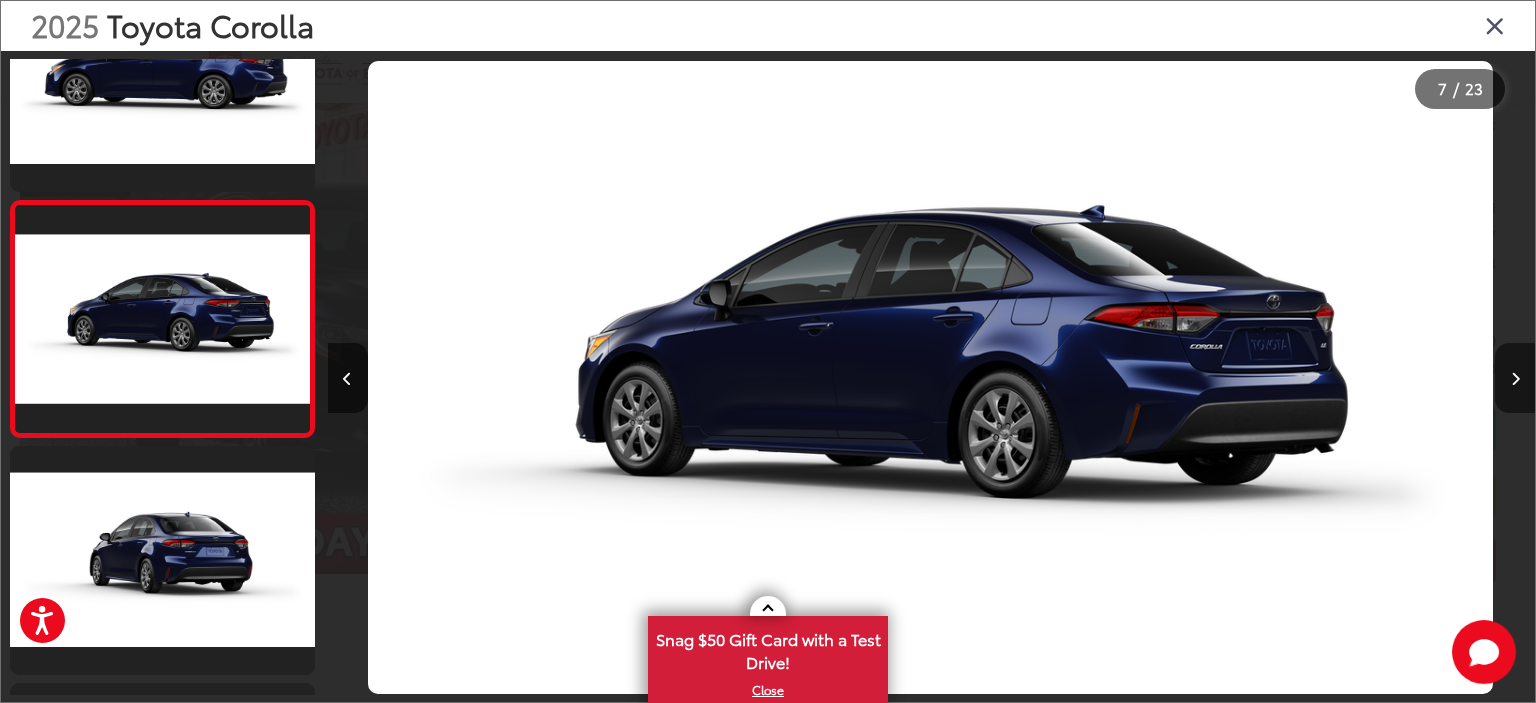 click at bounding box center [1515, 379] 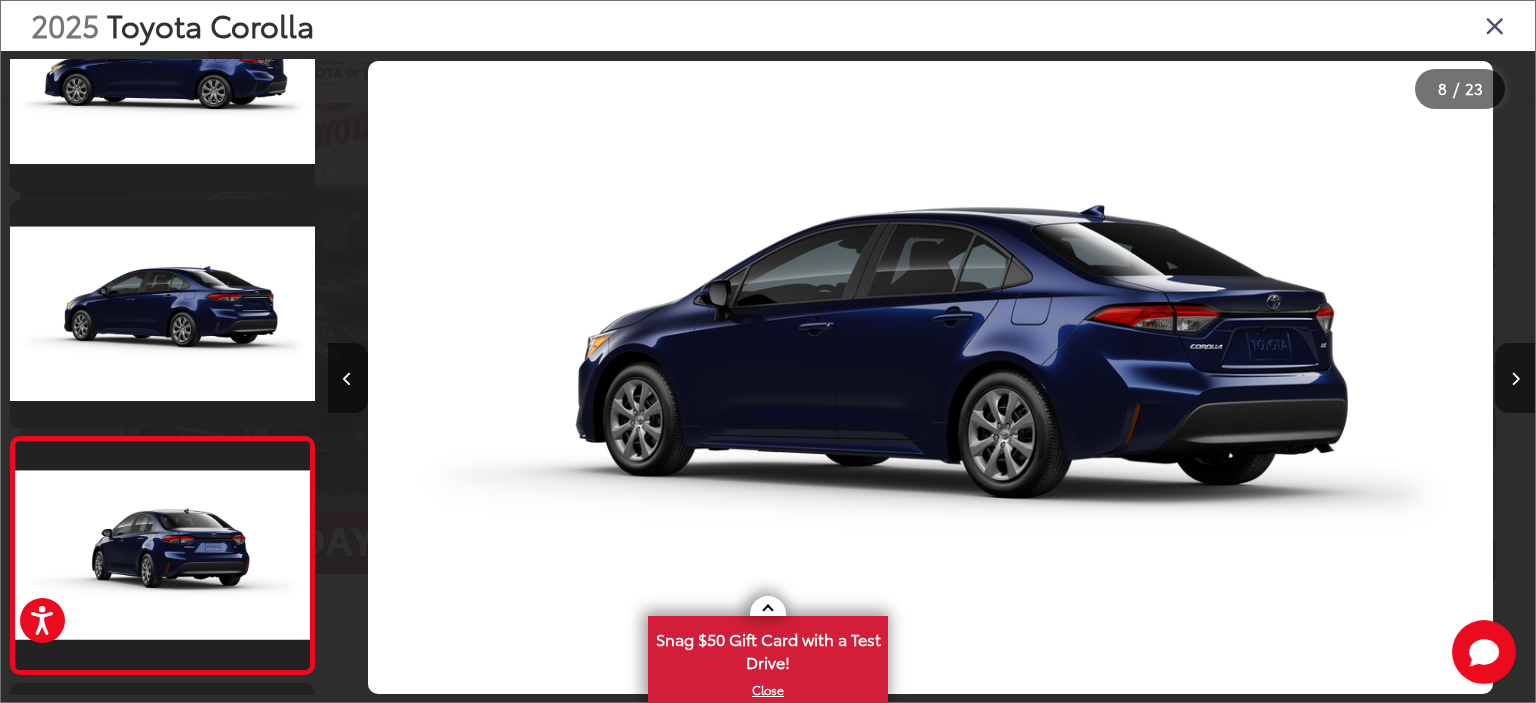 scroll, scrollTop: 0, scrollLeft: 7572, axis: horizontal 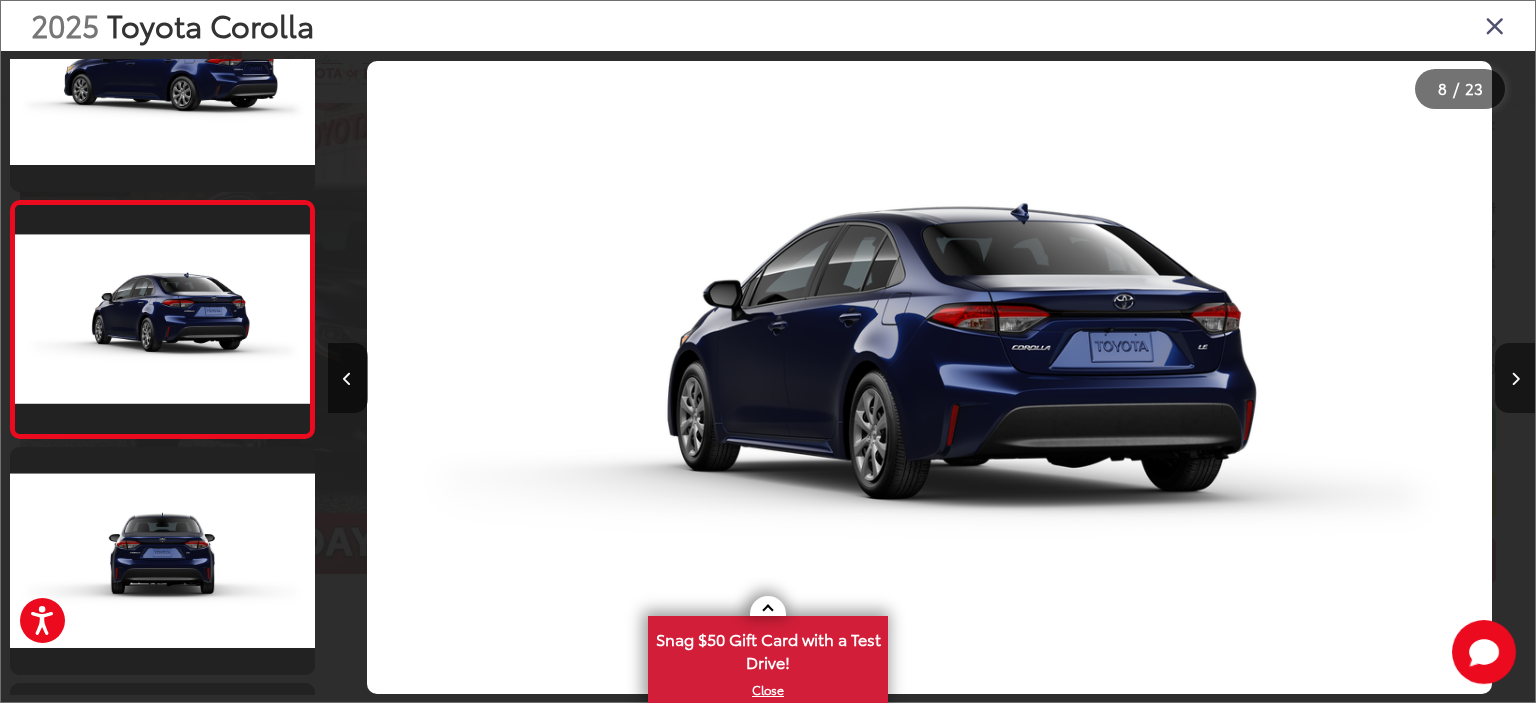 click at bounding box center (1515, 379) 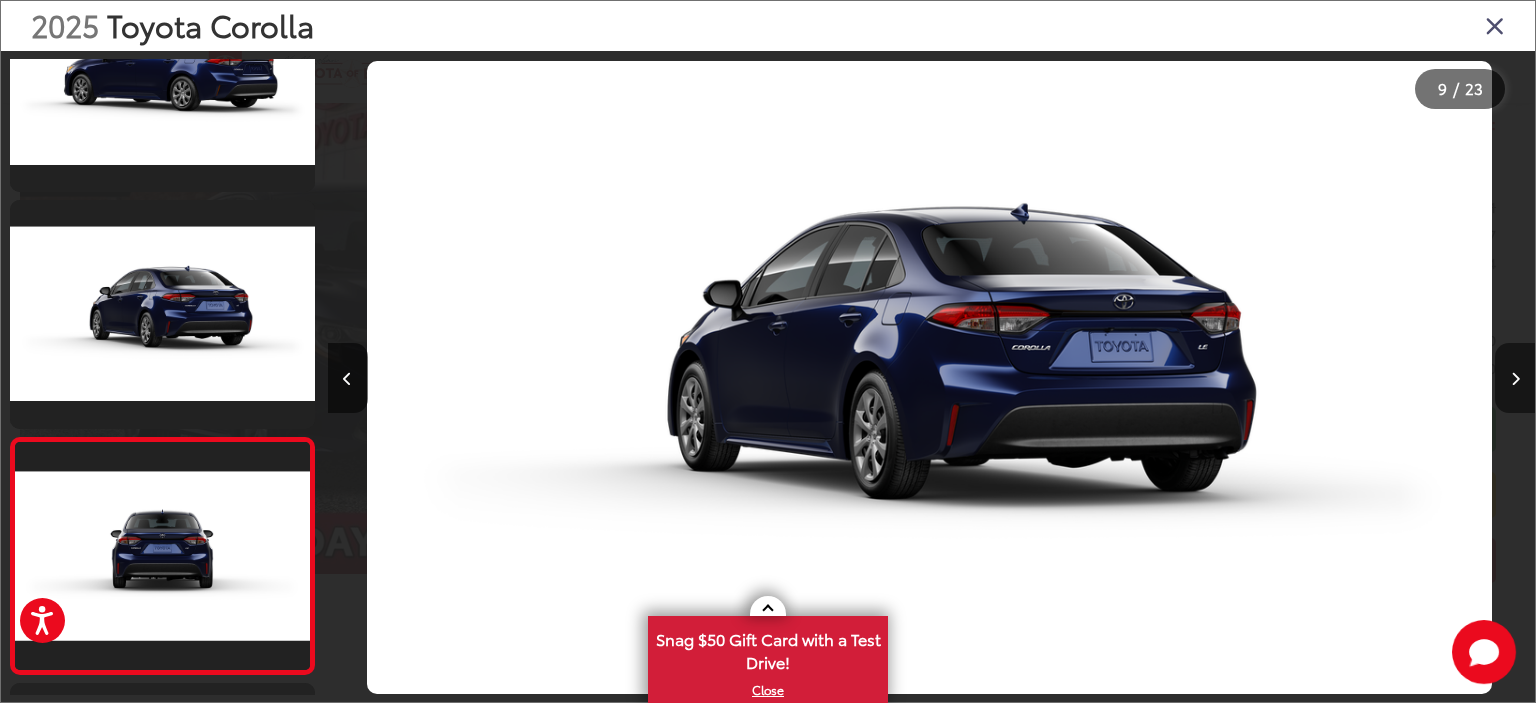 scroll, scrollTop: 0, scrollLeft: 8780, axis: horizontal 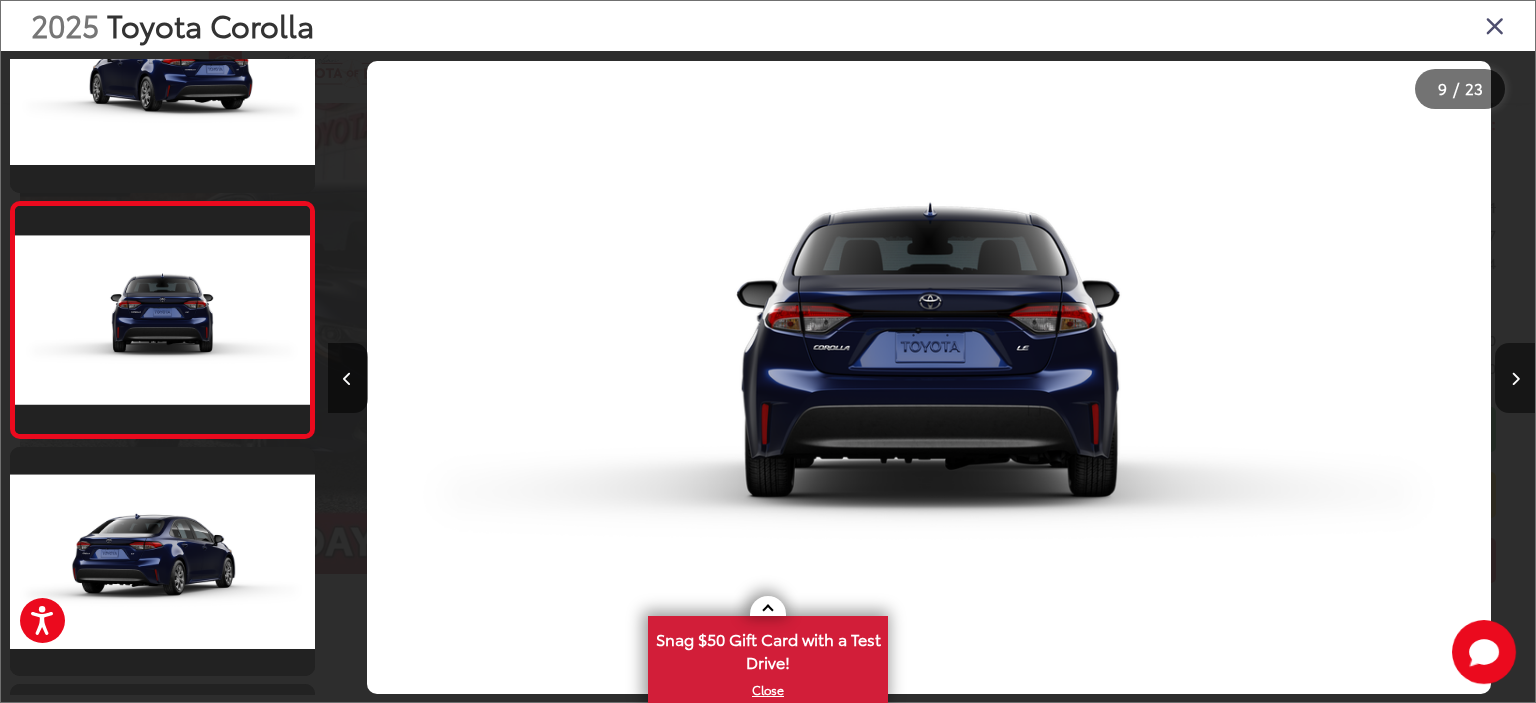 click at bounding box center (1515, 379) 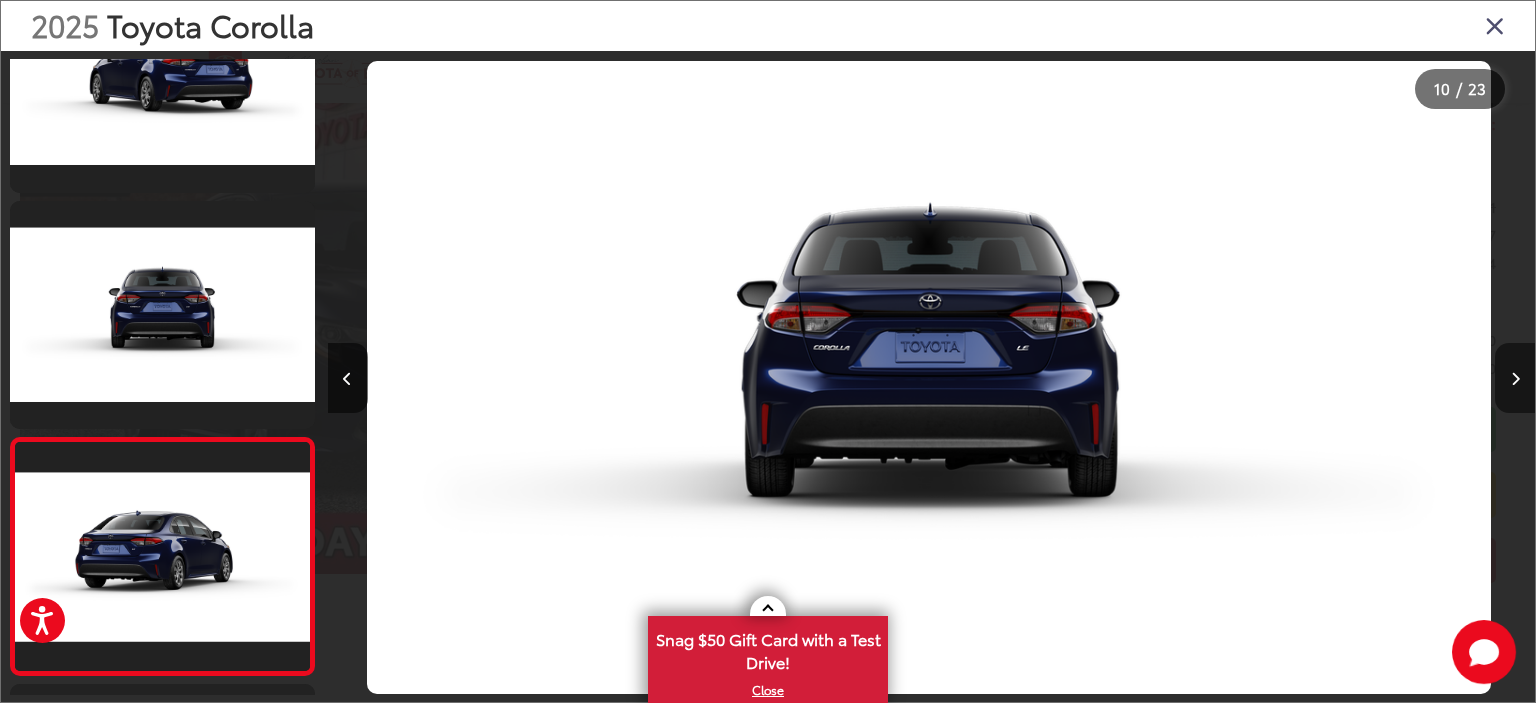 scroll, scrollTop: 0, scrollLeft: 9987, axis: horizontal 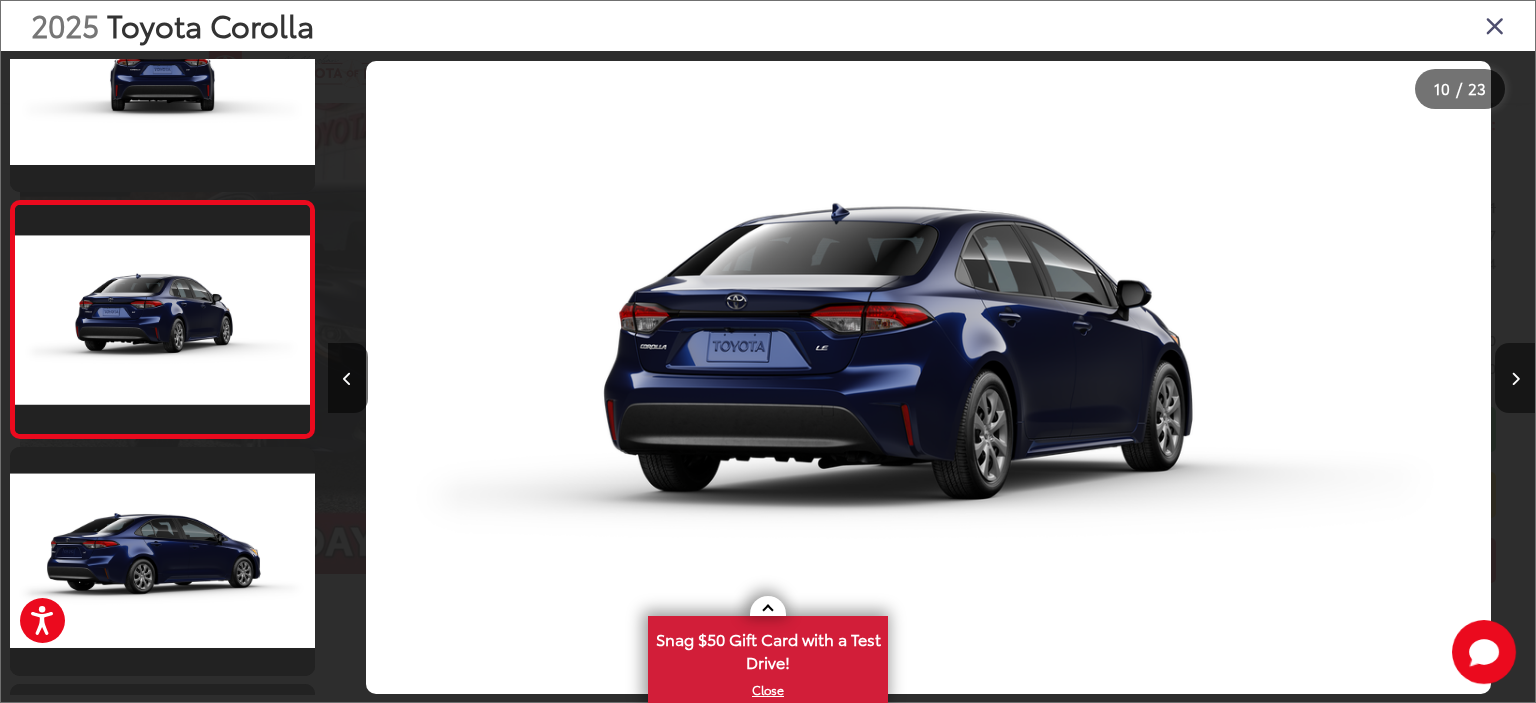 click at bounding box center (1515, 379) 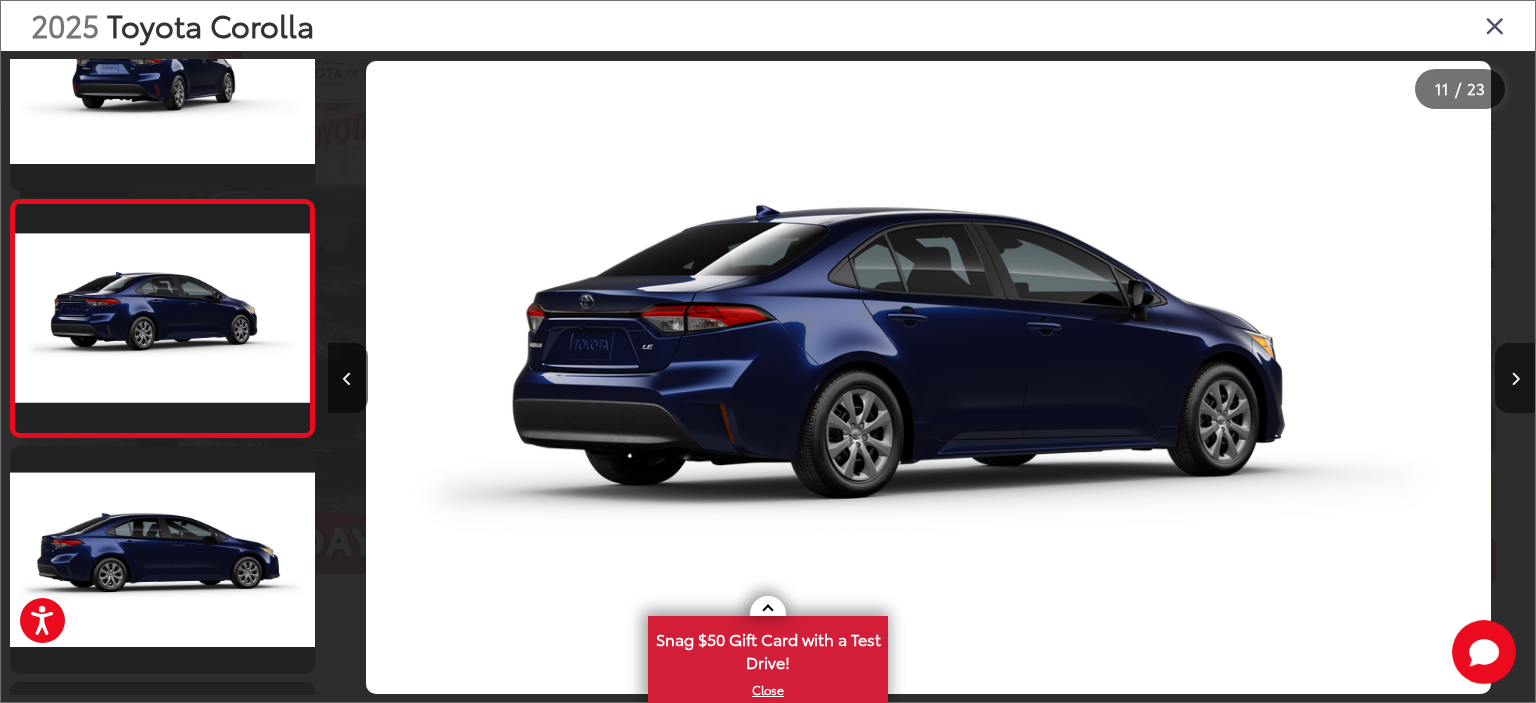 click at bounding box center (1515, 379) 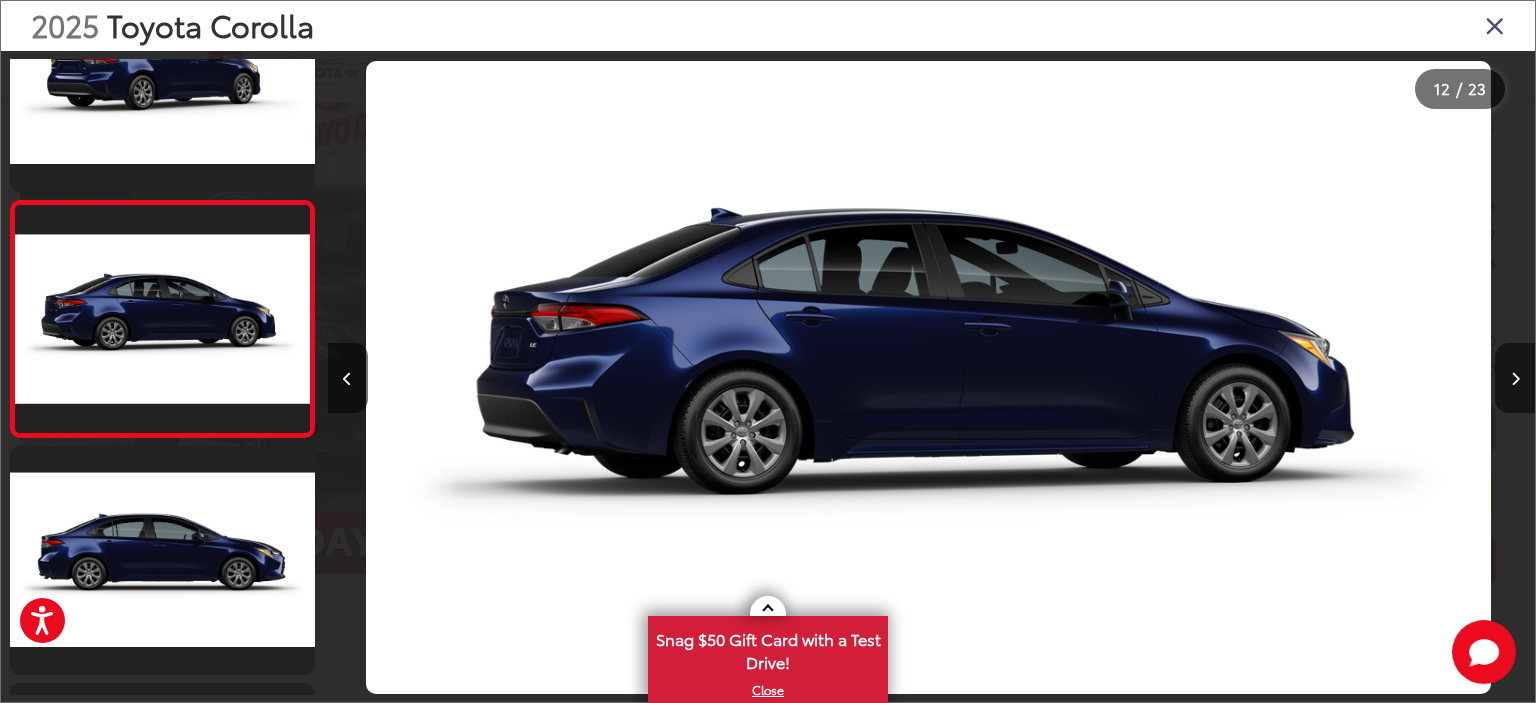 click at bounding box center (1515, 379) 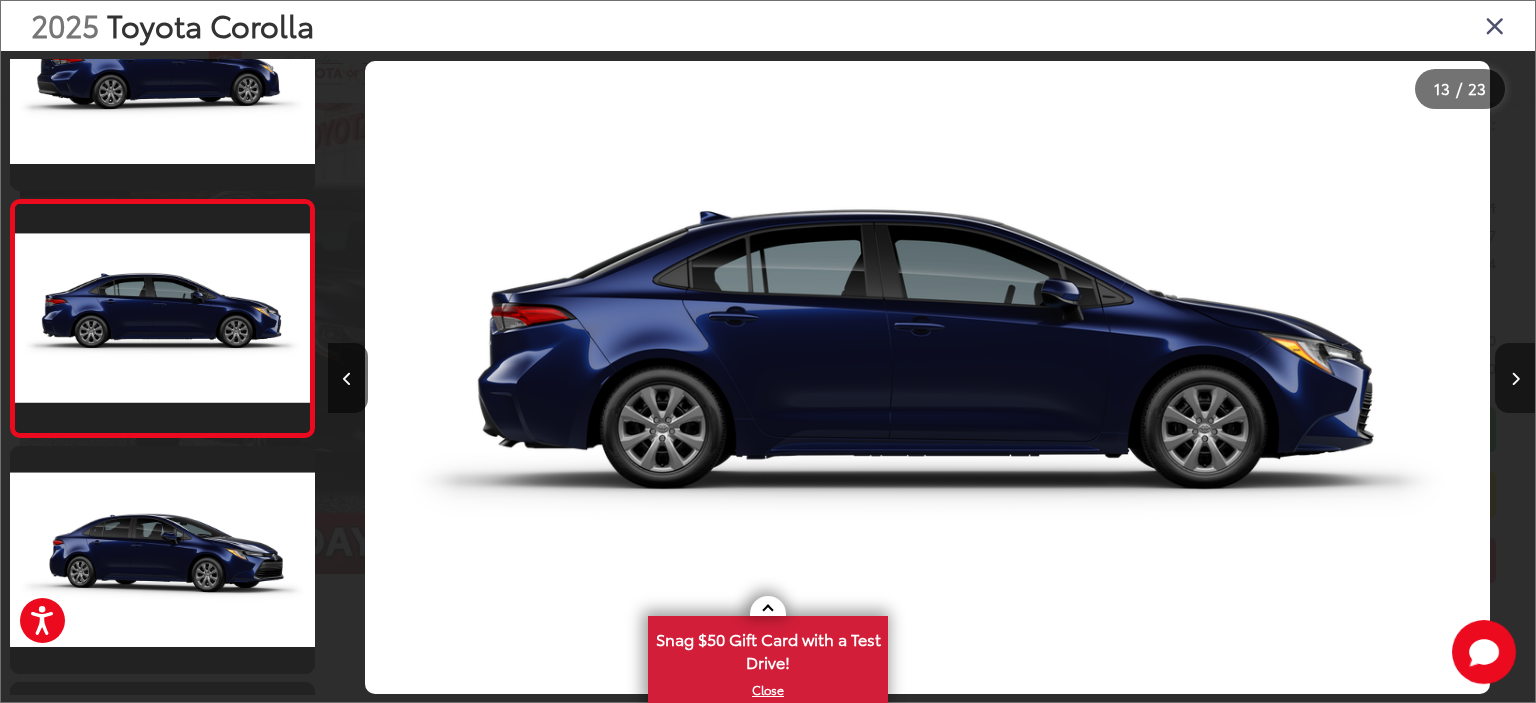 click at bounding box center [1515, 379] 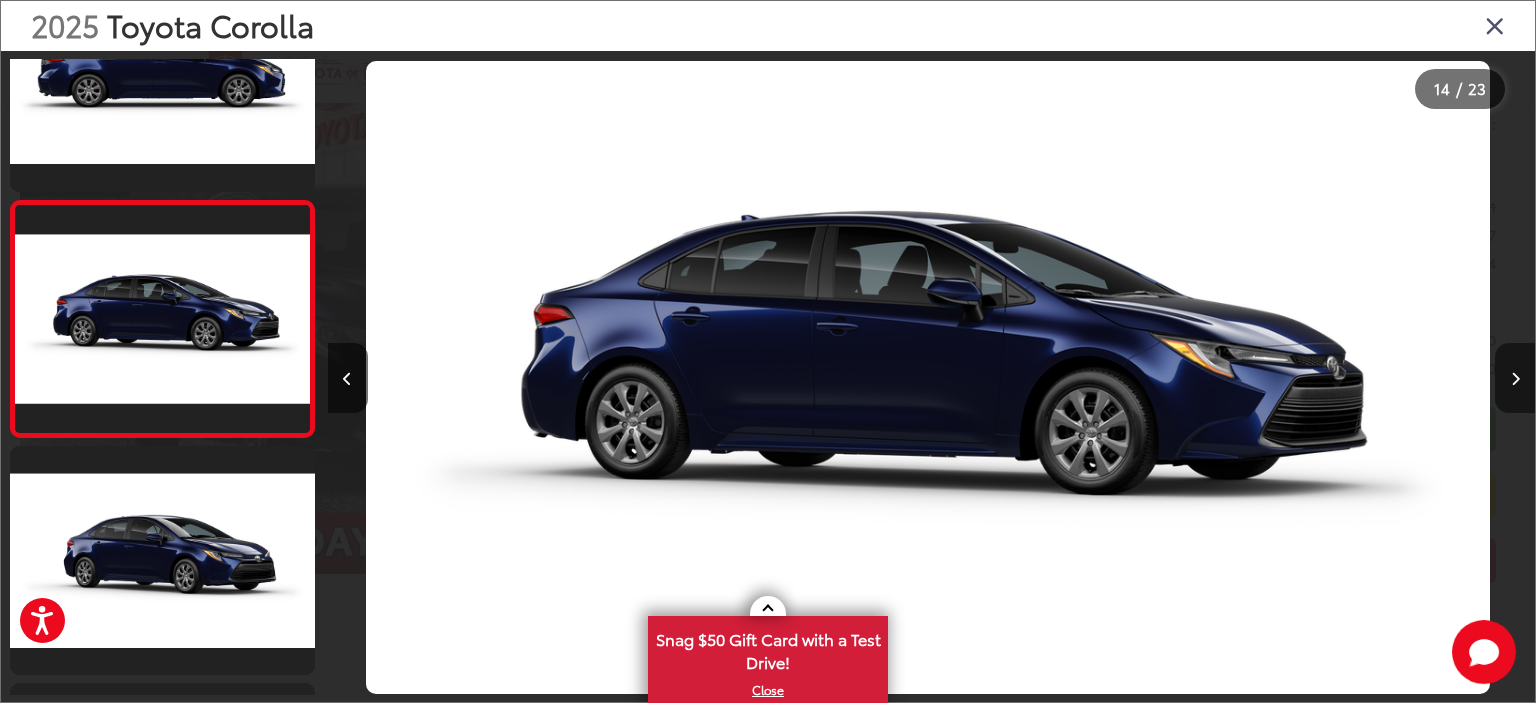 click at bounding box center [1515, 379] 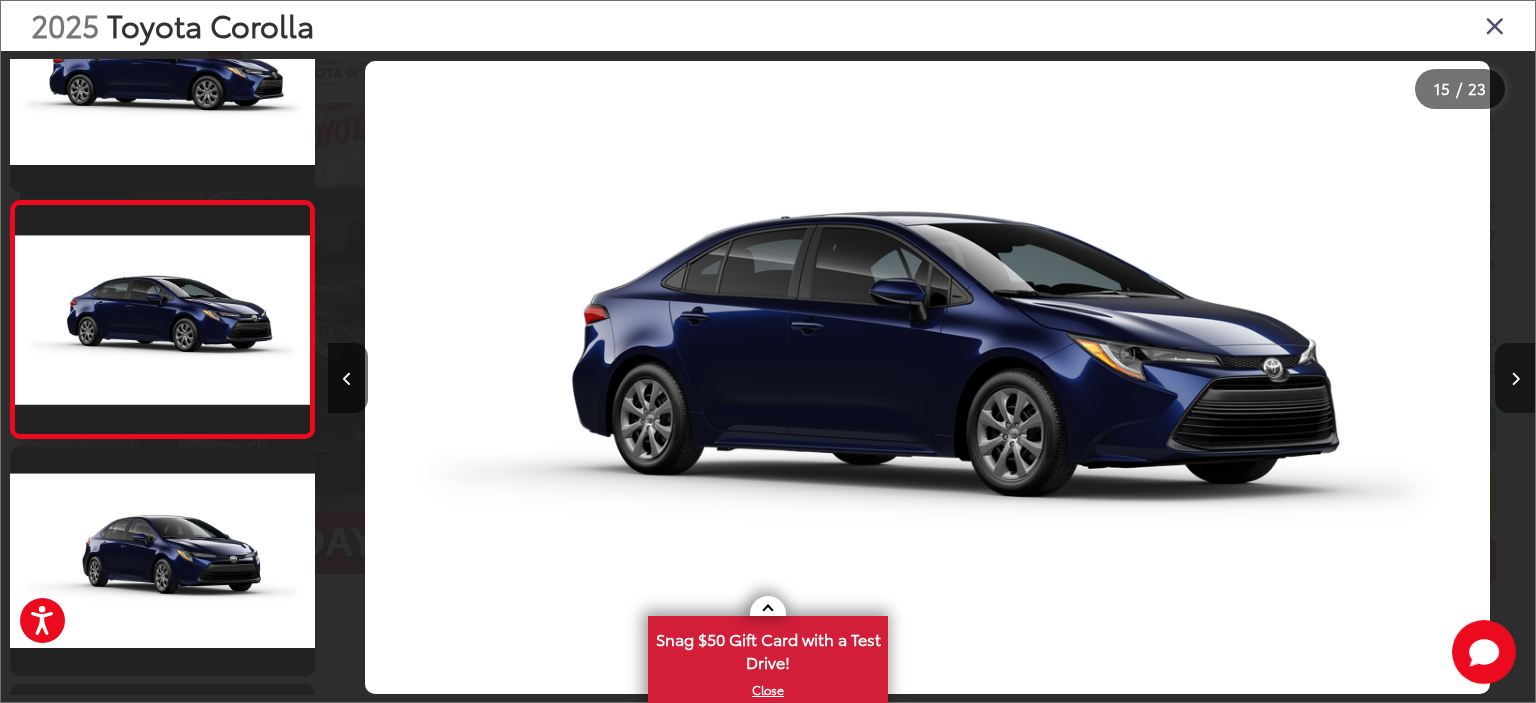 click at bounding box center (1515, 379) 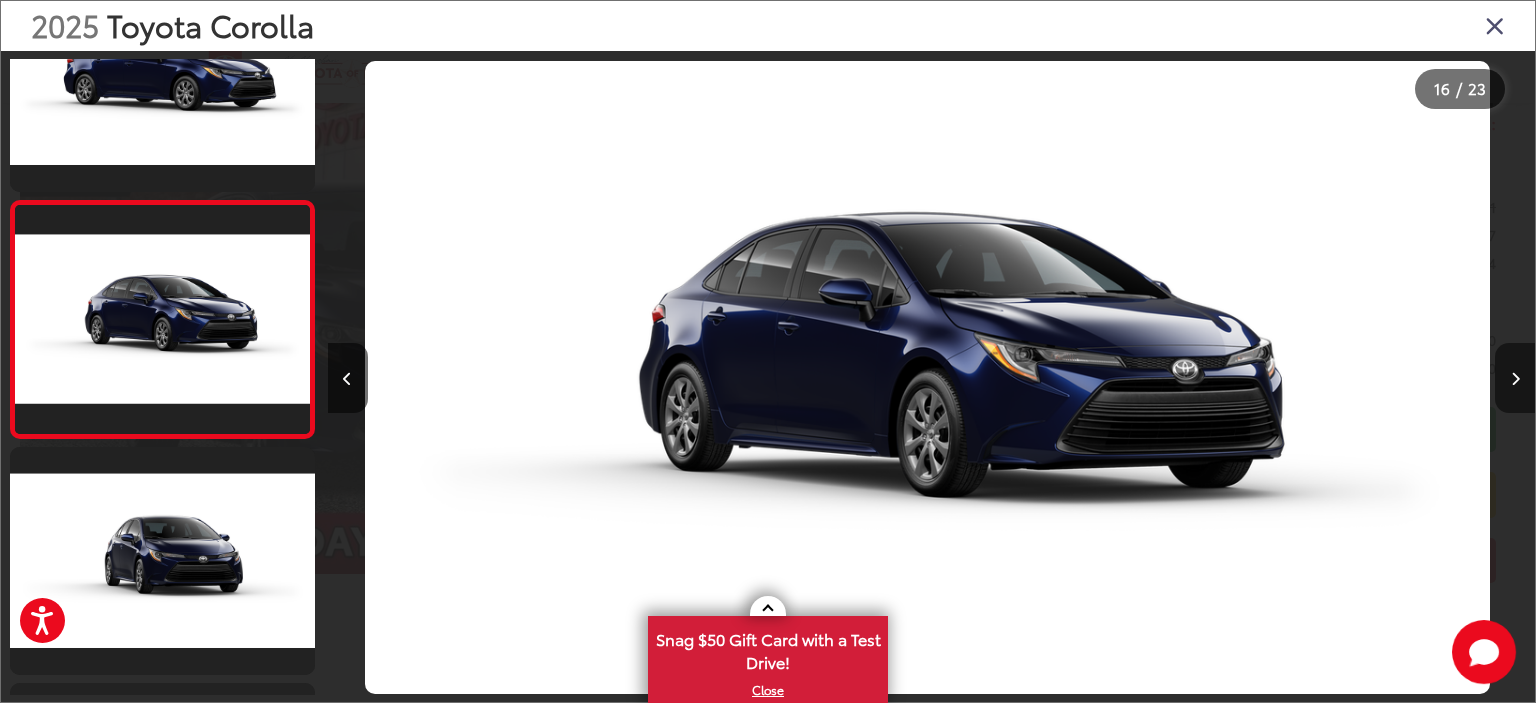 click at bounding box center [1515, 379] 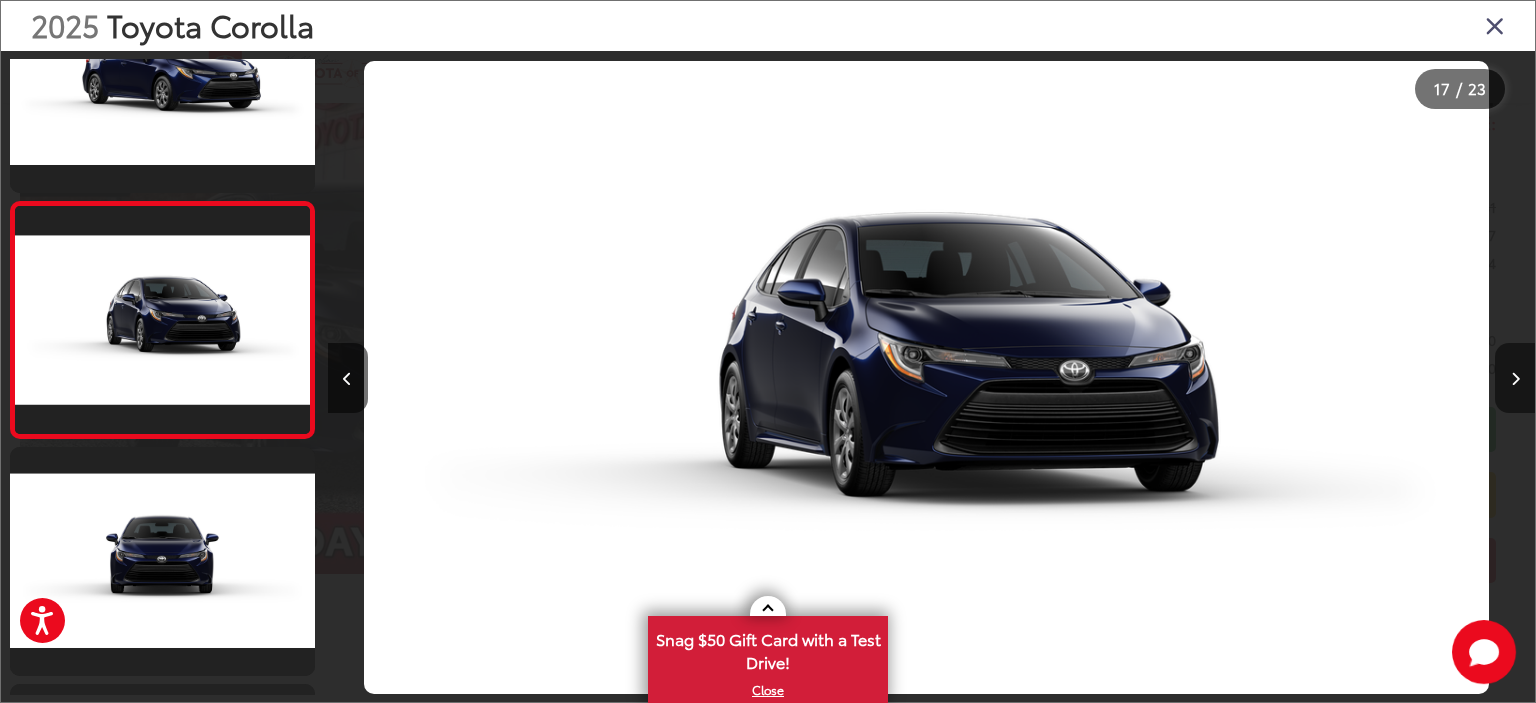 click at bounding box center (1515, 379) 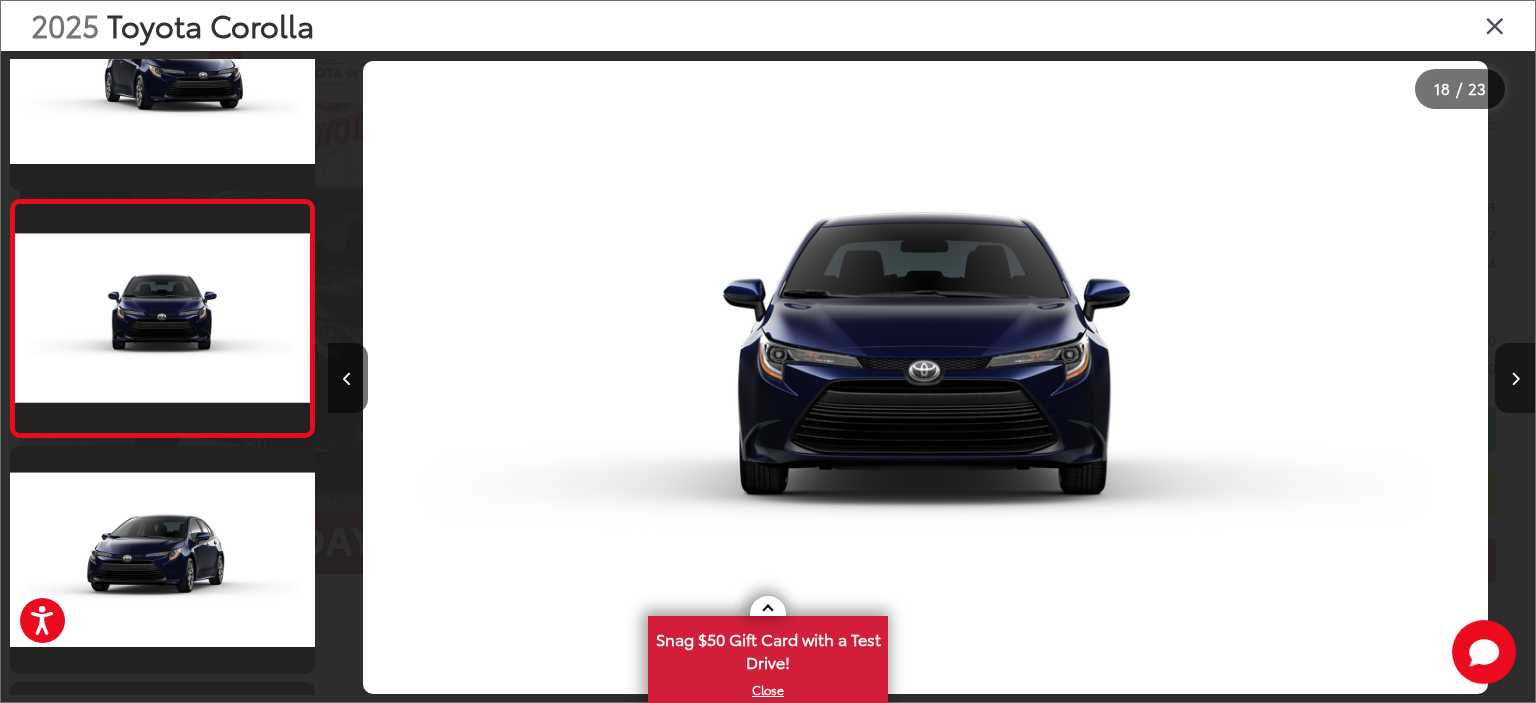 click at bounding box center [1515, 379] 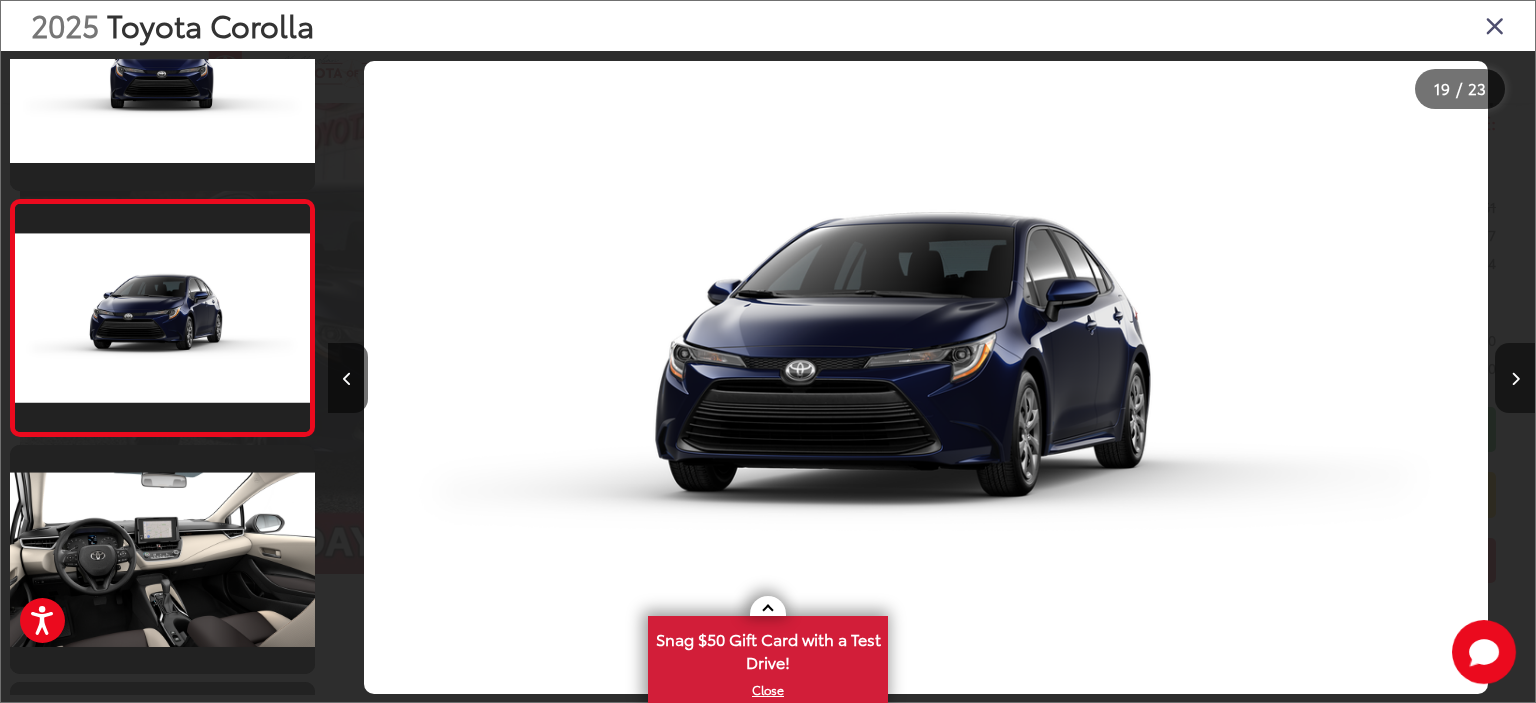 click at bounding box center (1515, 379) 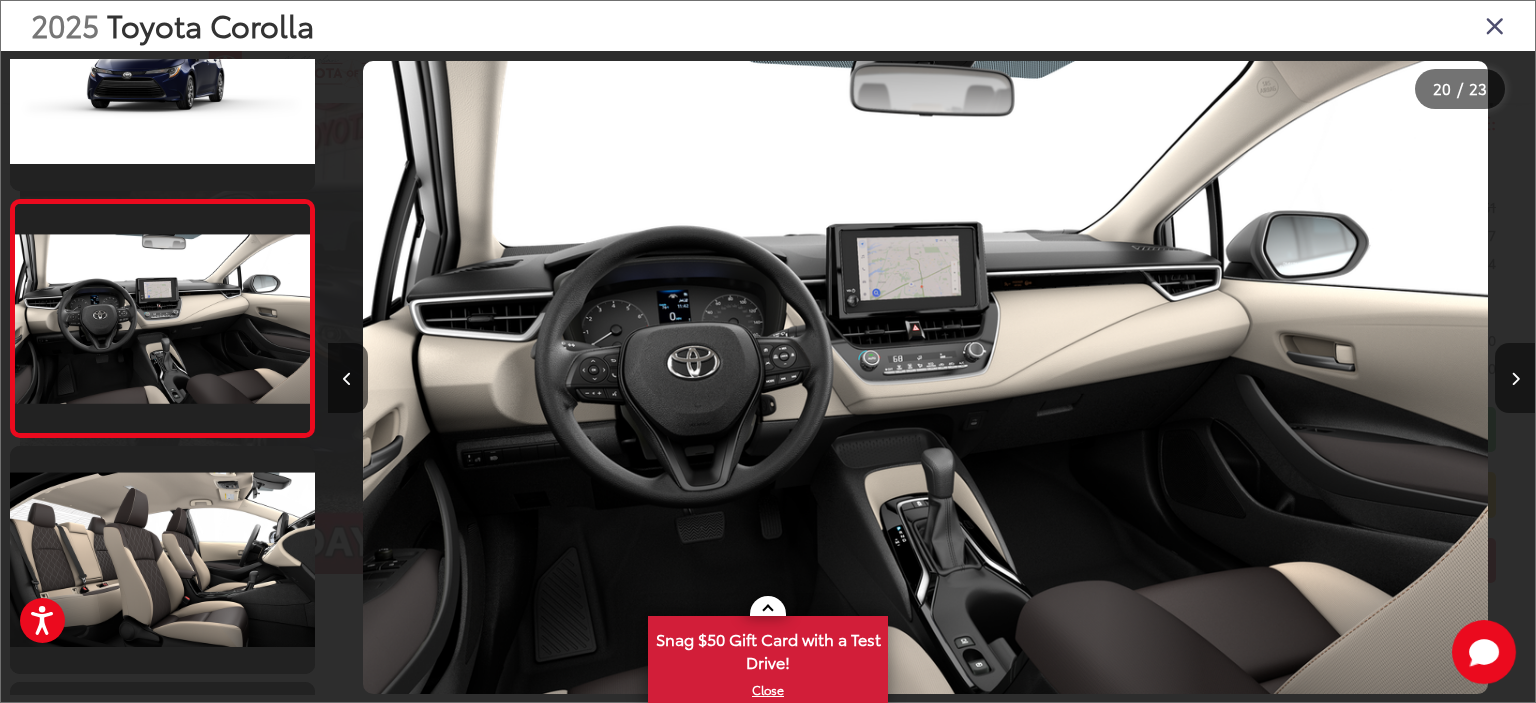 click at bounding box center (1515, 379) 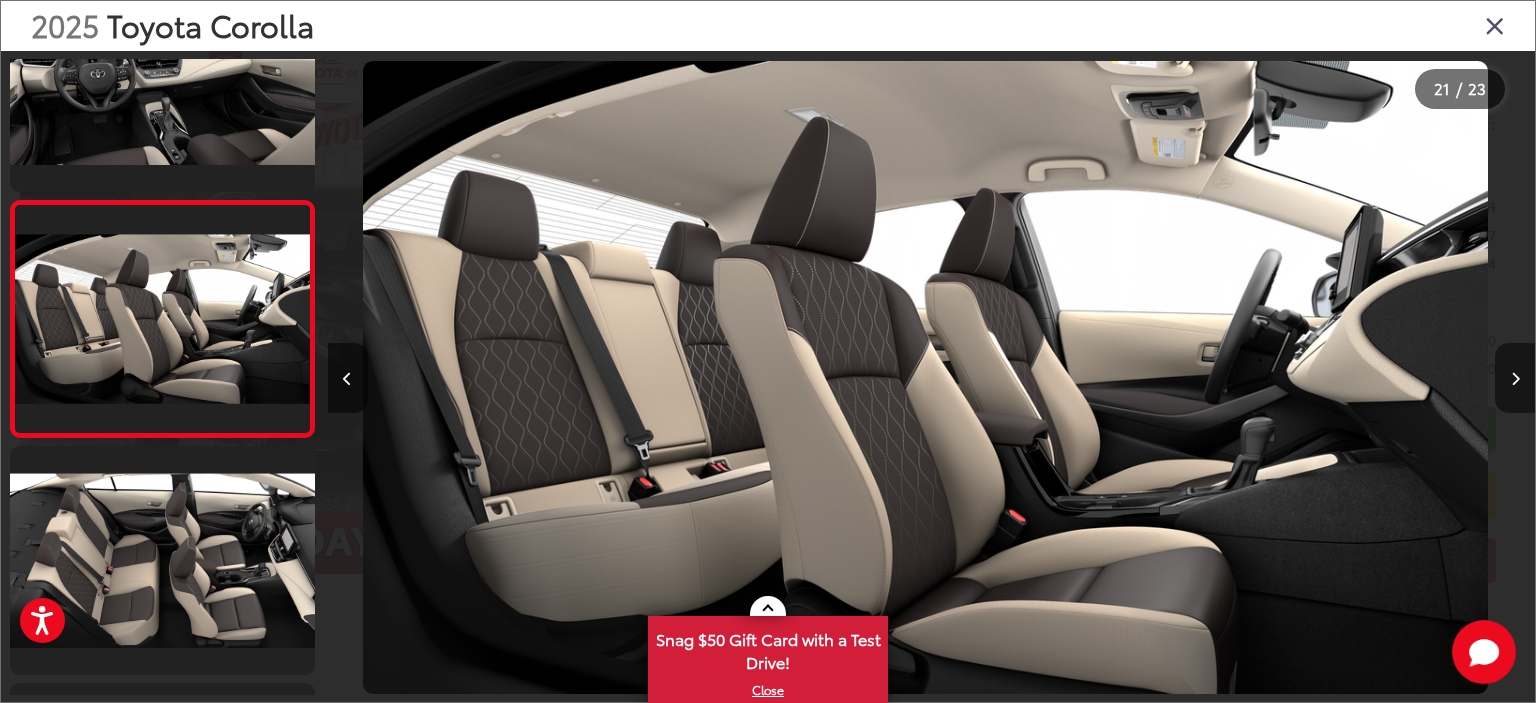 click at bounding box center [1515, 379] 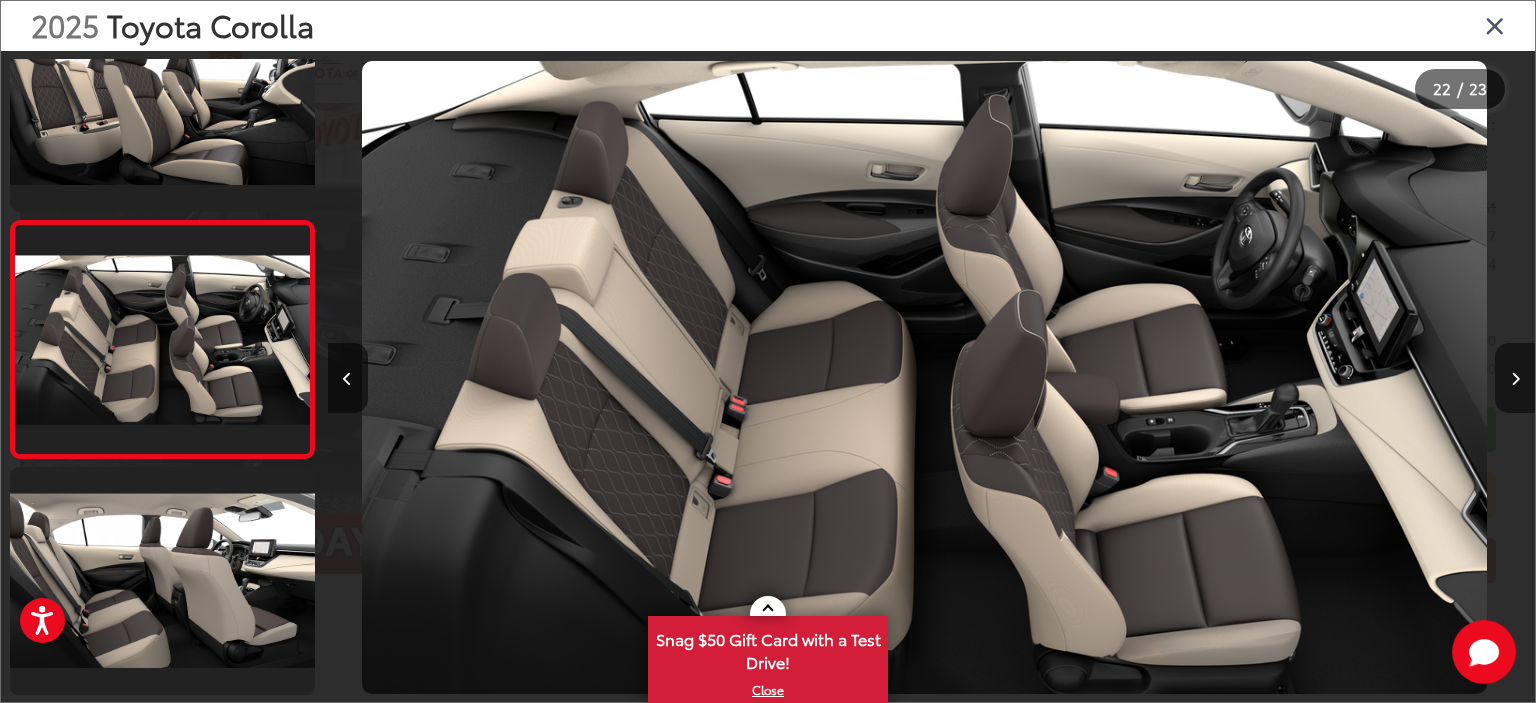 click at bounding box center (1515, 379) 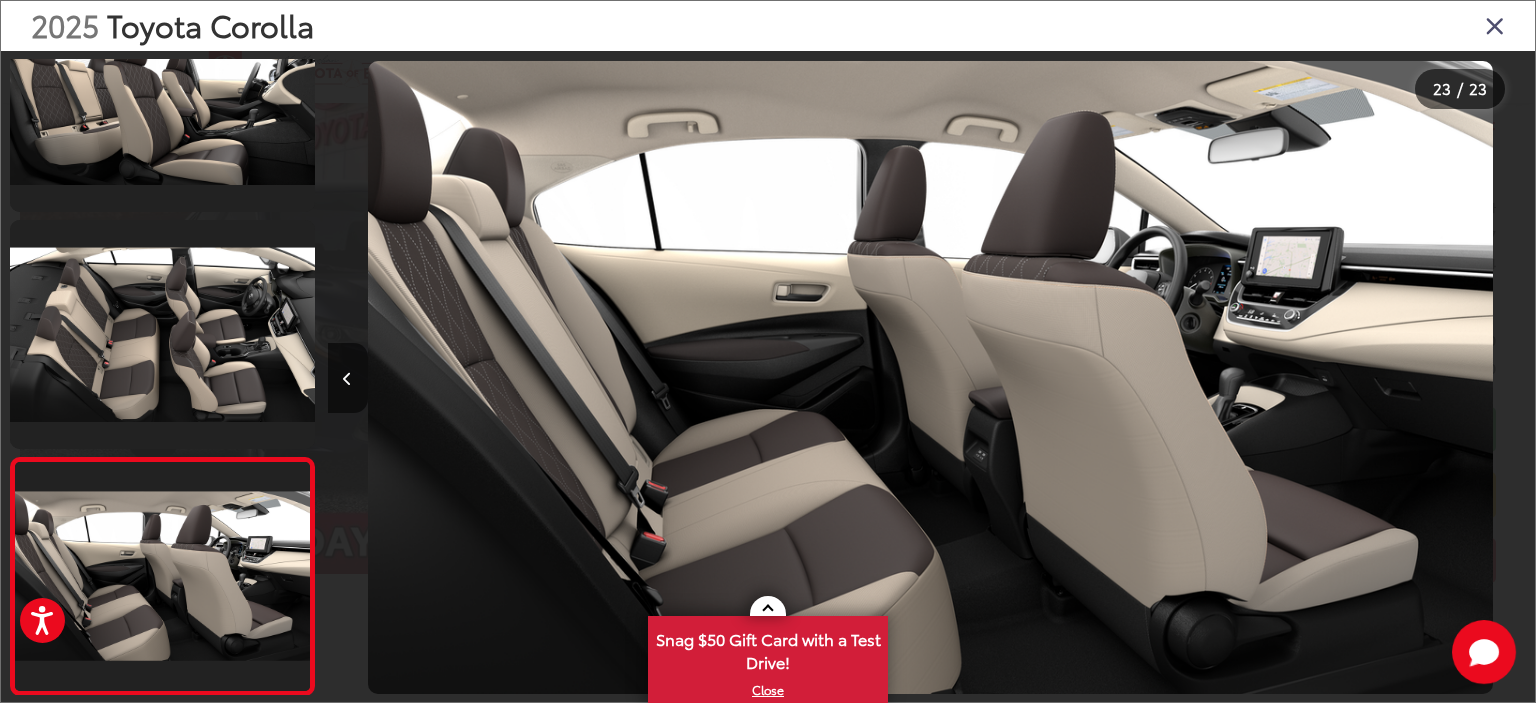 click at bounding box center (1384, 377) 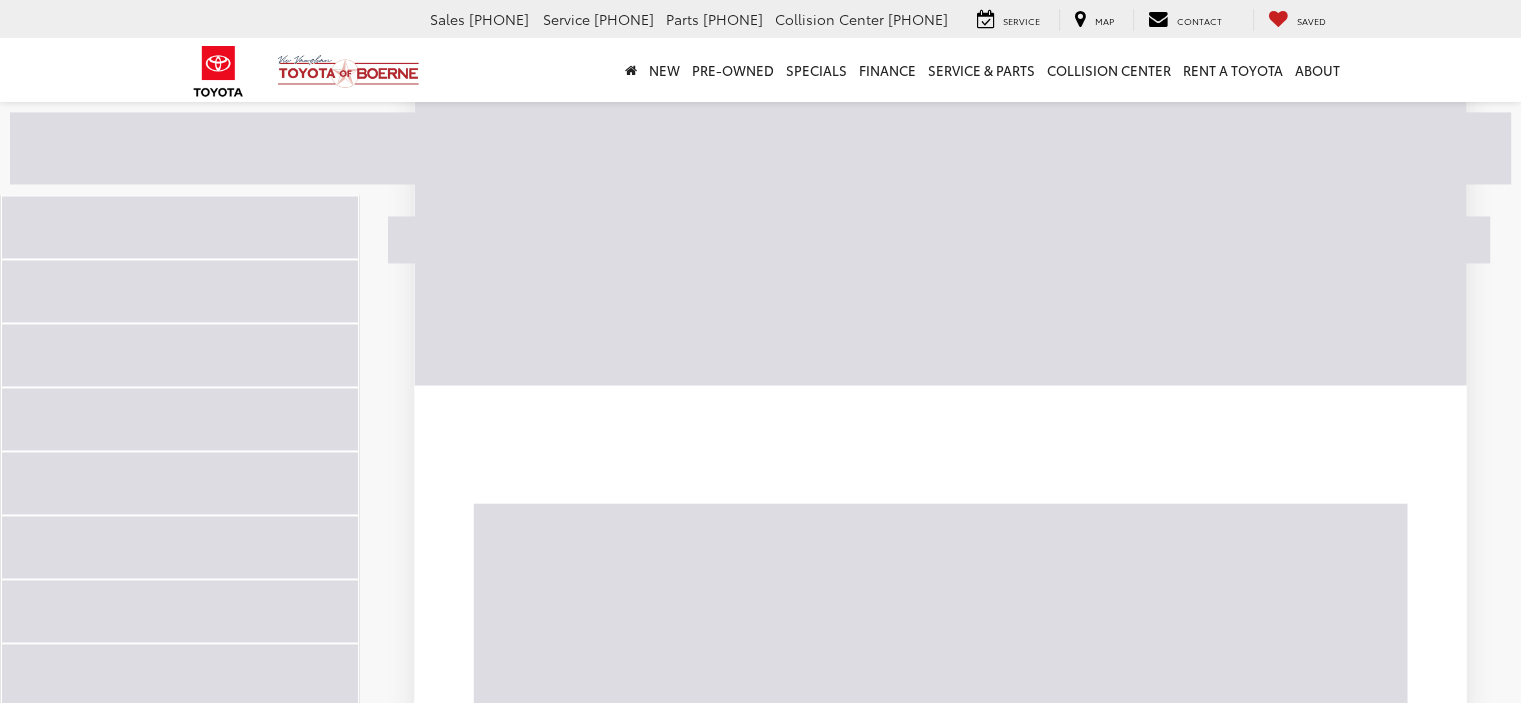 scroll, scrollTop: 0, scrollLeft: 0, axis: both 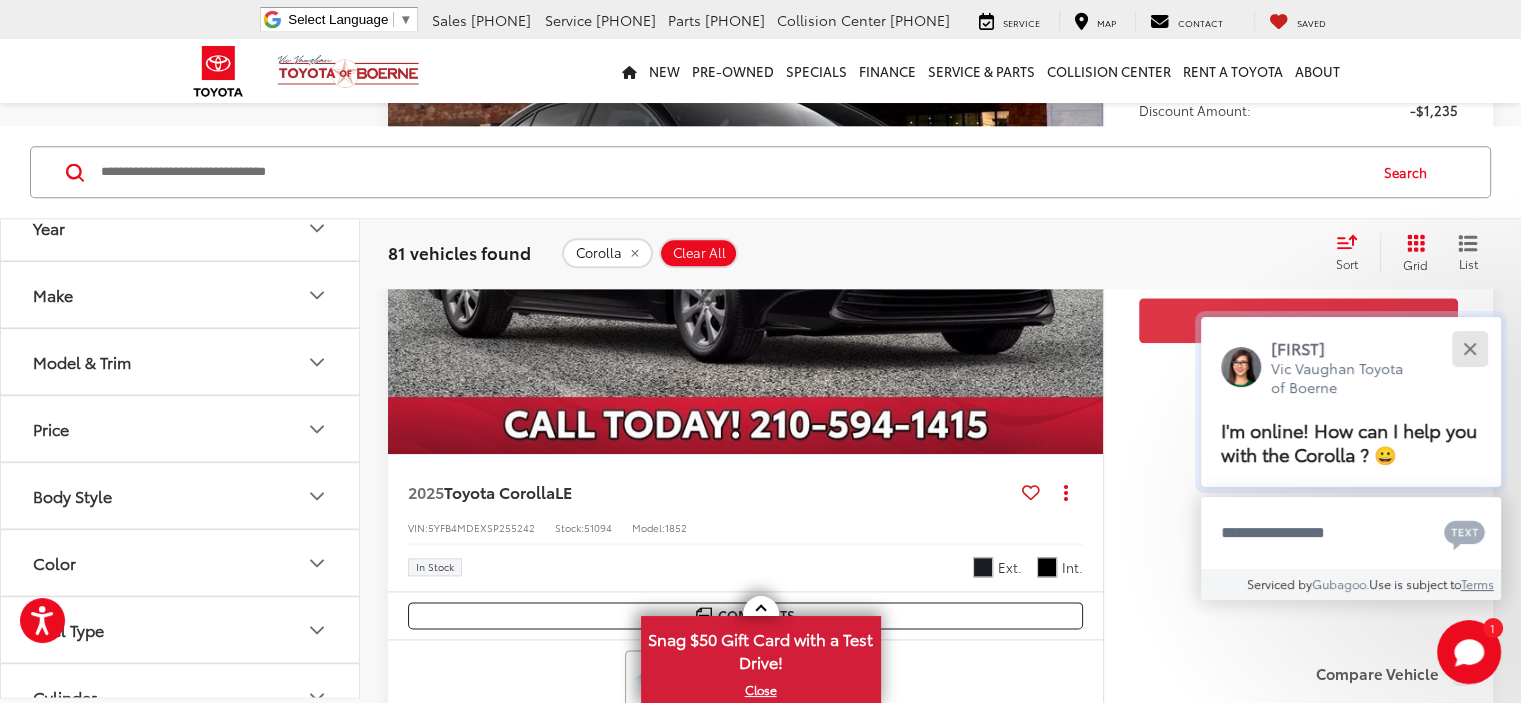 click at bounding box center [1469, 348] 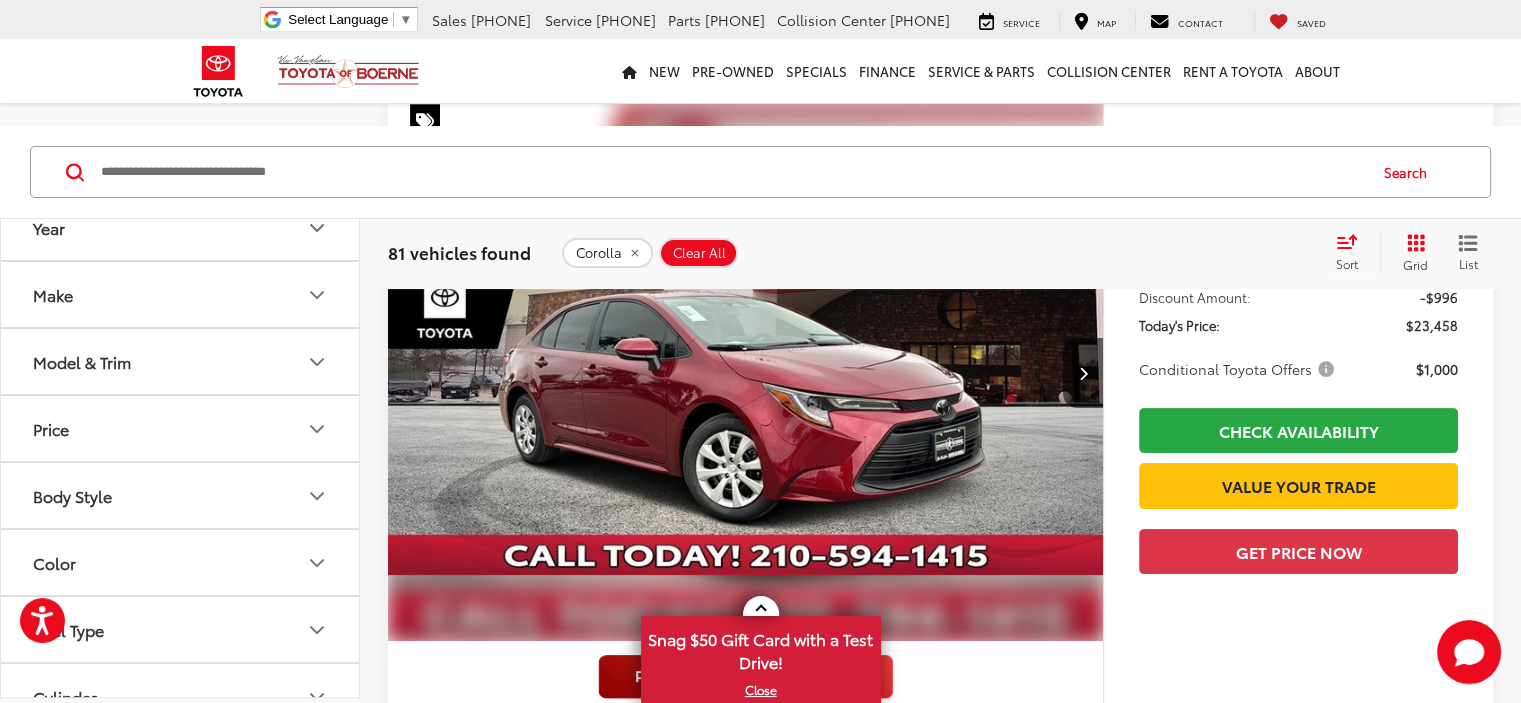 scroll, scrollTop: 356, scrollLeft: 0, axis: vertical 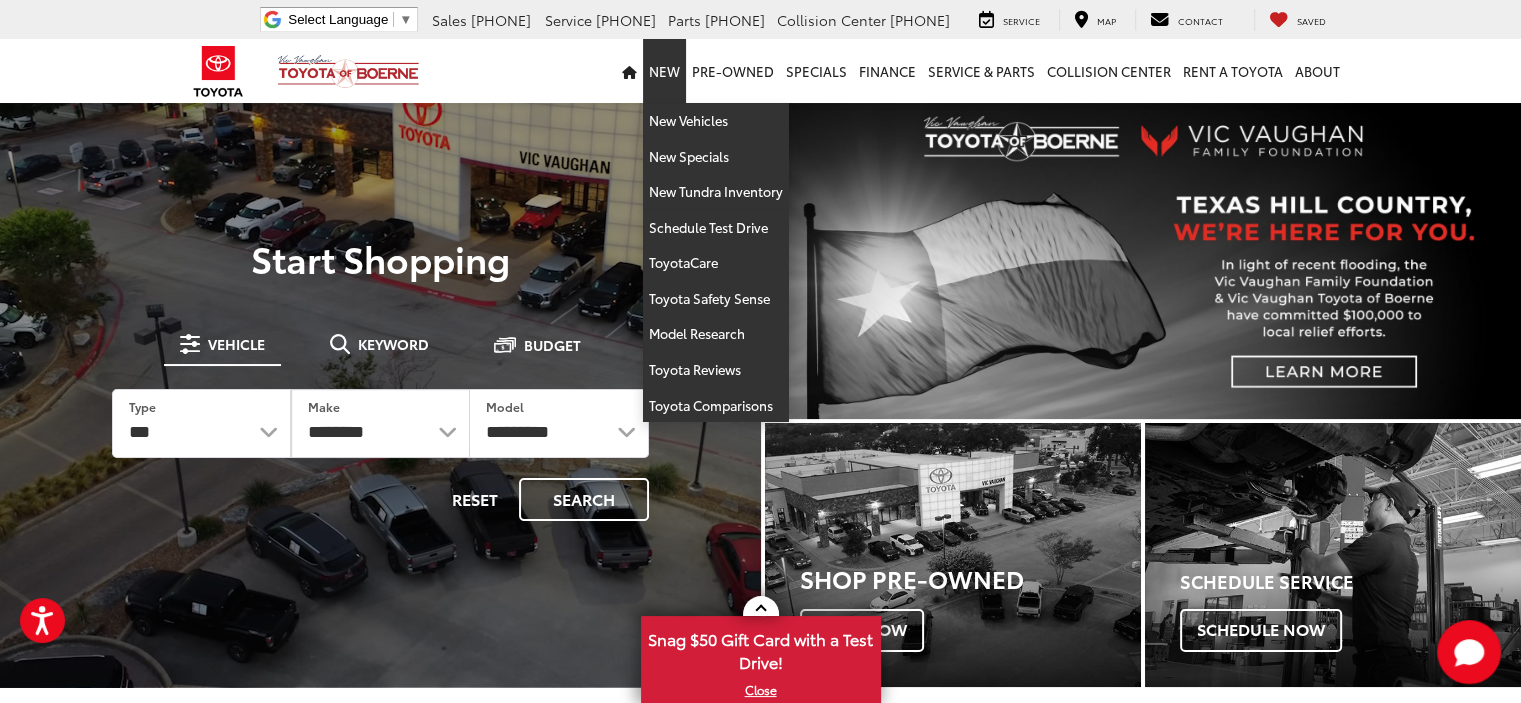 click on "New" at bounding box center [664, 71] 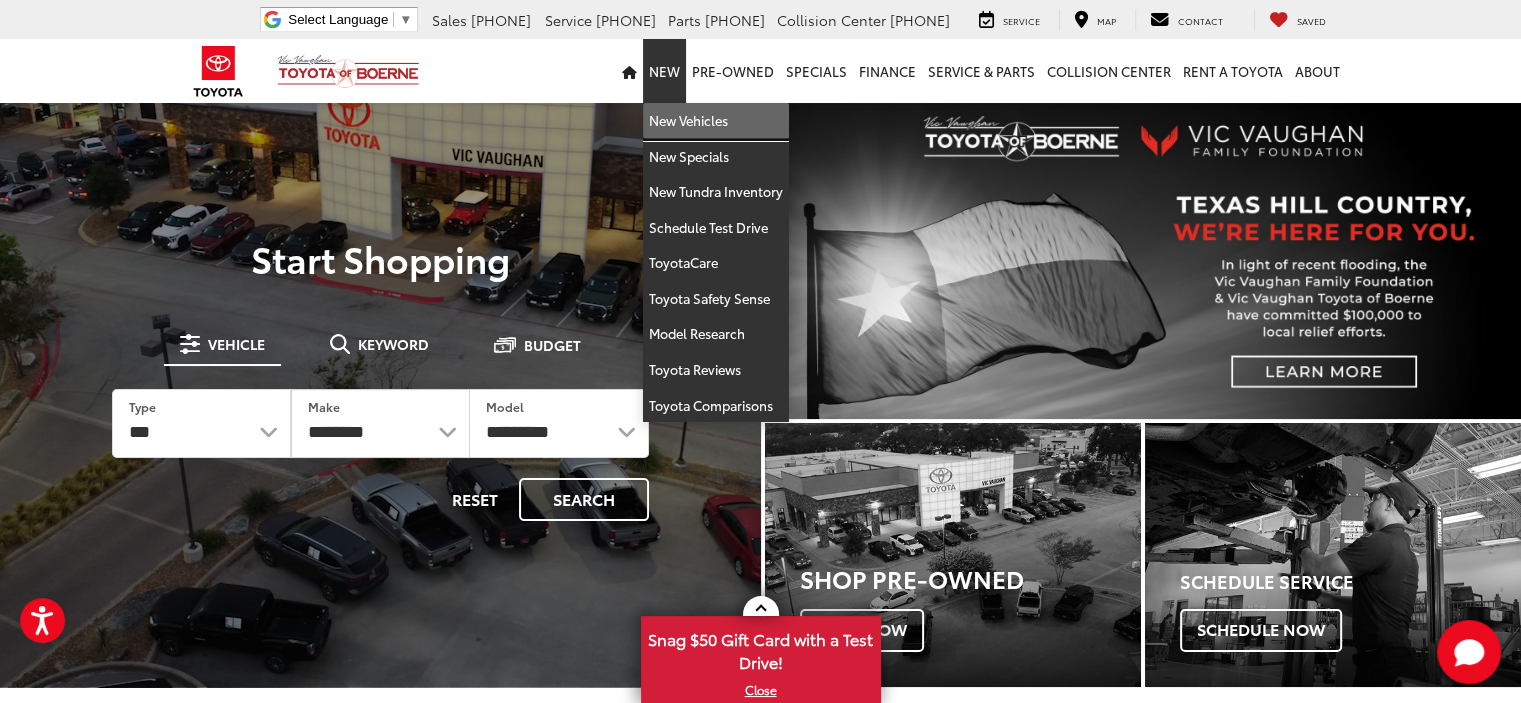 click on "New Vehicles" at bounding box center (716, 121) 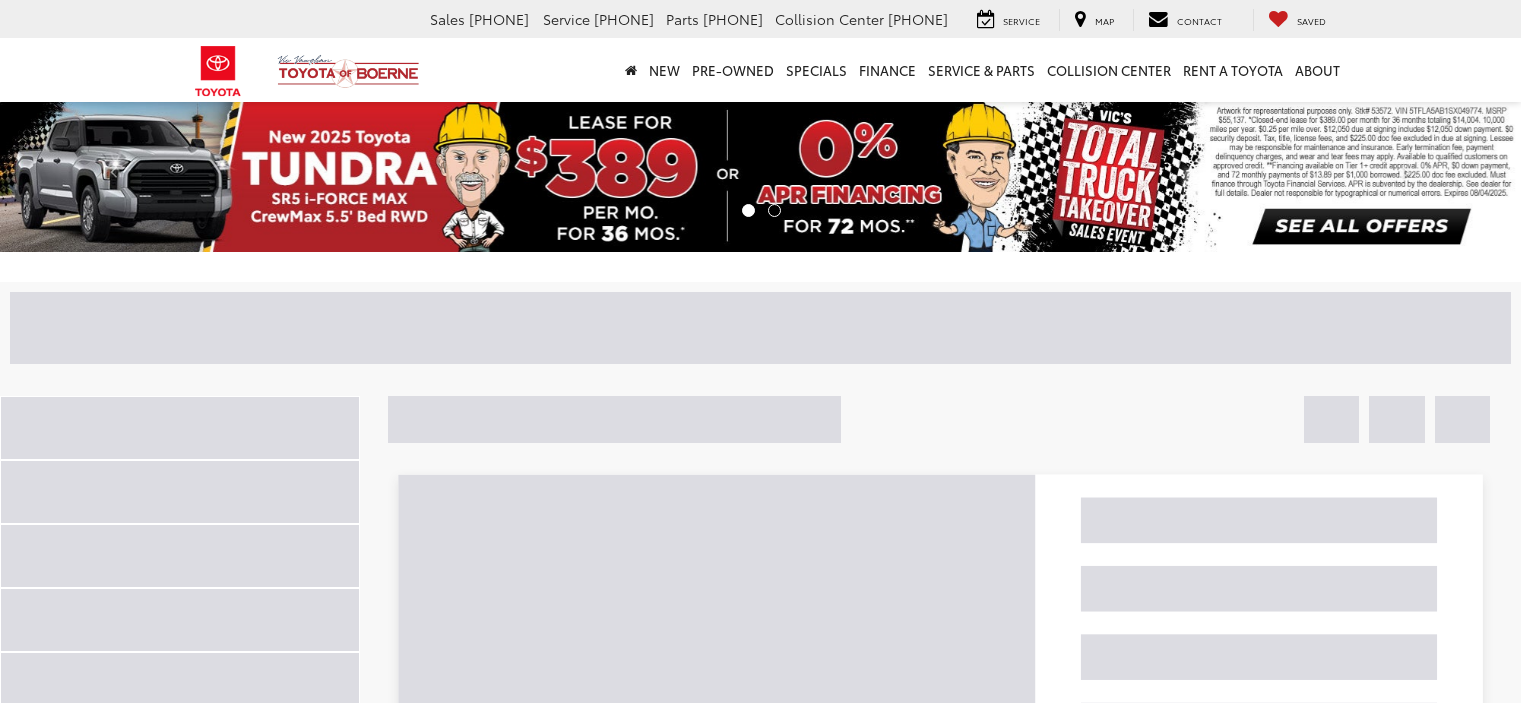 scroll, scrollTop: 0, scrollLeft: 0, axis: both 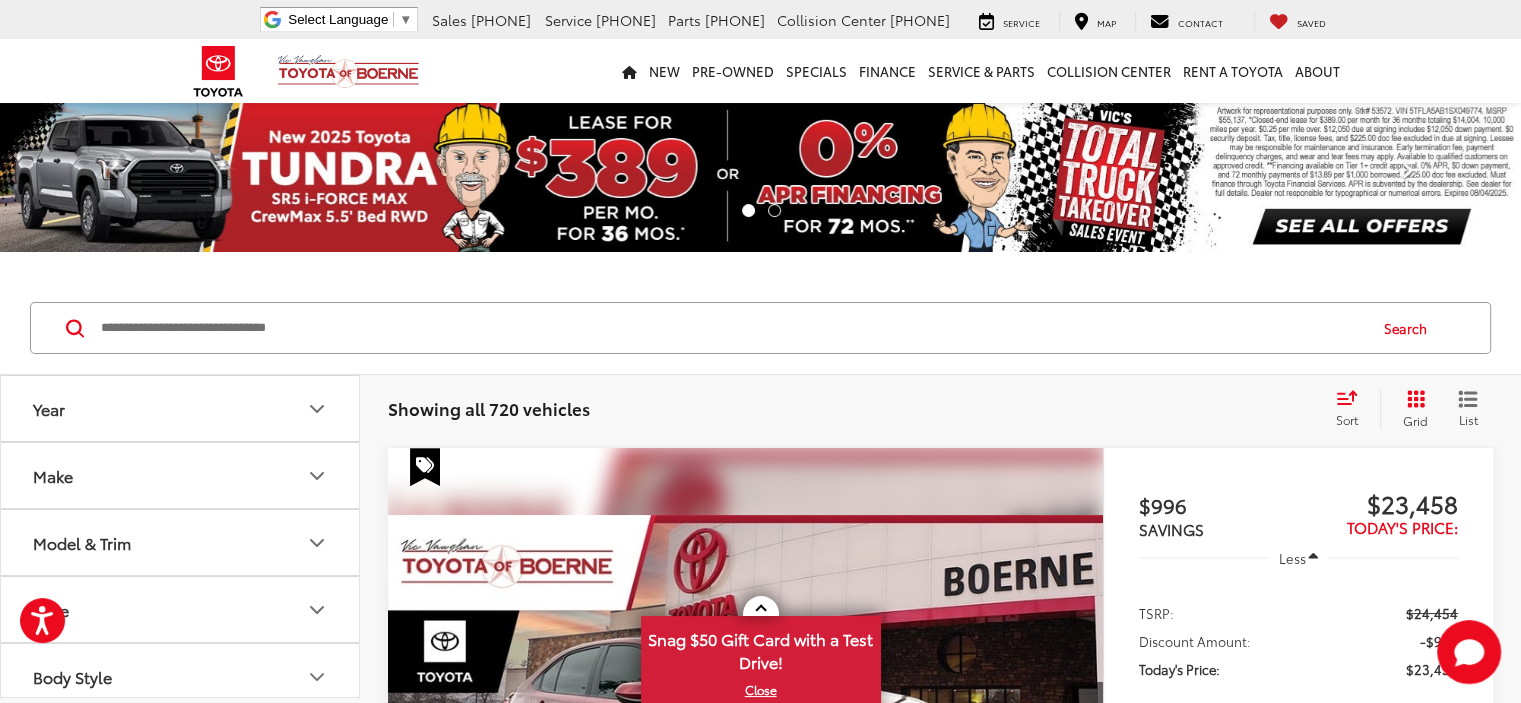 click on "Next" at bounding box center (1407, 176) 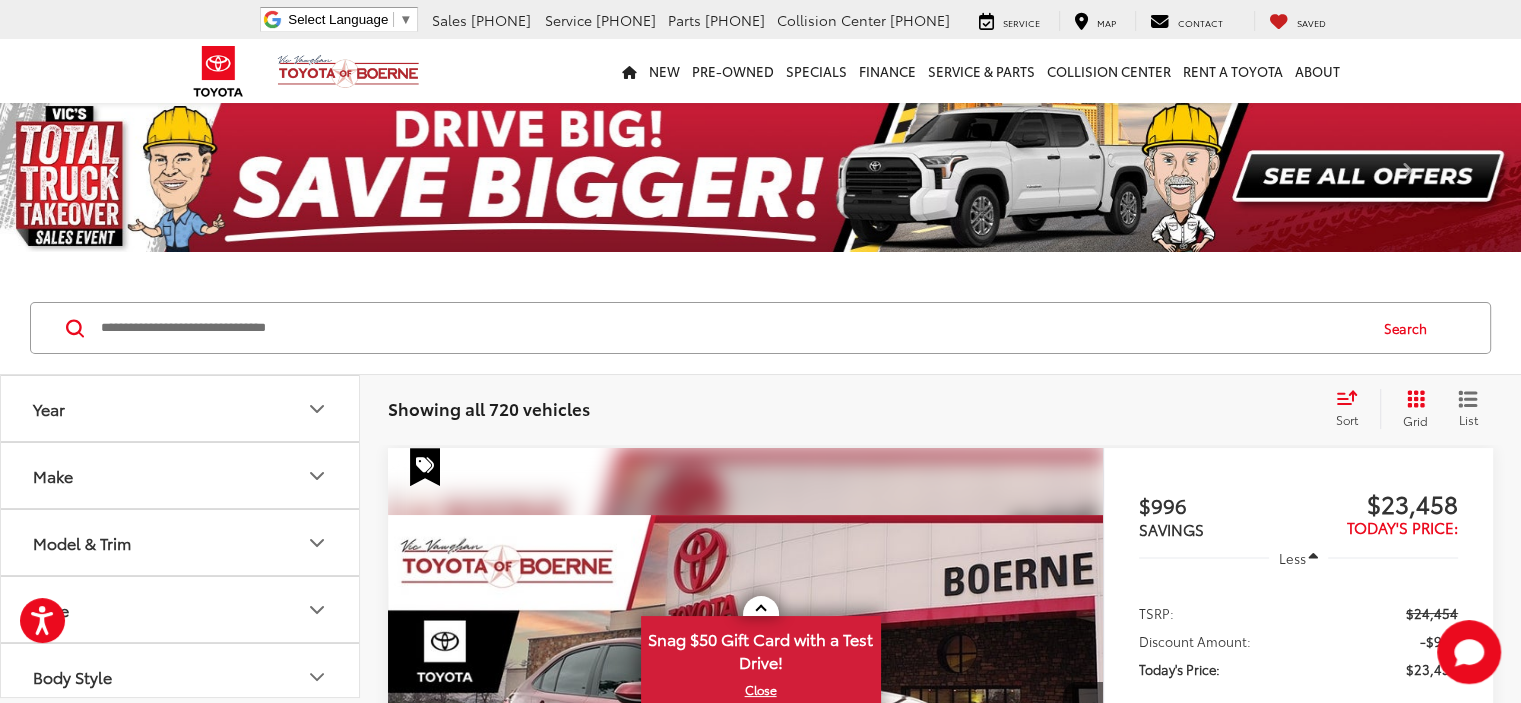 click on "Previous" at bounding box center [114, 176] 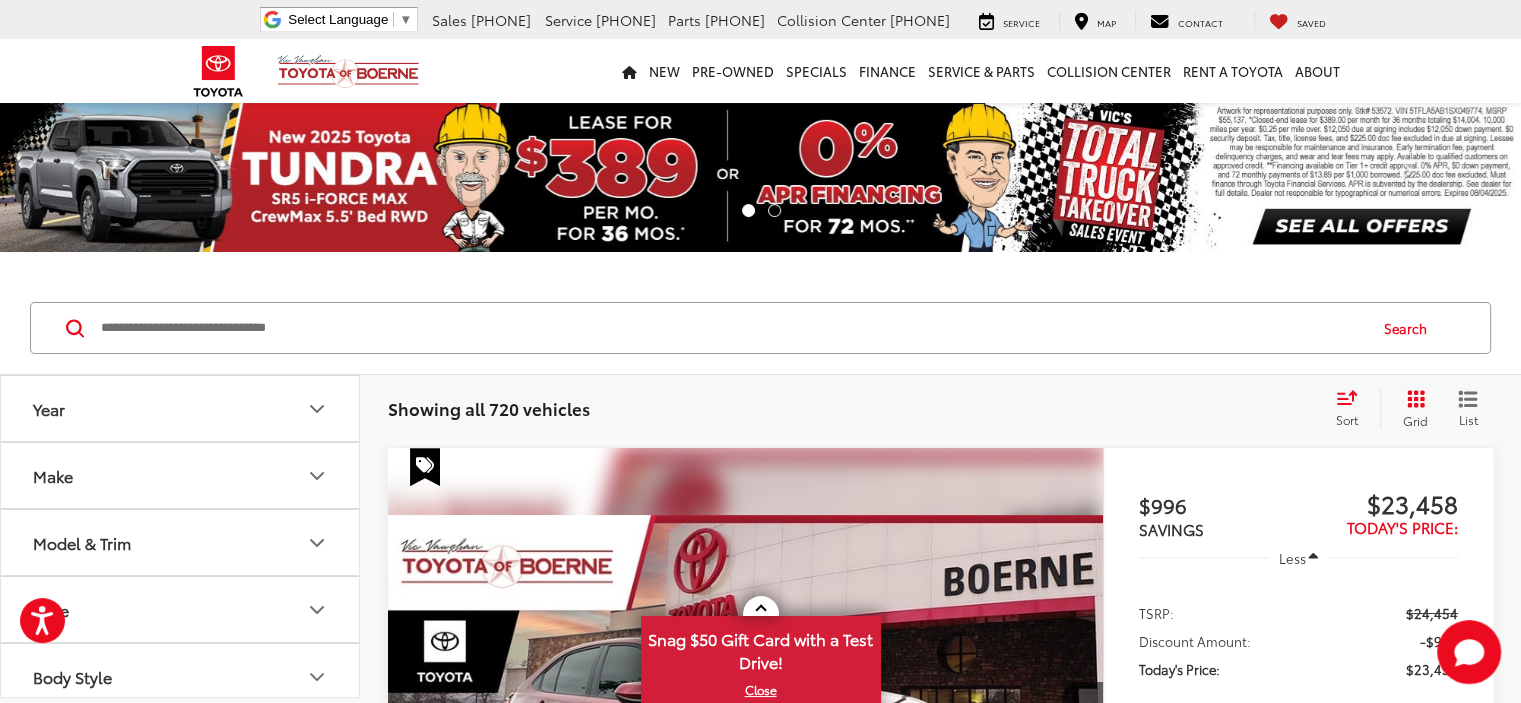 click at bounding box center [760, 212] 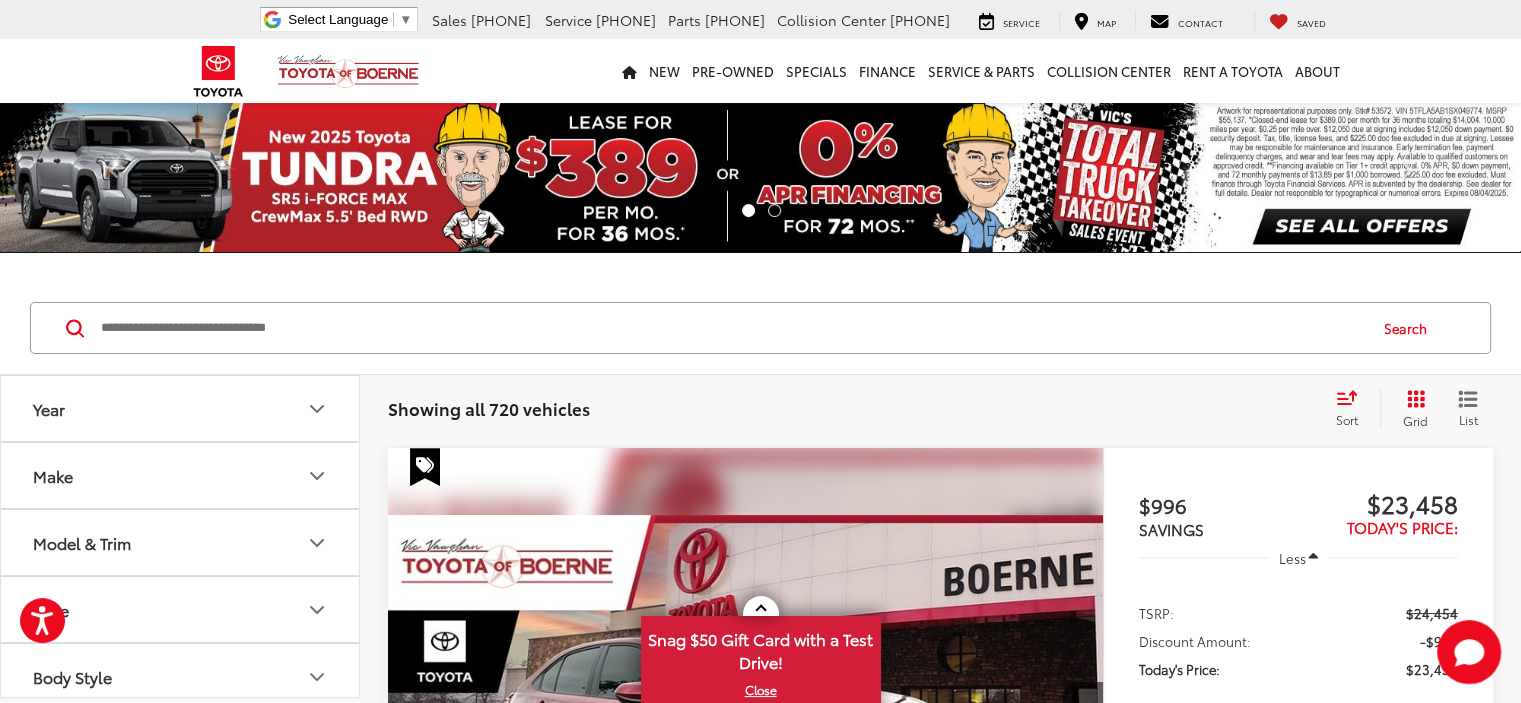 click at bounding box center [760, 176] 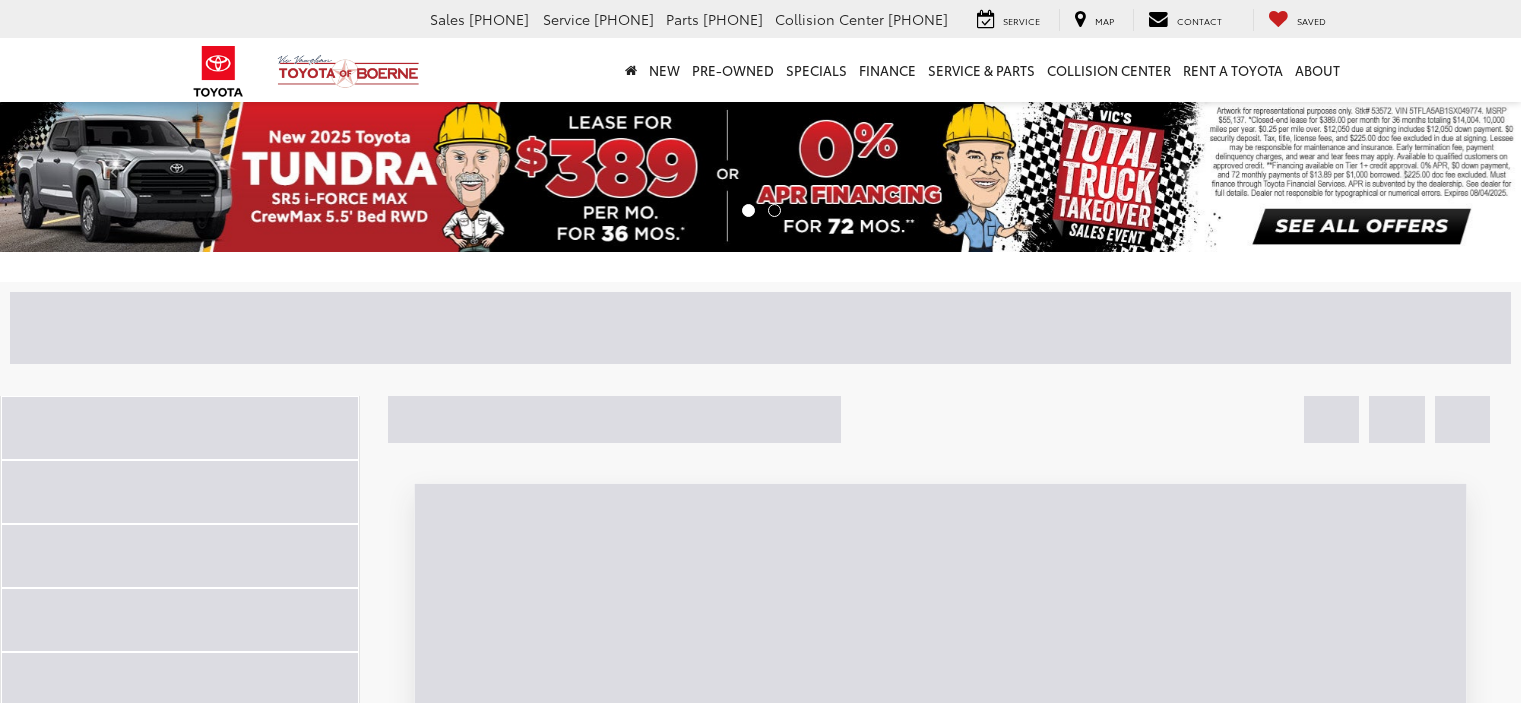 scroll, scrollTop: 0, scrollLeft: 0, axis: both 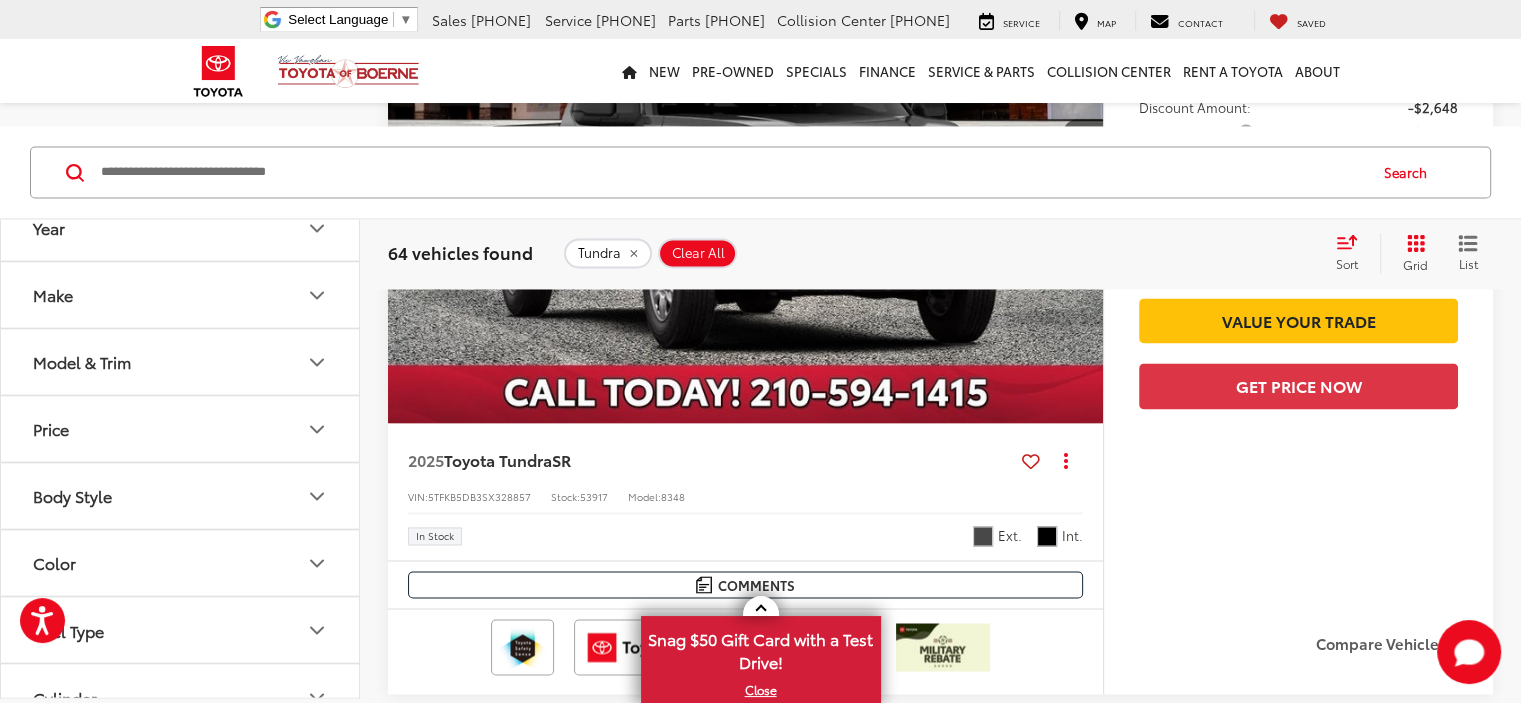 click on "More Details Comments Dealer Comments Black 2025 Toyota Tundra SR 4WD 10-Speed Automatic 3.4L V6 4WD, Blk Fabric Cloth. Disclaimer: New vehicle pricing includes all offers and incentives. Tax, Title, Tags and Dealer doc fee $225.00 not included in vehicle prices shown and must be paid by the purchaser. While great effort is made to ensure the accuracy of the information on this site, errors do occur so please verify information with a customer service rep. This is easily done by calling us at 210-625-4392 or by visiting us at the dealership. Offers expire August 4,2025. Manufacturer’s Rebate subject to residency restrictions. Any customer not meeting the residency restrictions will receive a dealer discount in the same amount of the manufacturer’s rebate. Recent Arrival! Price includes: $3000 - TMS Customer Cash . Exp. 08/04/2025 More..." at bounding box center (745, 1432) 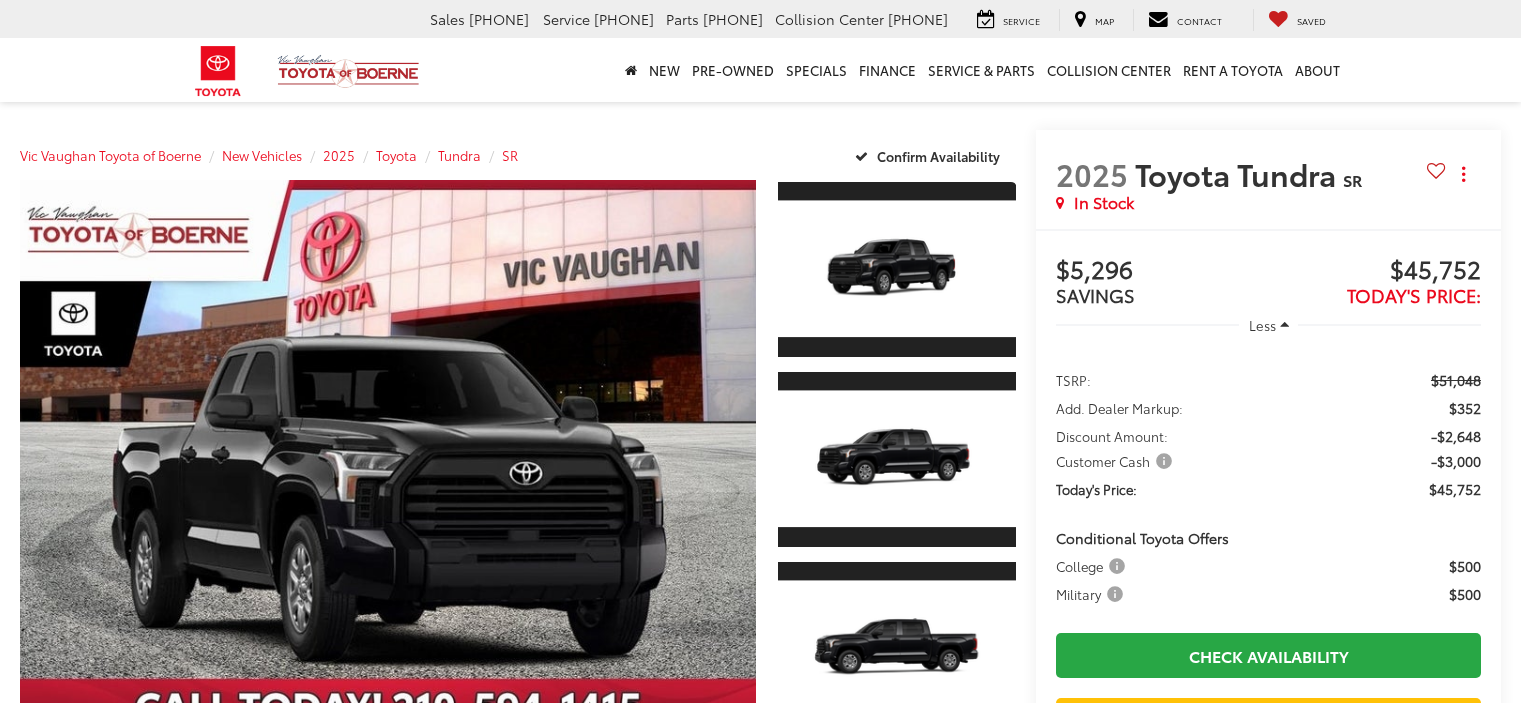 scroll, scrollTop: 0, scrollLeft: 0, axis: both 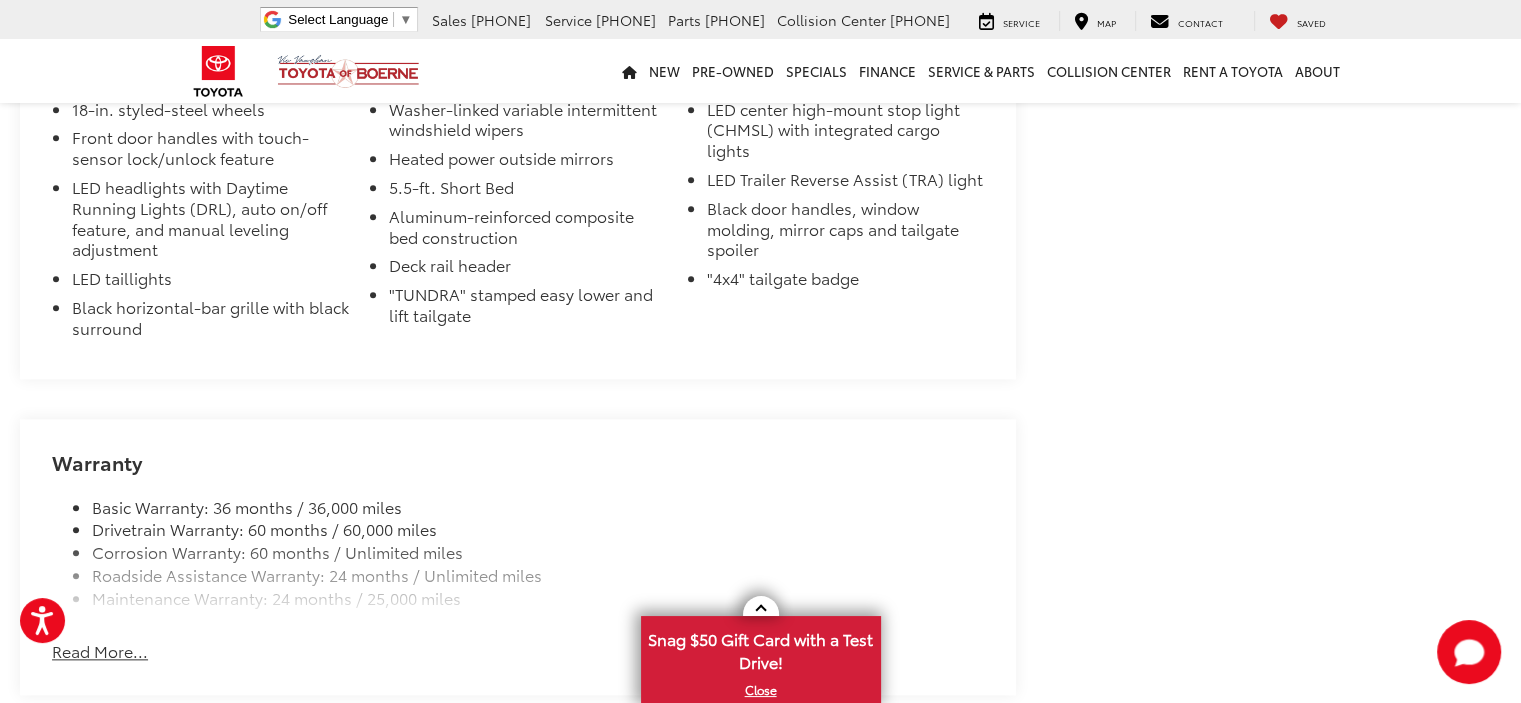 drag, startPoint x: 1535, startPoint y: 53, endPoint x: 1408, endPoint y: 406, distance: 375.15063 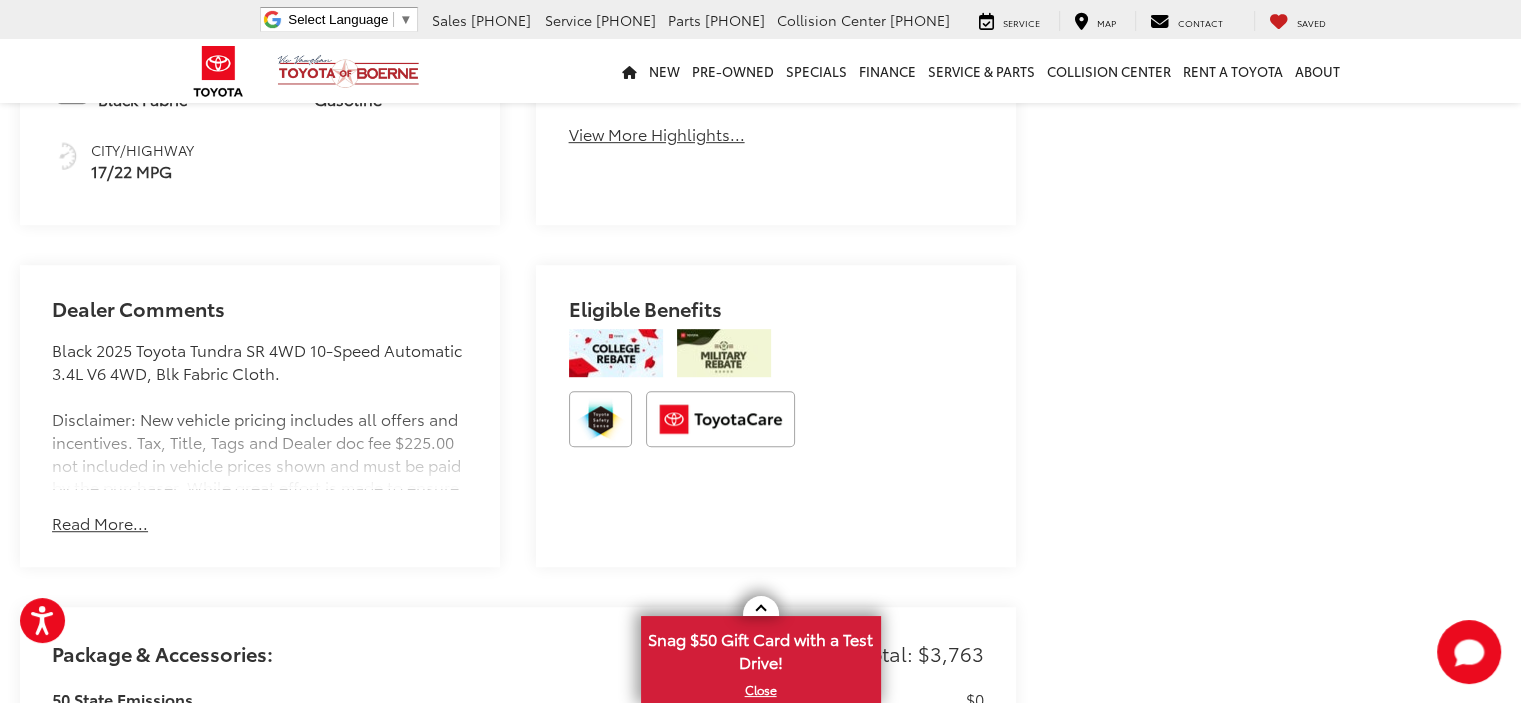 scroll, scrollTop: 0, scrollLeft: 0, axis: both 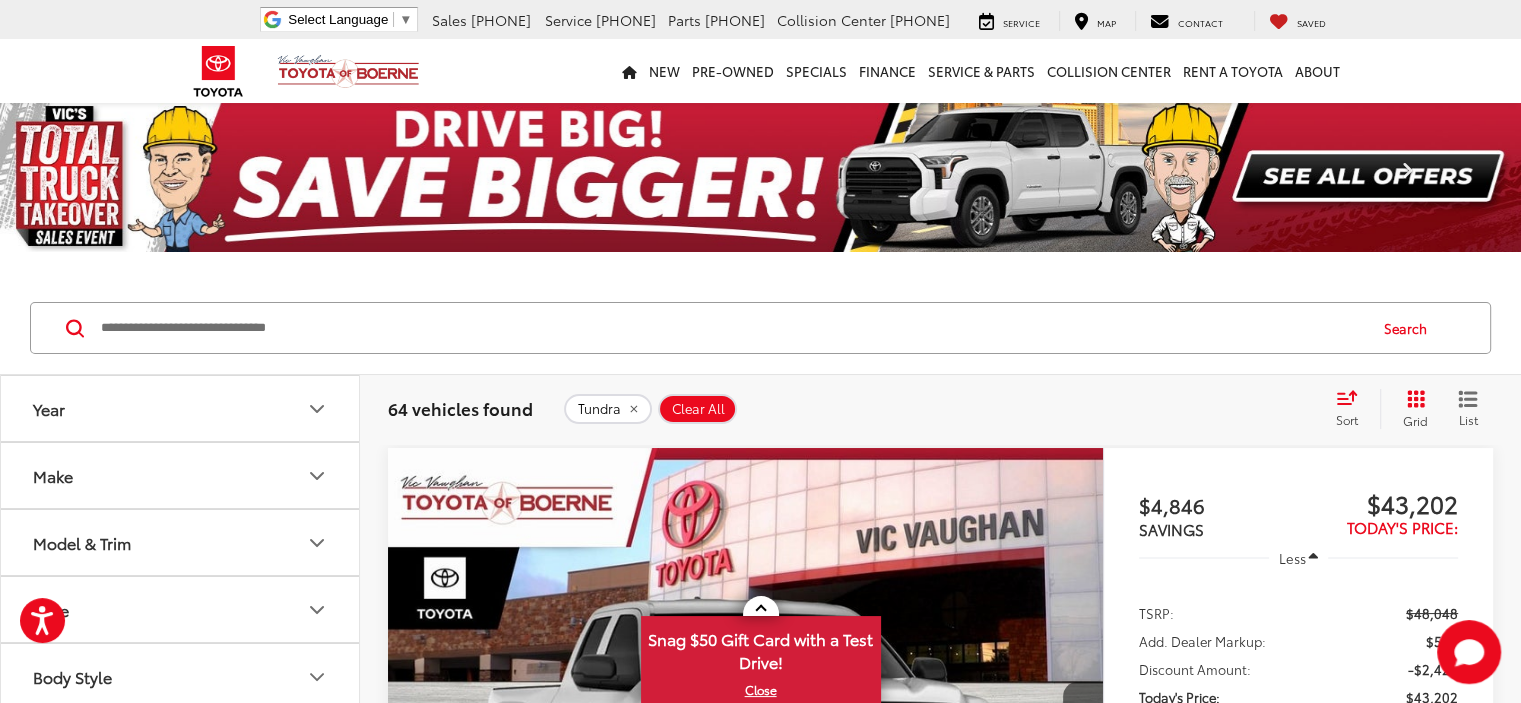 click on "Next" at bounding box center [1407, 176] 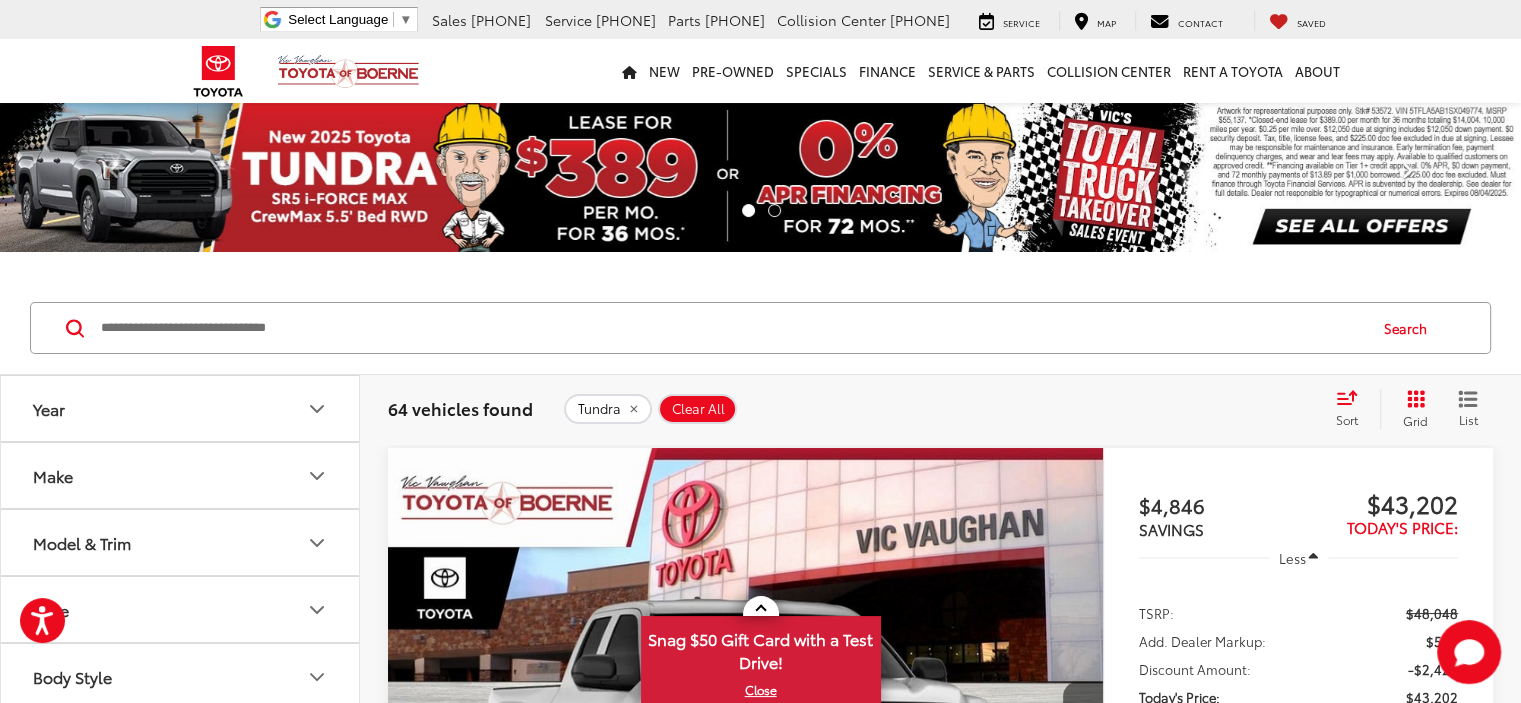 click on "Next" at bounding box center [1407, 176] 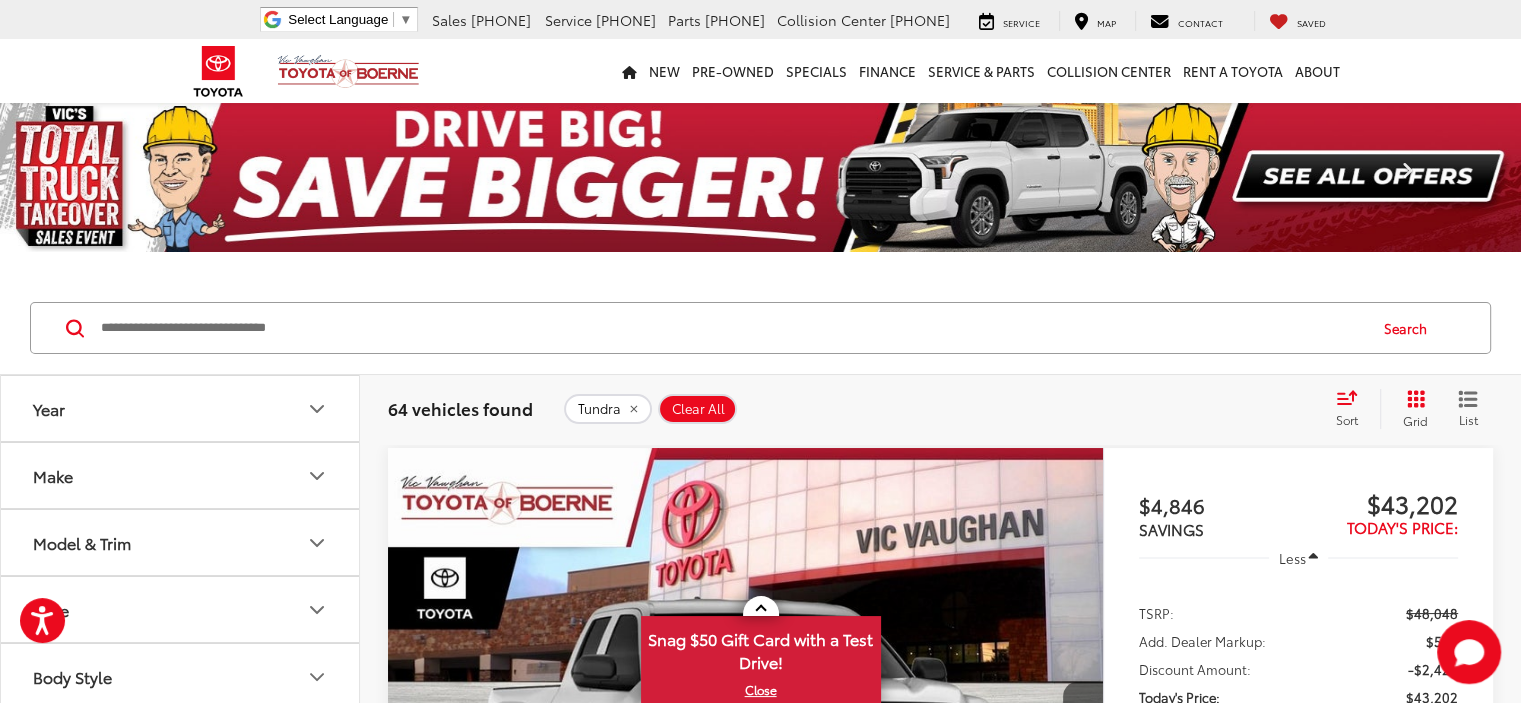 click on "Next" at bounding box center [1407, 176] 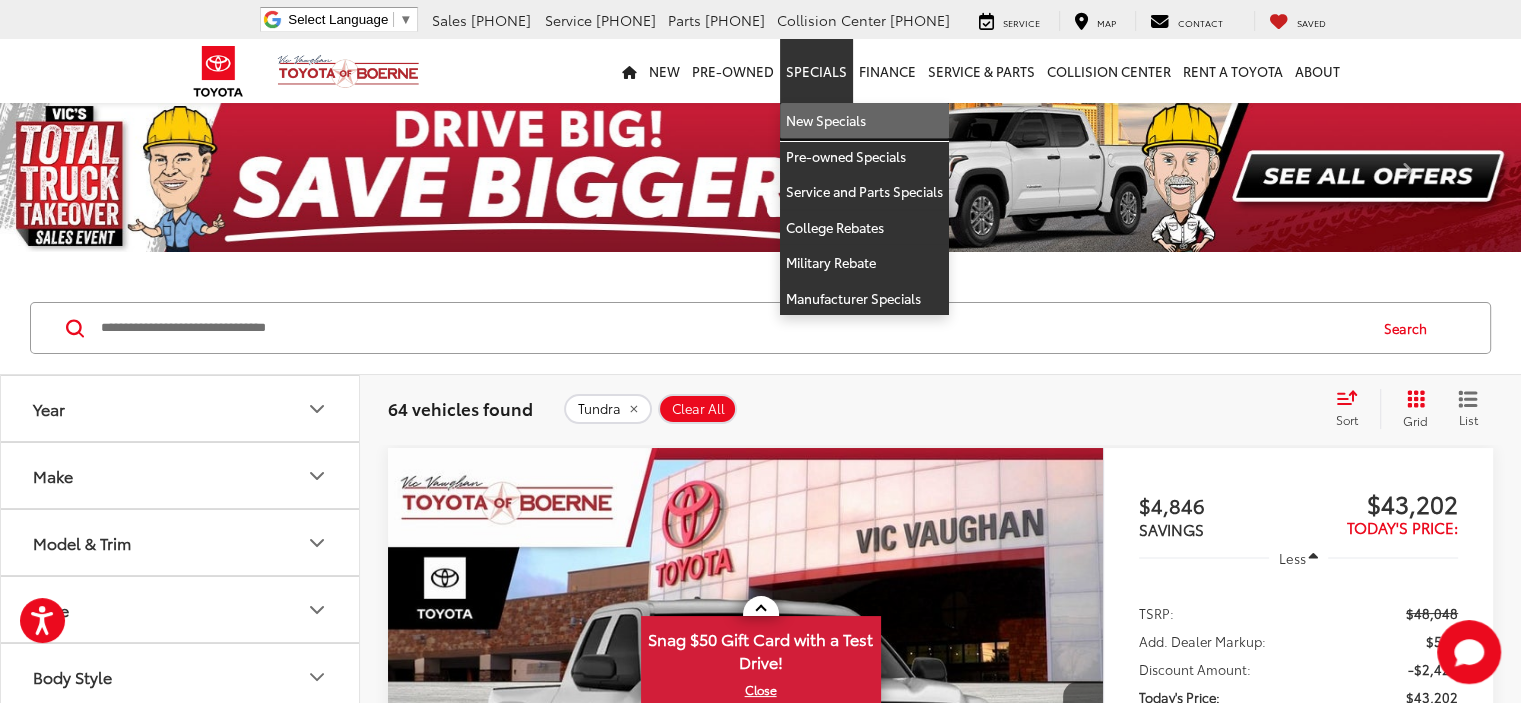 click on "New Specials" at bounding box center [864, 121] 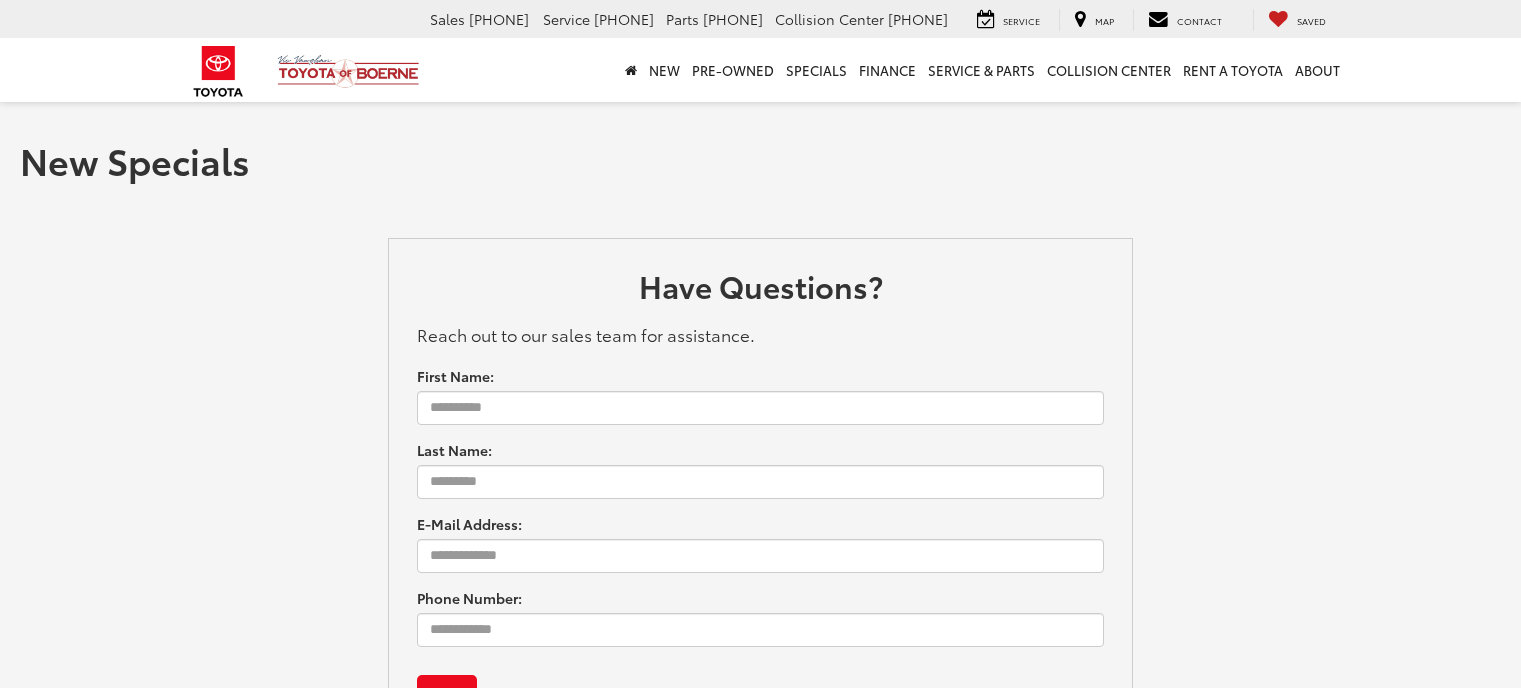 scroll, scrollTop: 0, scrollLeft: 0, axis: both 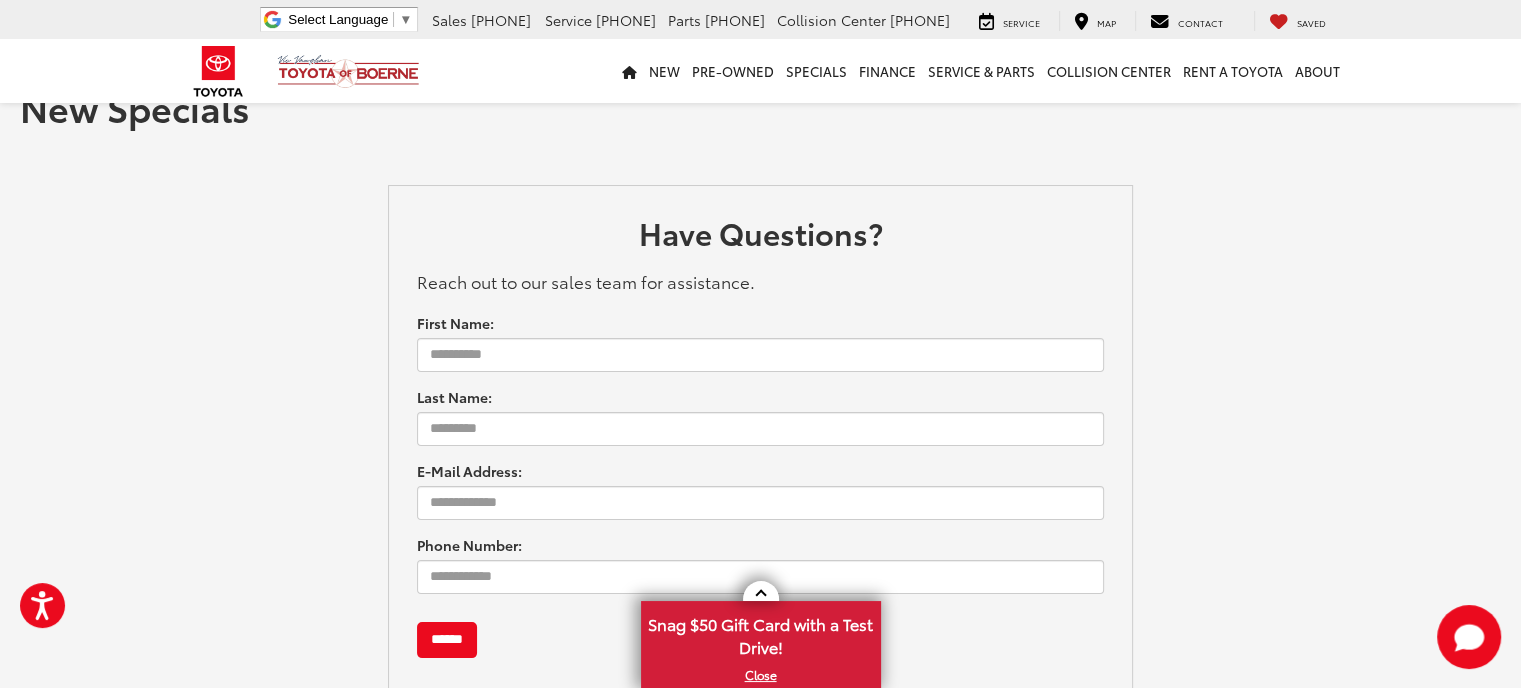click on "Press Alt+1 for screen-reader mode, Alt+0 to cancel Accessibility Screen-Reader Guide, Feedback, and Issue Reporting | New window
Vic Vaughan Toyota of Boerne
Select Language ​ ▼
Sales
726-222-1161
Service
726-222-1141
Parts
726-222-1145
Collision Center
726-222-1174
31205 Interstate 10 Frontage Rd
Boerne, TX 78006
Service
Map
Contact
Saved
Saved
Vic Vaughan Toyota of Boerne
Saved
Directions
New
New Vehicles
New Specials
New Tundra Inventory
Schedule Test Drive
ToyotaCare
Toyota Safety Sense
Model Research
Toyota Reviews
Toyota Comparisons" at bounding box center (760, 465) 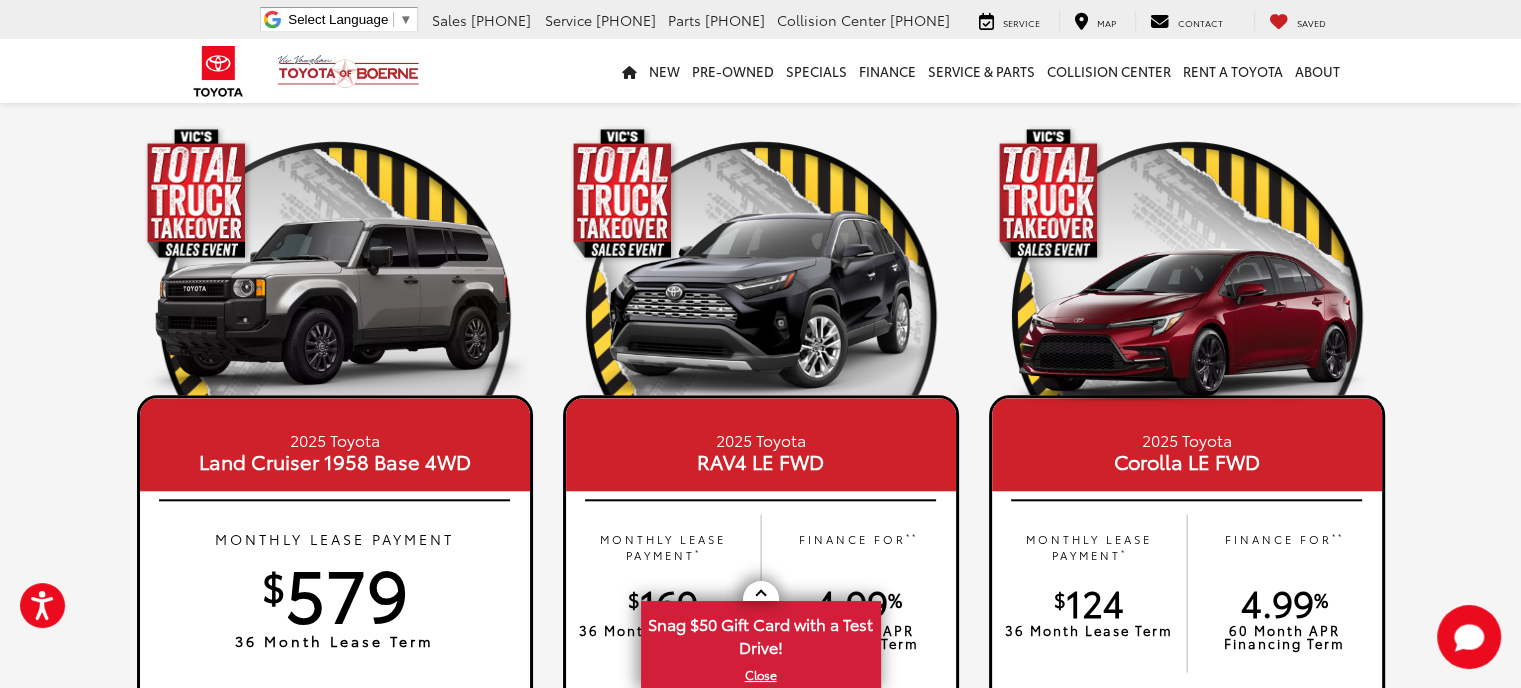 scroll, scrollTop: 1958, scrollLeft: 0, axis: vertical 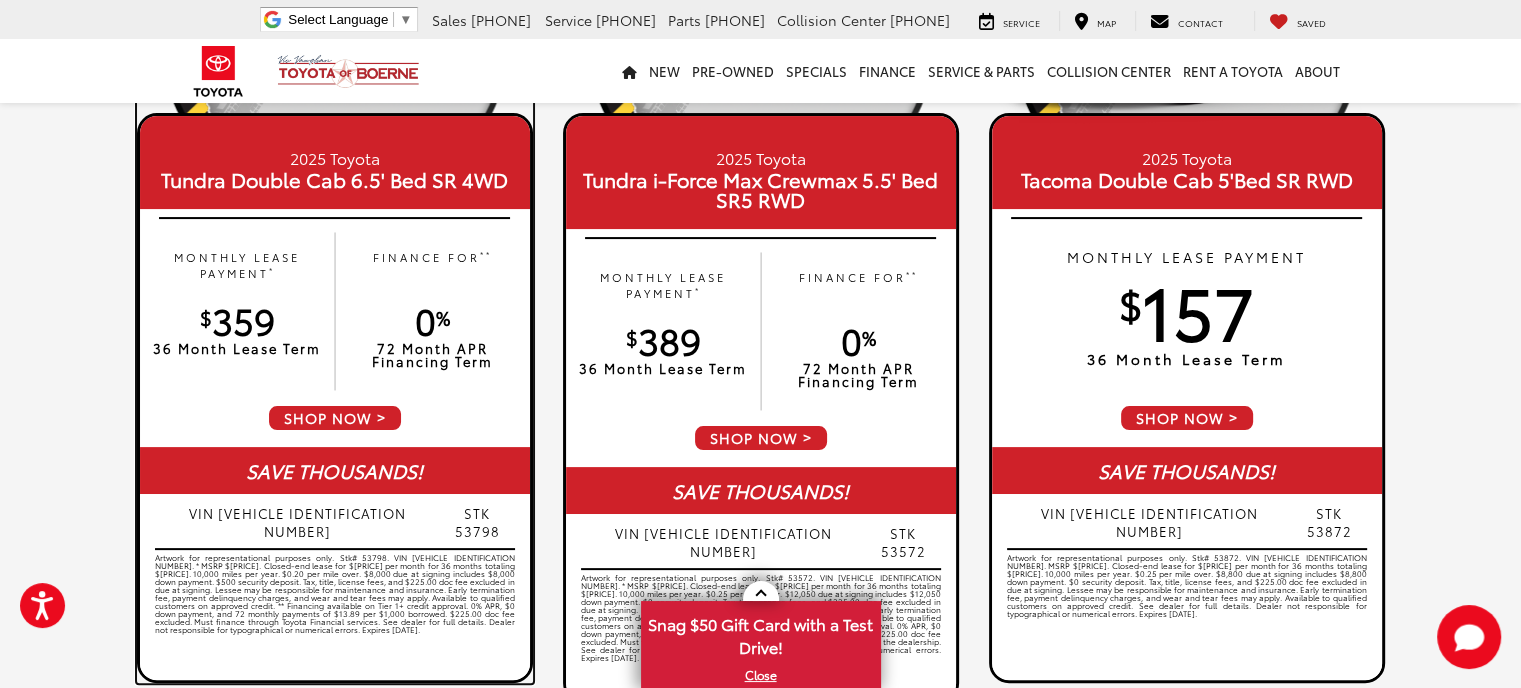 click on "MONTHLY LEASE PAYMENT *" at bounding box center (237, 265) 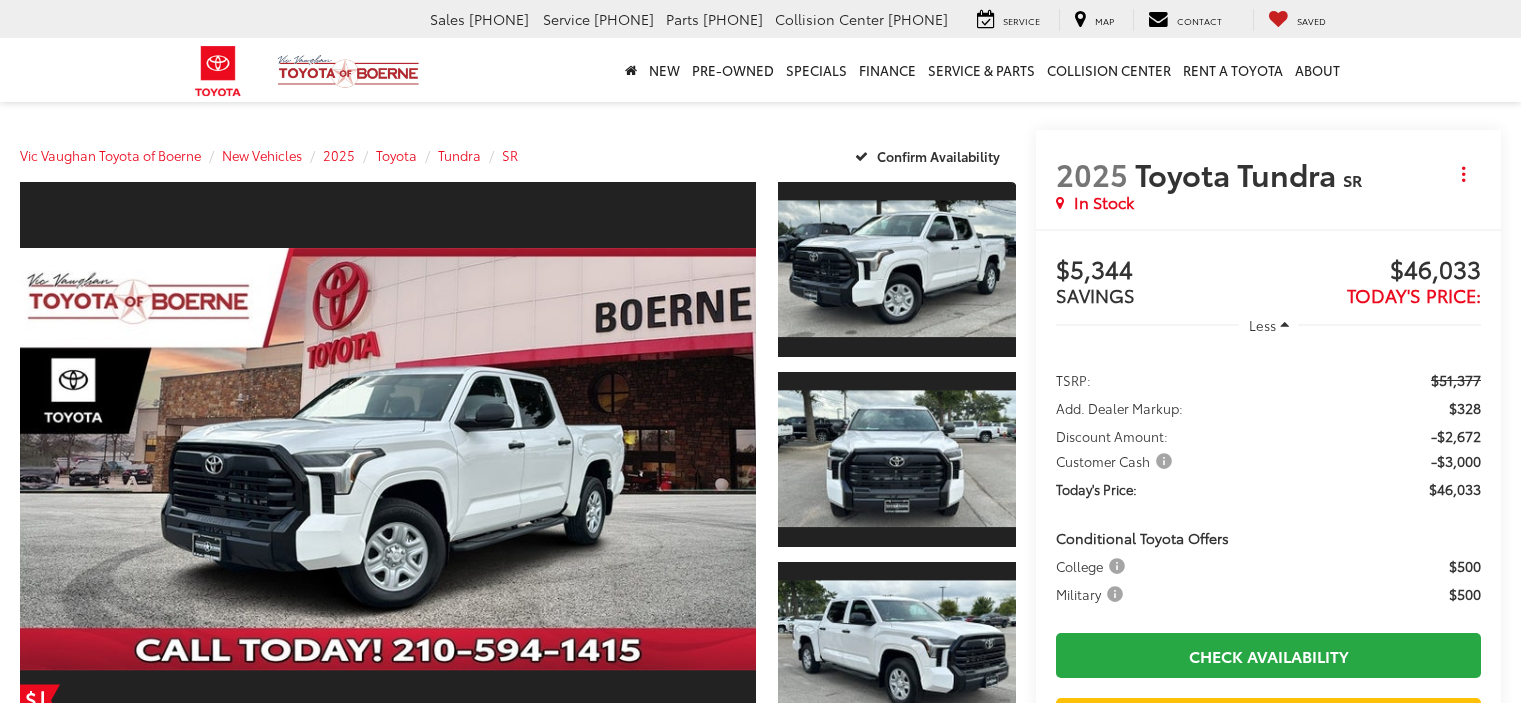 scroll, scrollTop: 0, scrollLeft: 0, axis: both 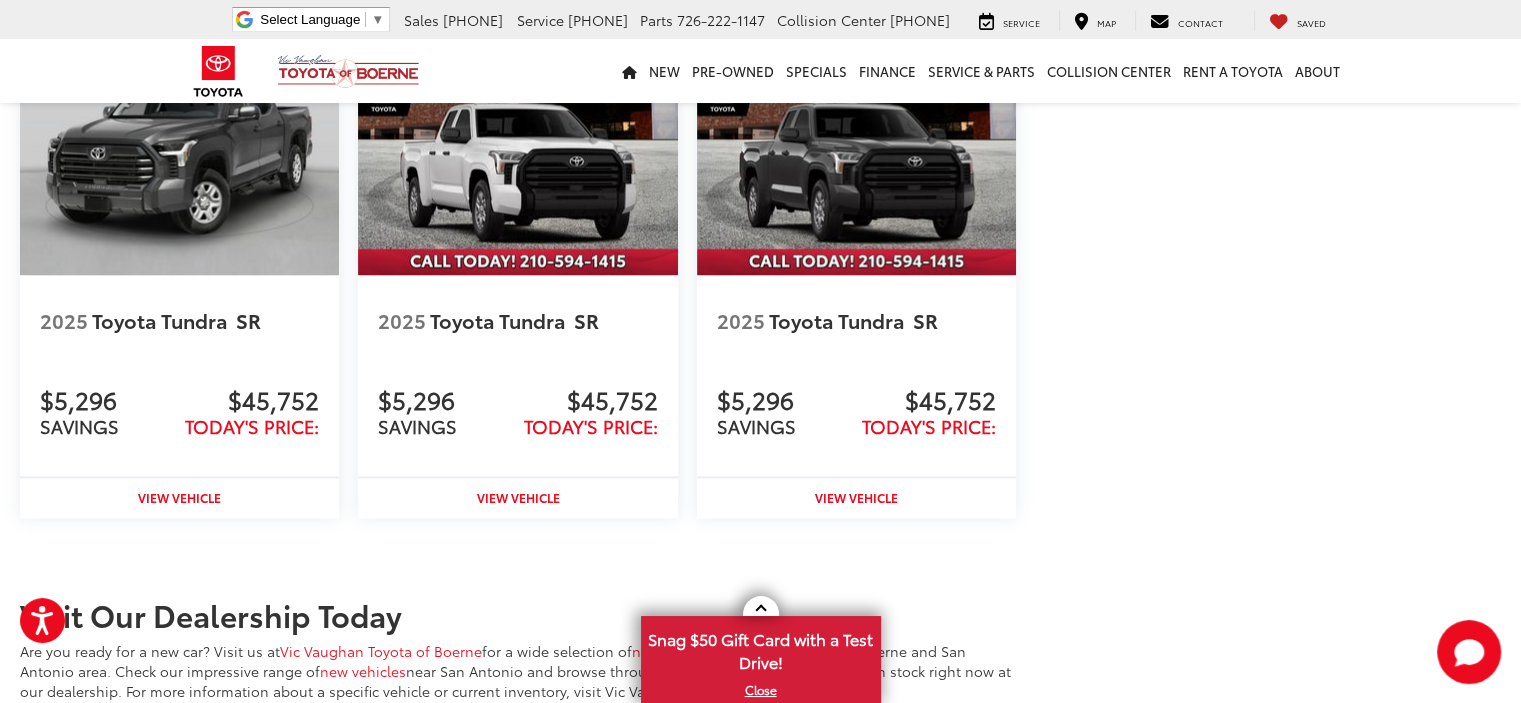 drag, startPoint x: 1535, startPoint y: 99, endPoint x: 1503, endPoint y: 572, distance: 474.0812 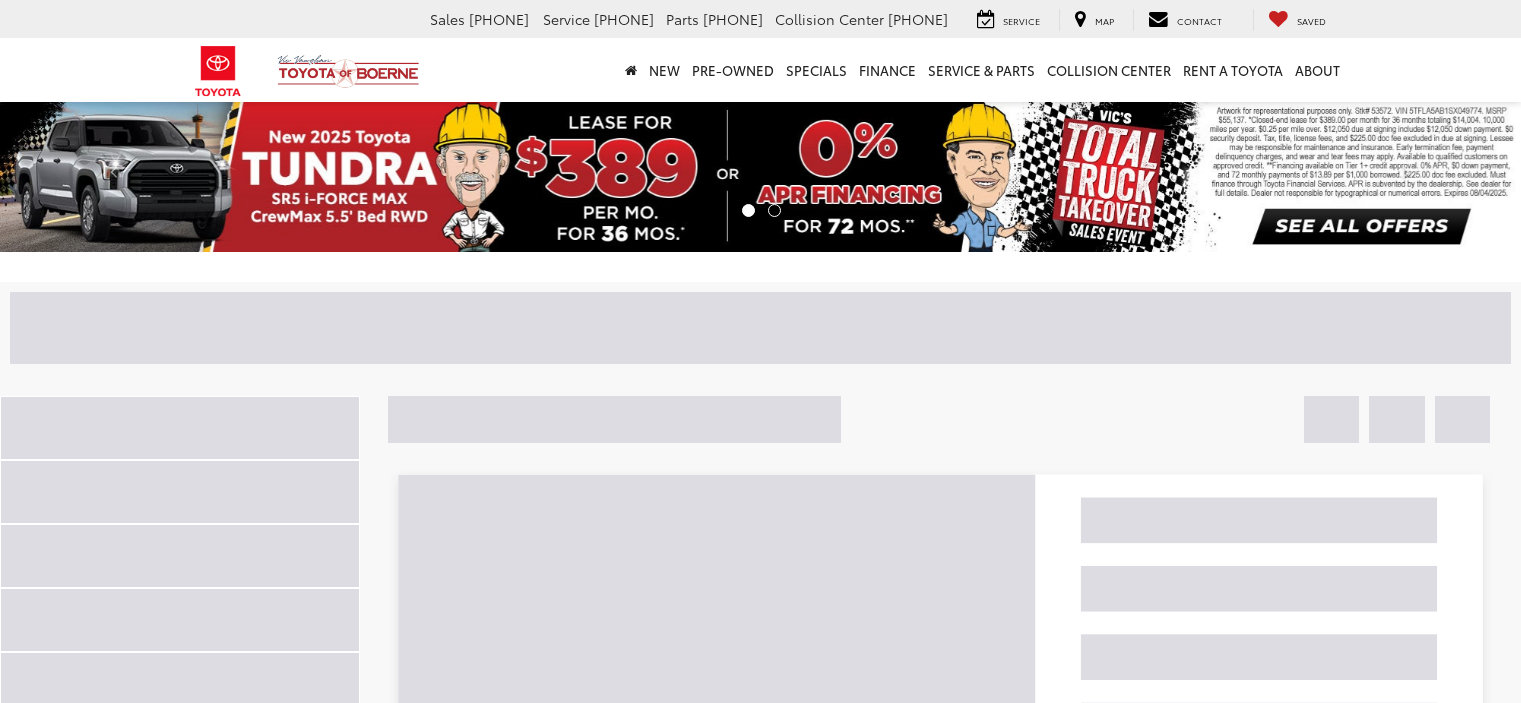 scroll, scrollTop: 0, scrollLeft: 0, axis: both 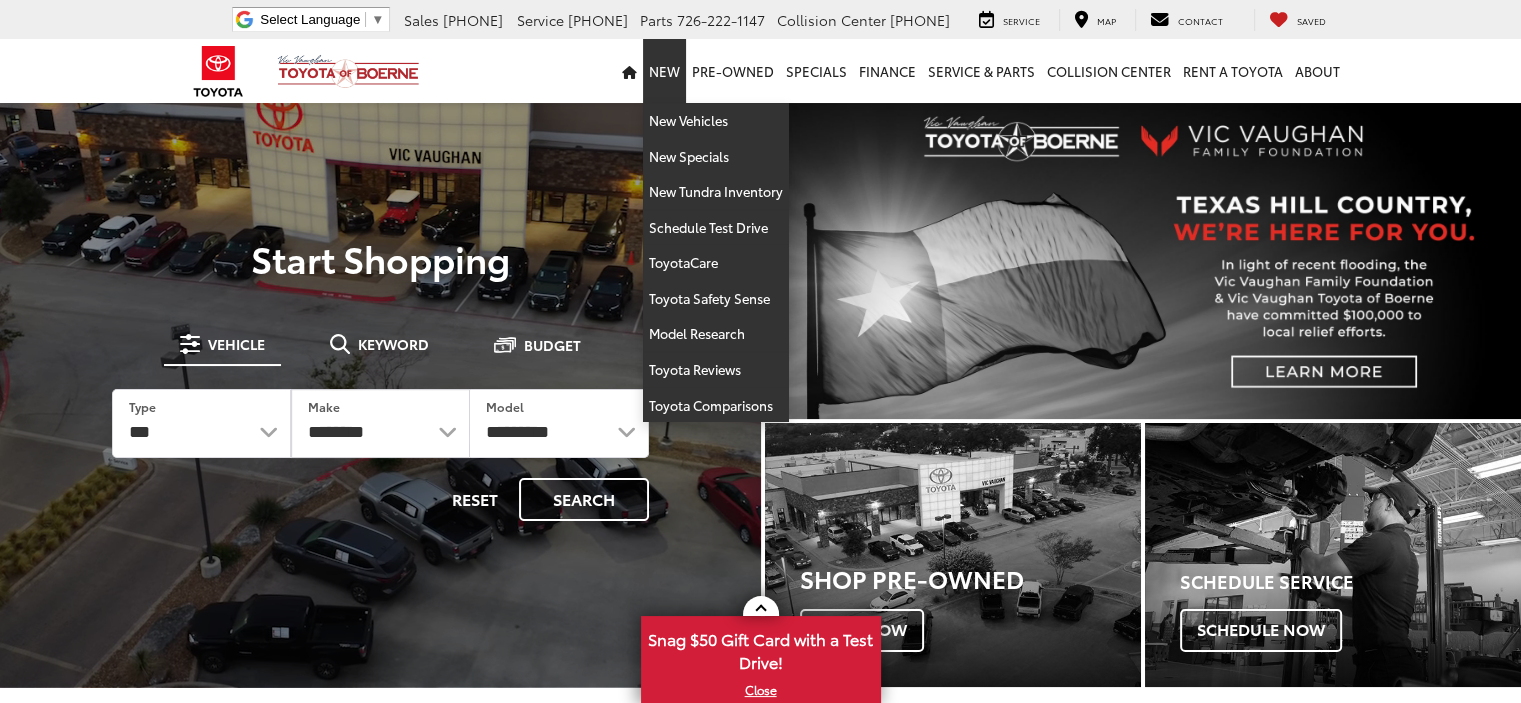 drag, startPoint x: 653, startPoint y: 99, endPoint x: 661, endPoint y: 127, distance: 29.12044 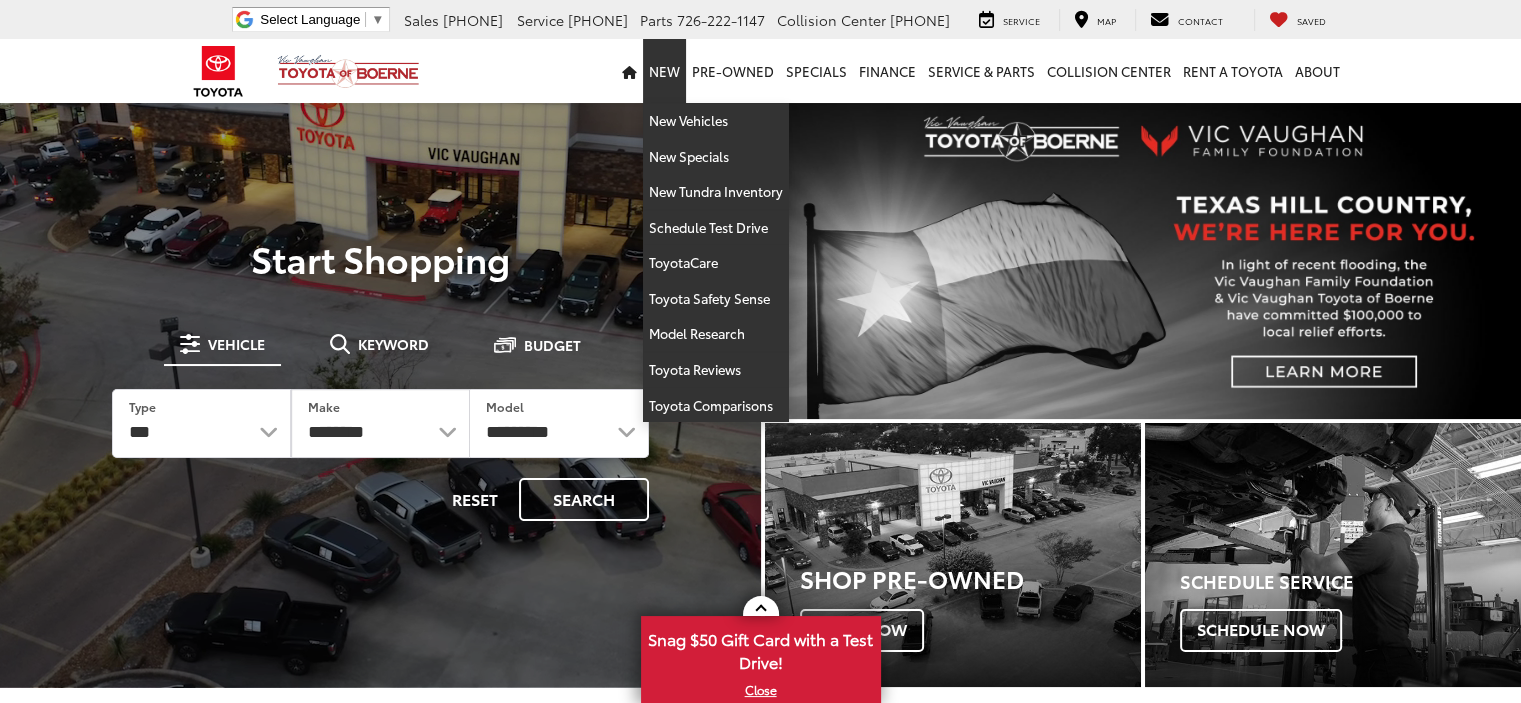 click on "New
New Vehicles
New Specials
New Tundra Inventory
Schedule Test Drive
ToyotaCare
Toyota Safety Sense
Model Research
Toyota Reviews
Toyota Comparisons" at bounding box center (664, 71) 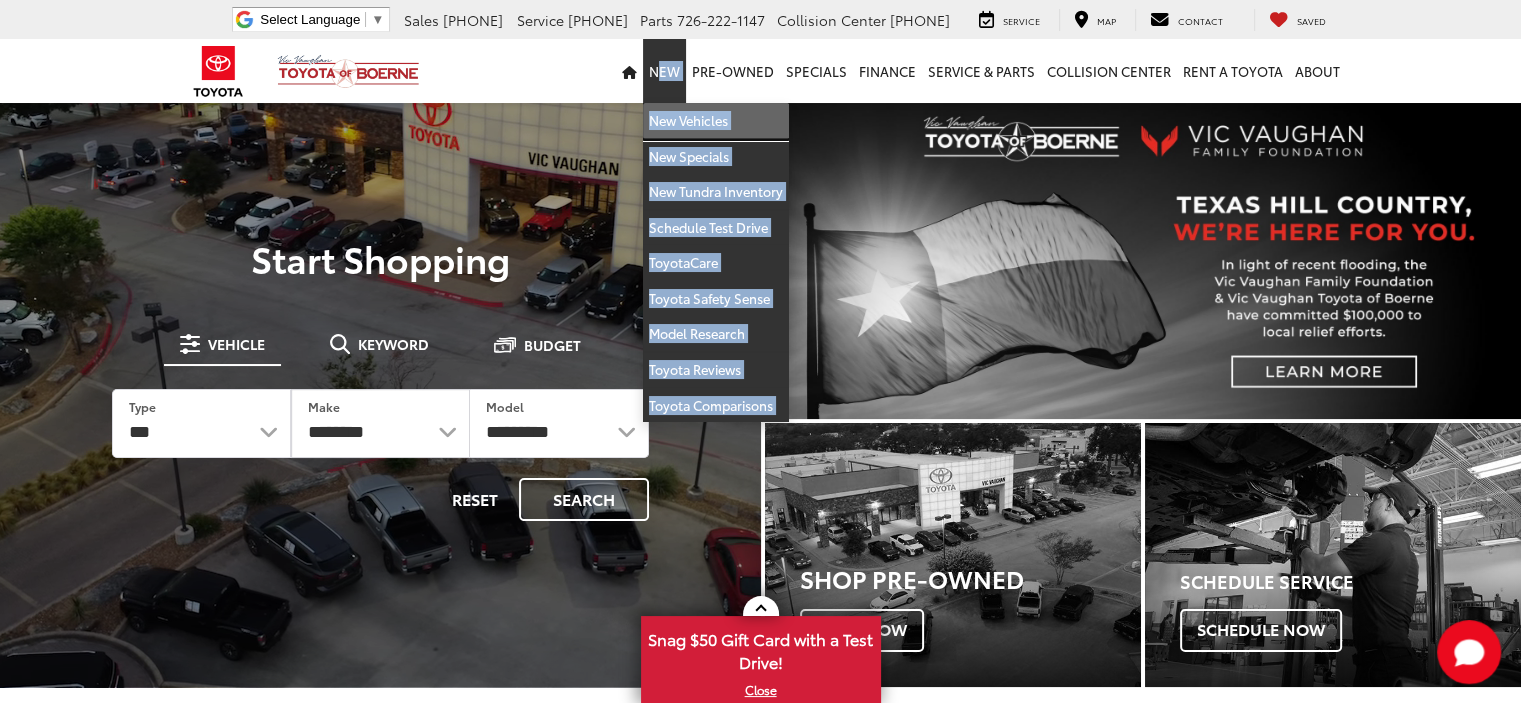 click on "New Vehicles" at bounding box center [716, 121] 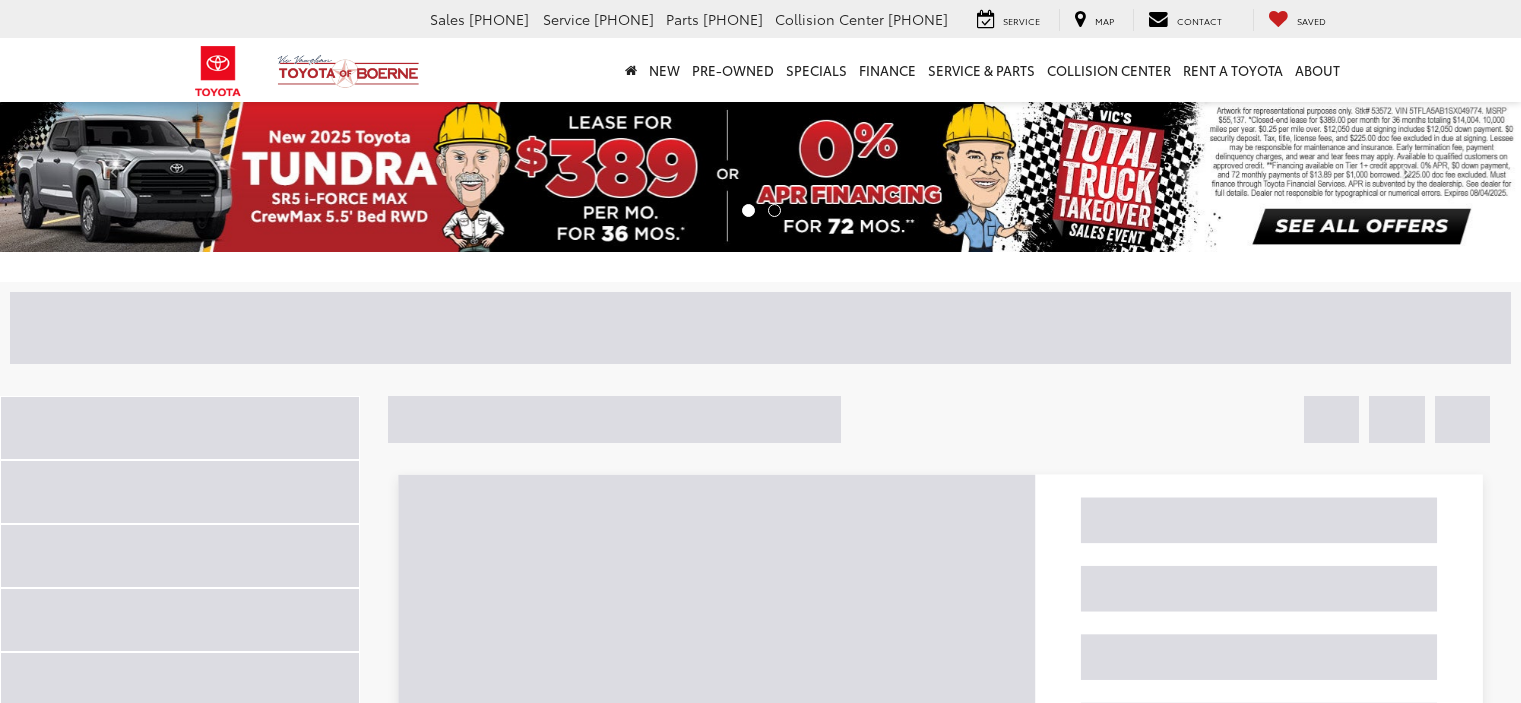 scroll, scrollTop: 0, scrollLeft: 0, axis: both 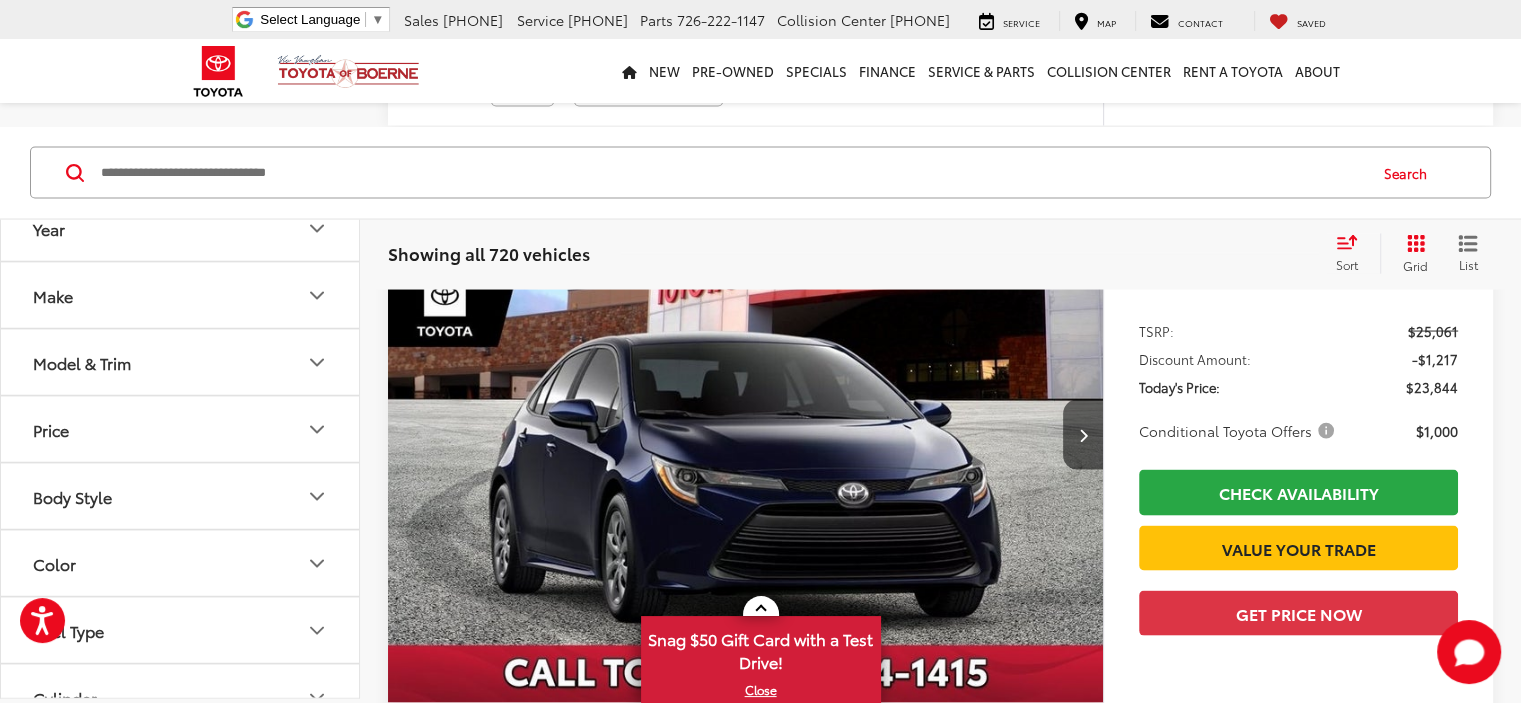 drag, startPoint x: 1531, startPoint y: 30, endPoint x: 1429, endPoint y: 303, distance: 291.43268 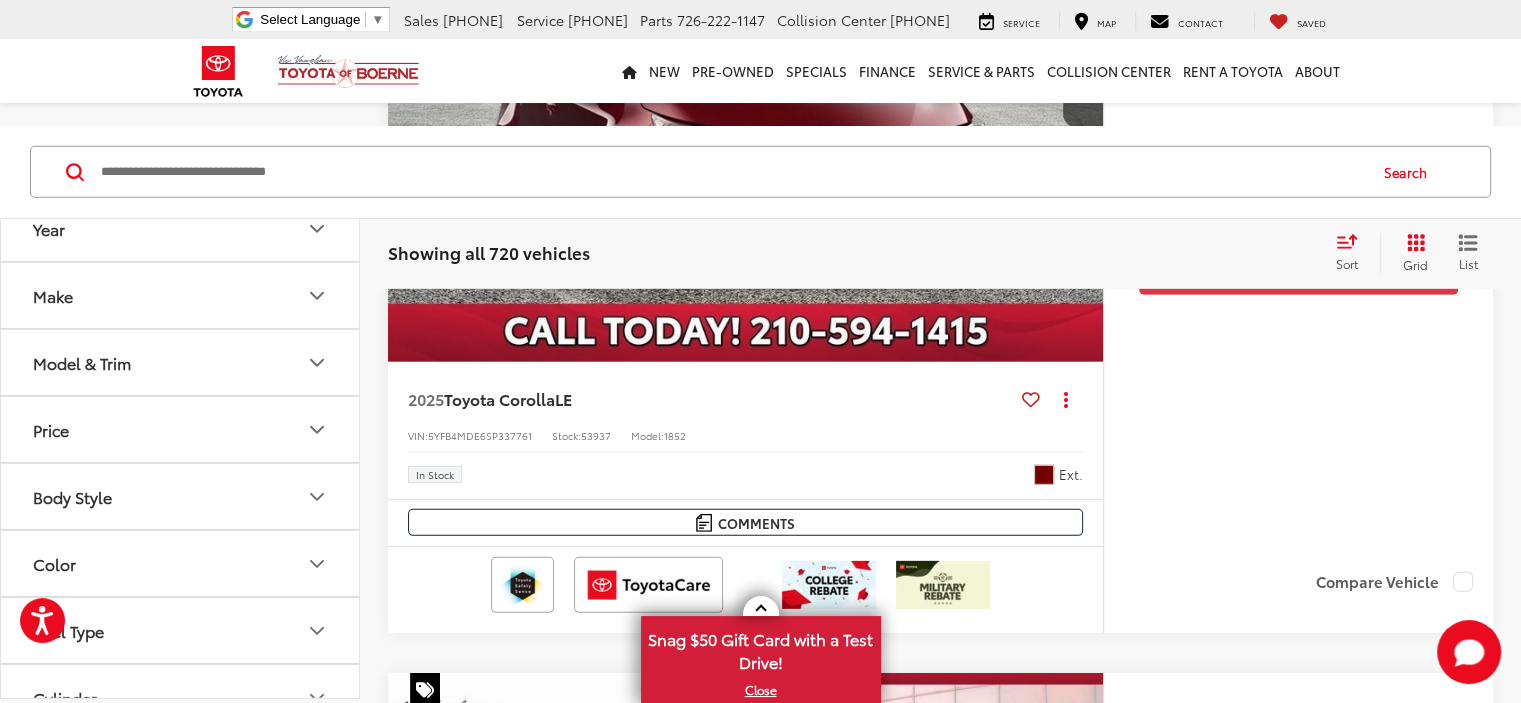 scroll, scrollTop: 5901, scrollLeft: 0, axis: vertical 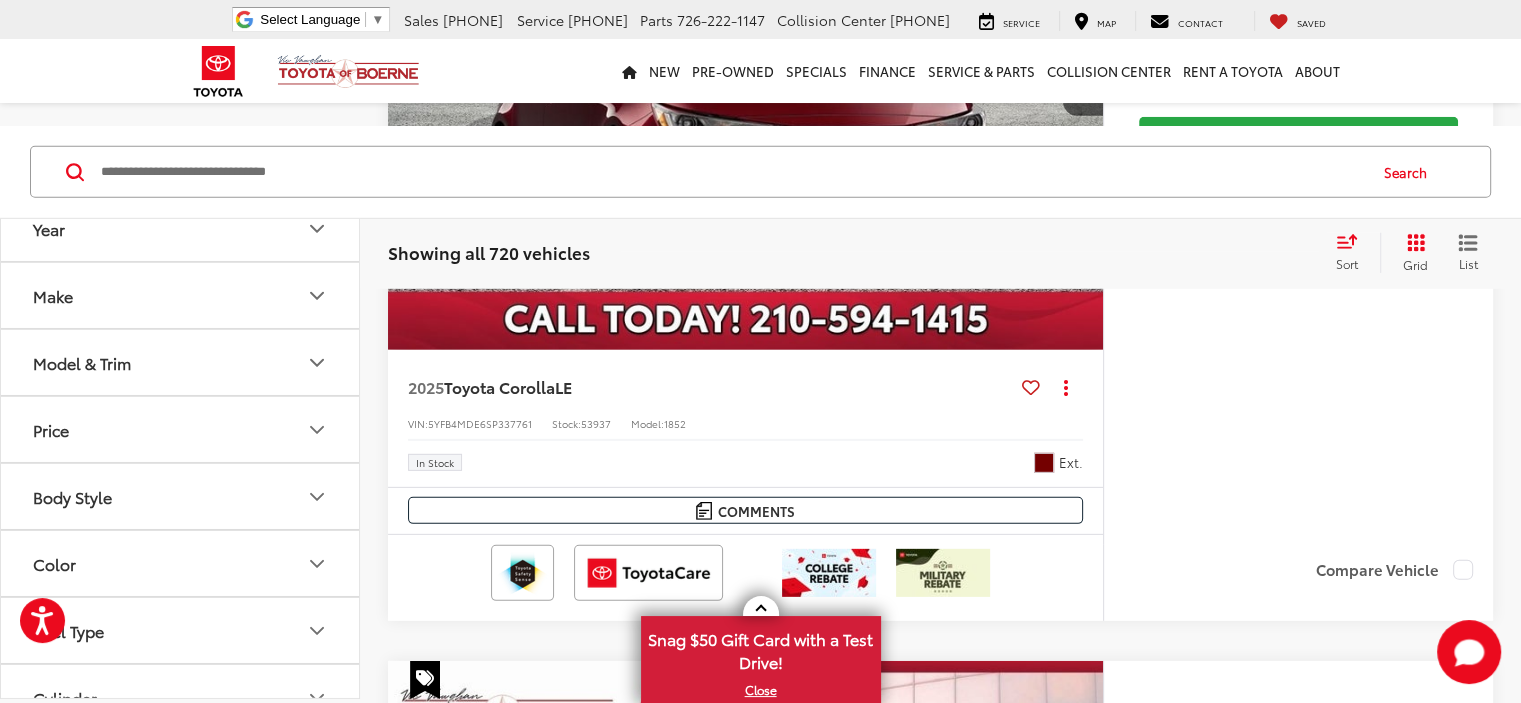 click at bounding box center (745, 2083) 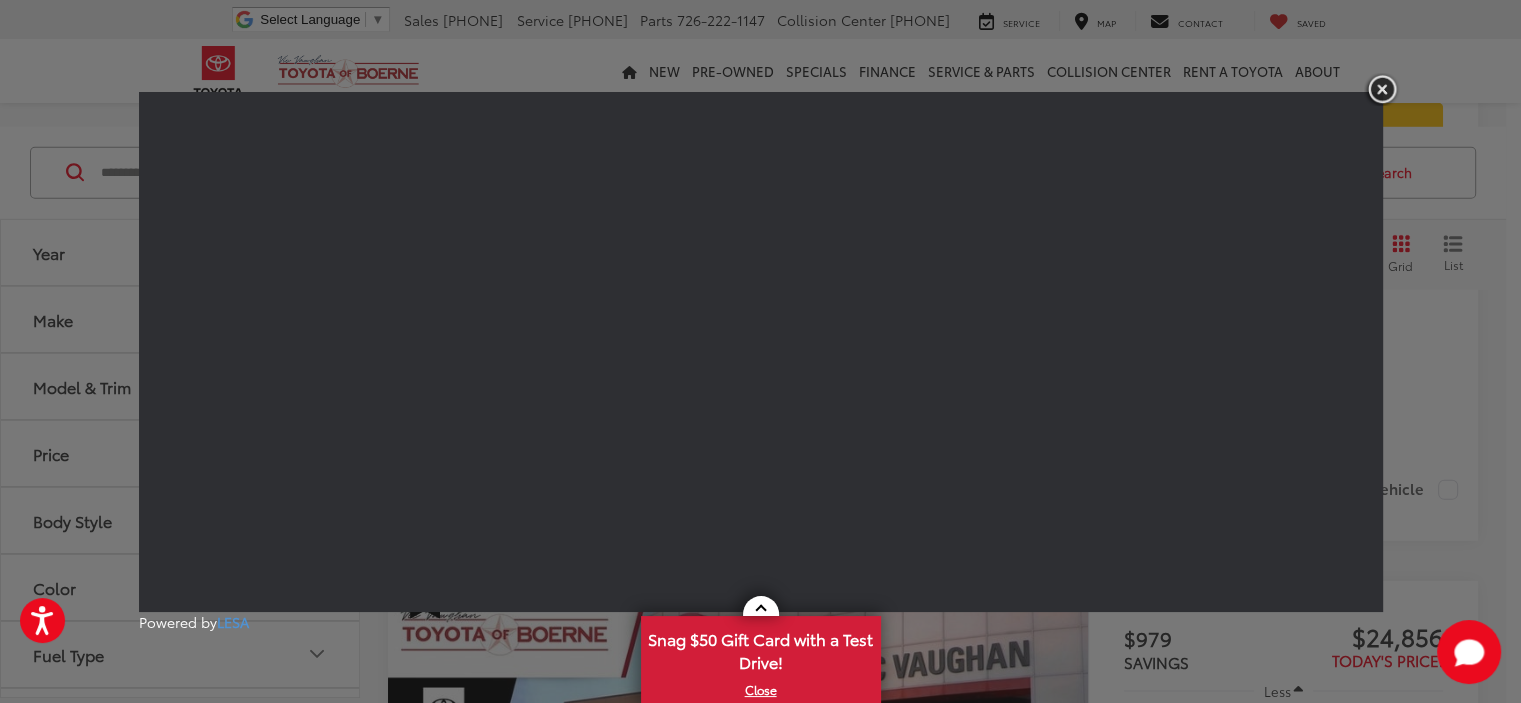 click at bounding box center (1382, 89) 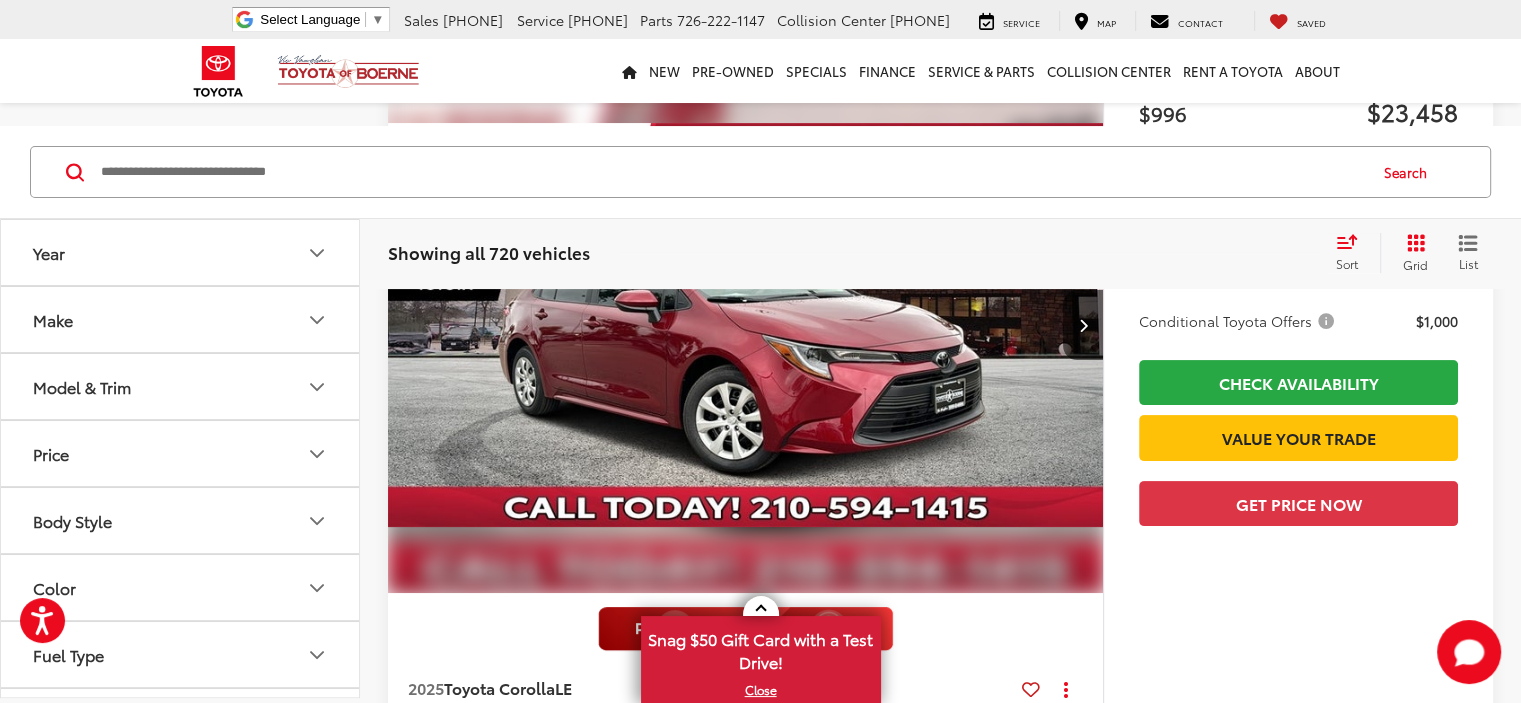 scroll, scrollTop: 404, scrollLeft: 0, axis: vertical 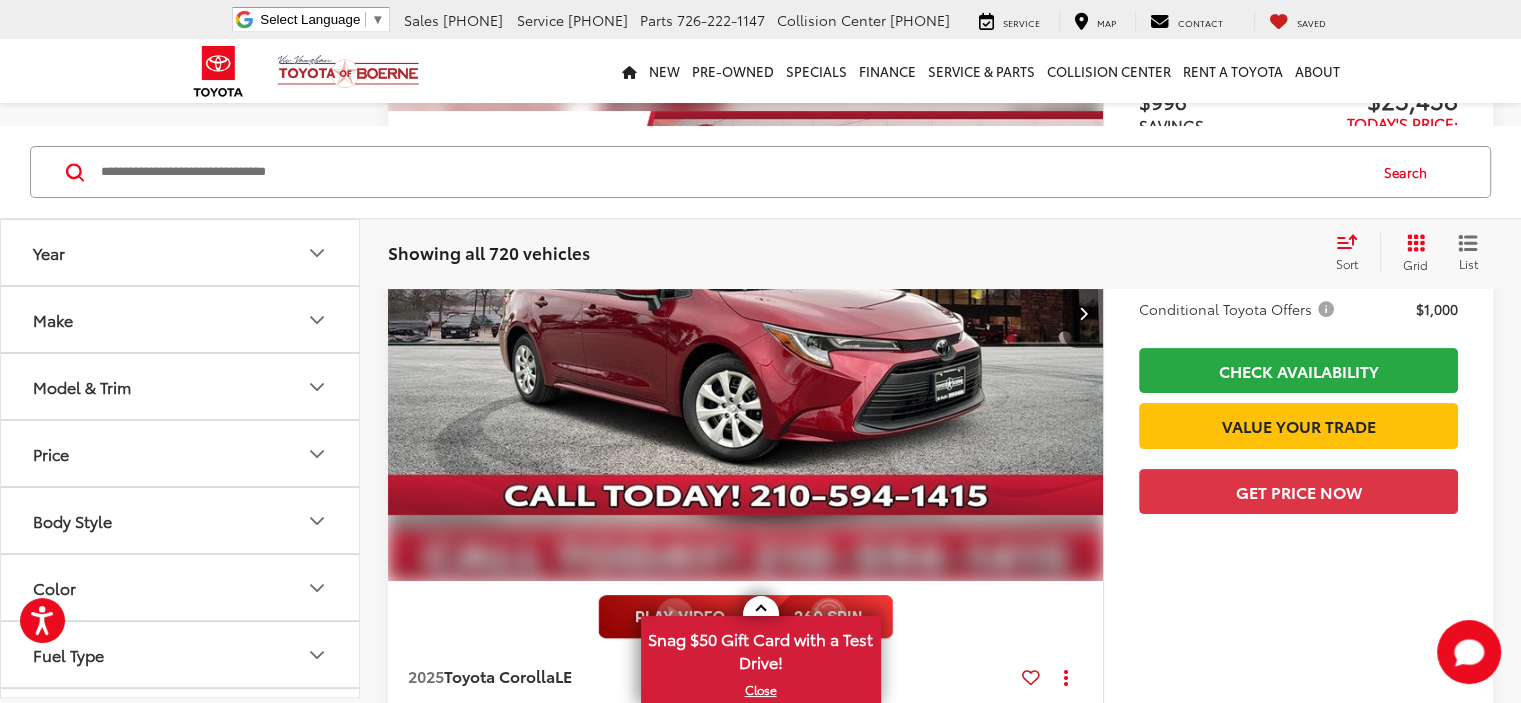 click at bounding box center (745, 617) 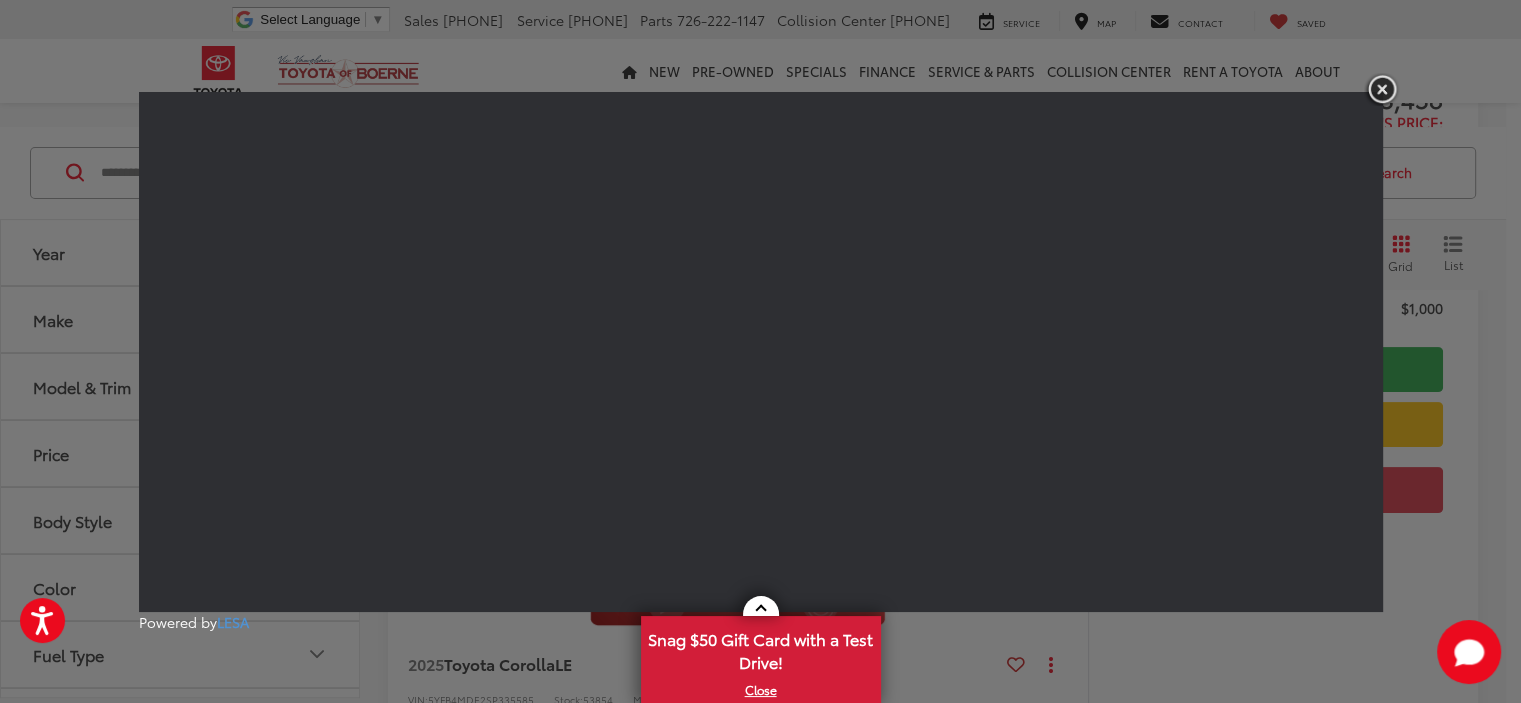 click at bounding box center [1382, 89] 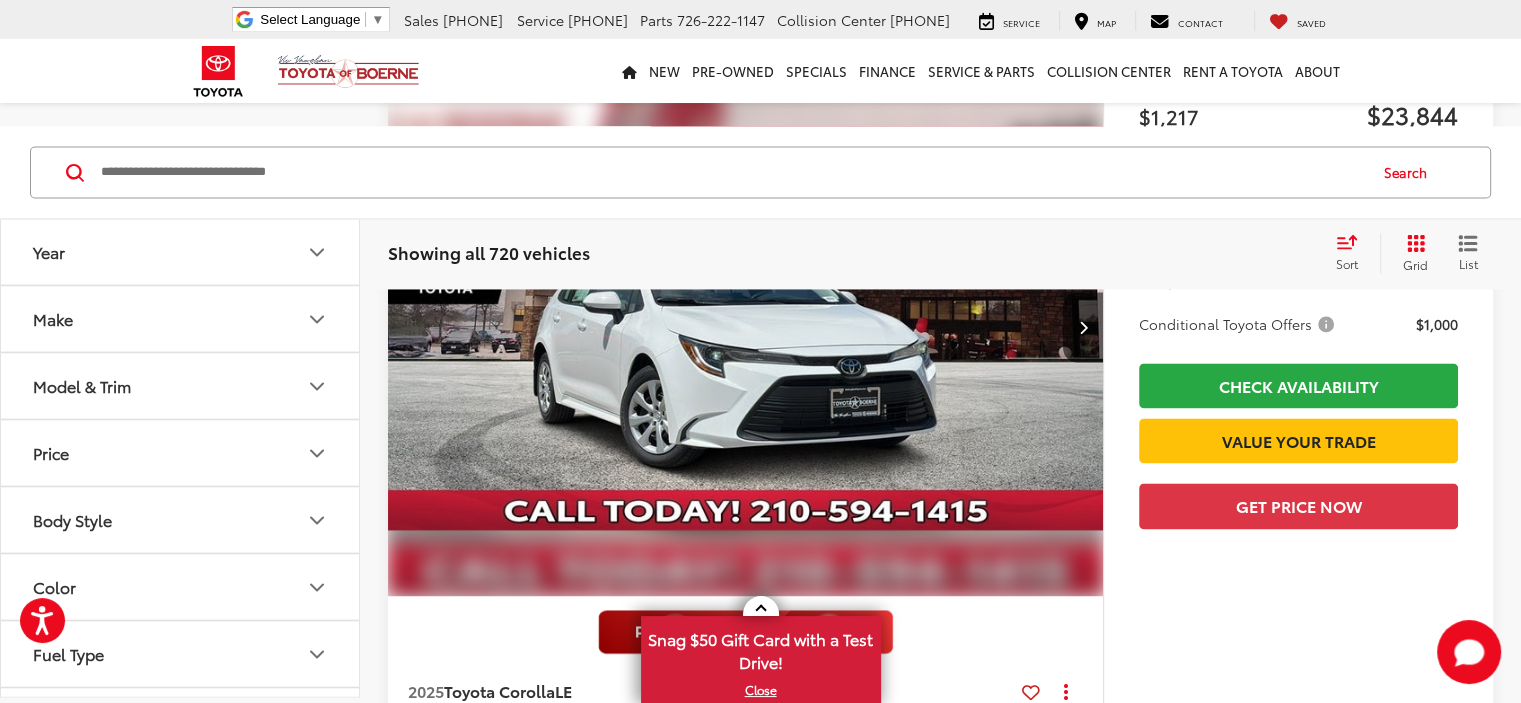 scroll, scrollTop: 3063, scrollLeft: 0, axis: vertical 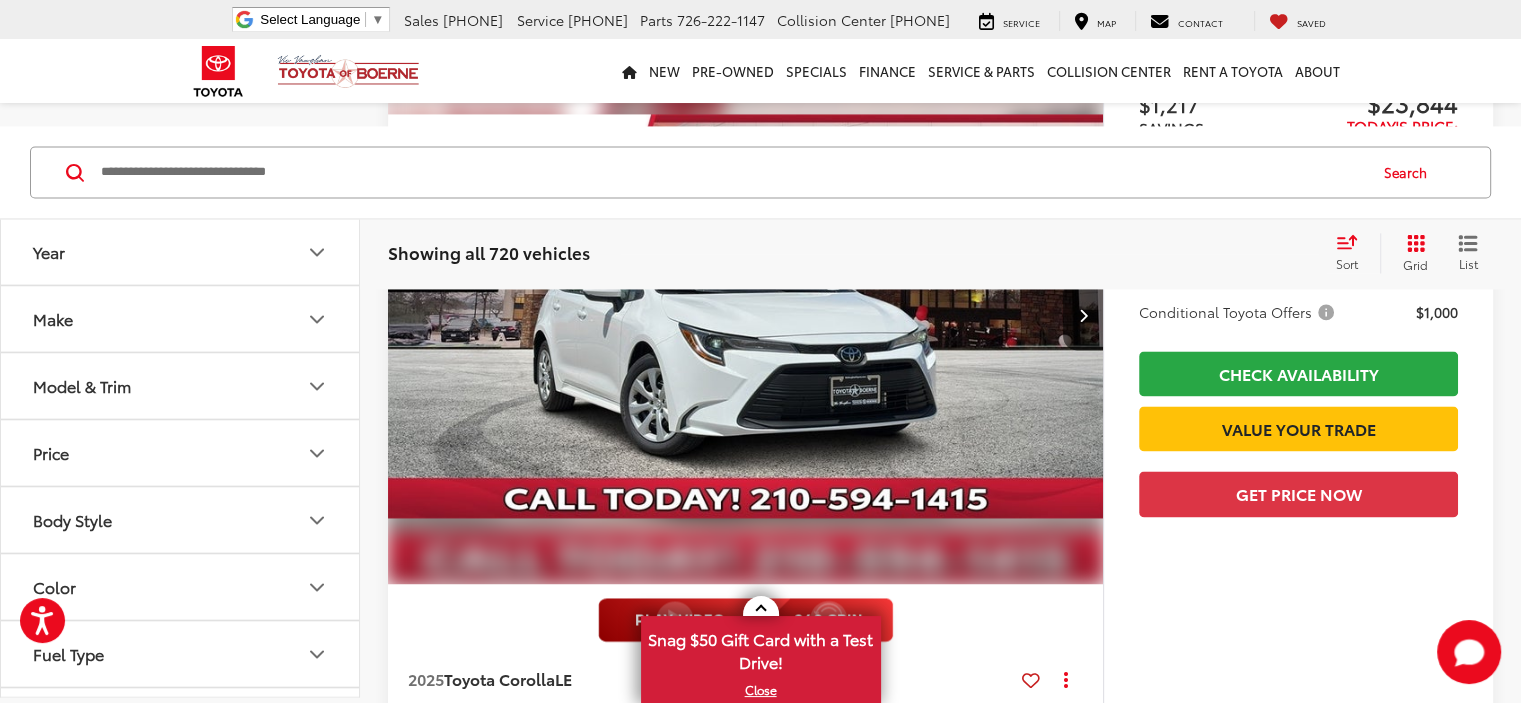 click at bounding box center [746, 1222] 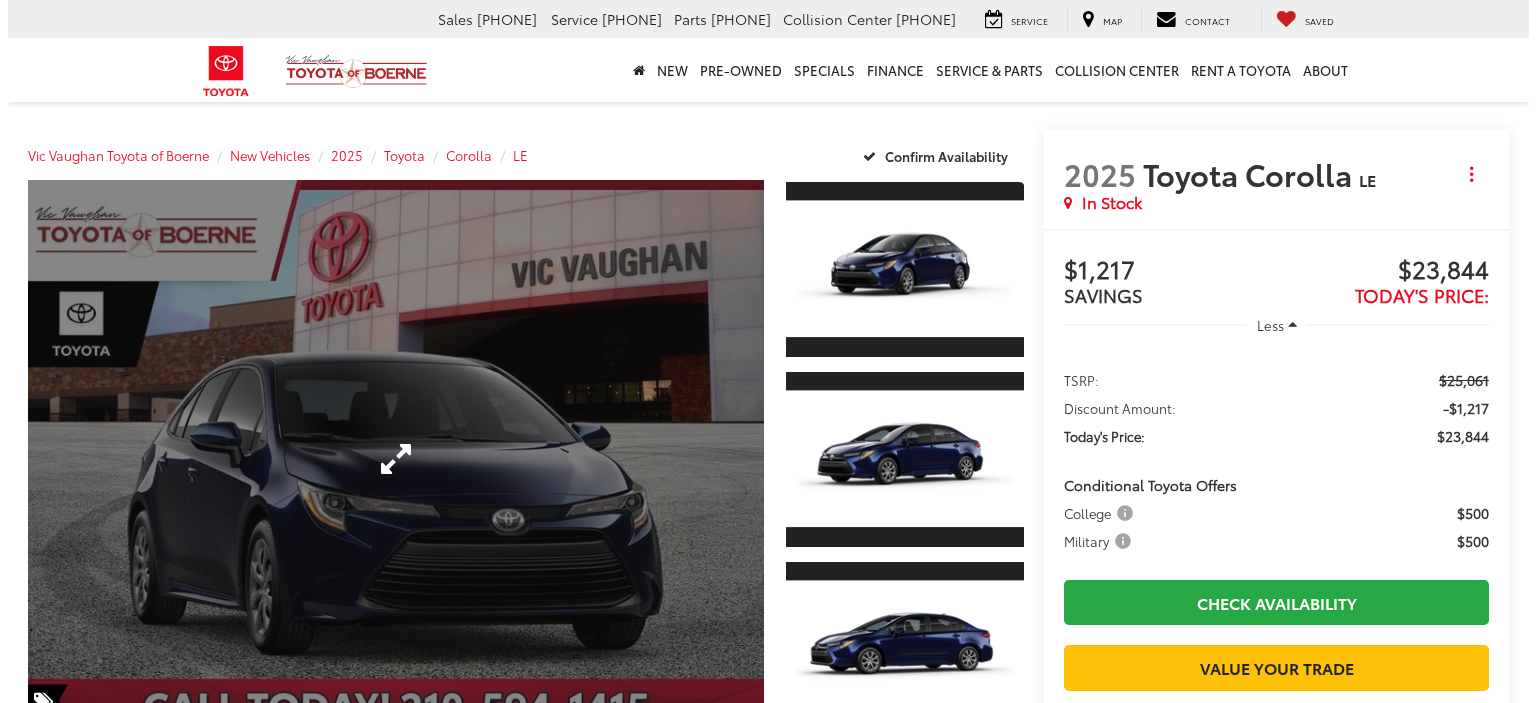 scroll, scrollTop: 0, scrollLeft: 0, axis: both 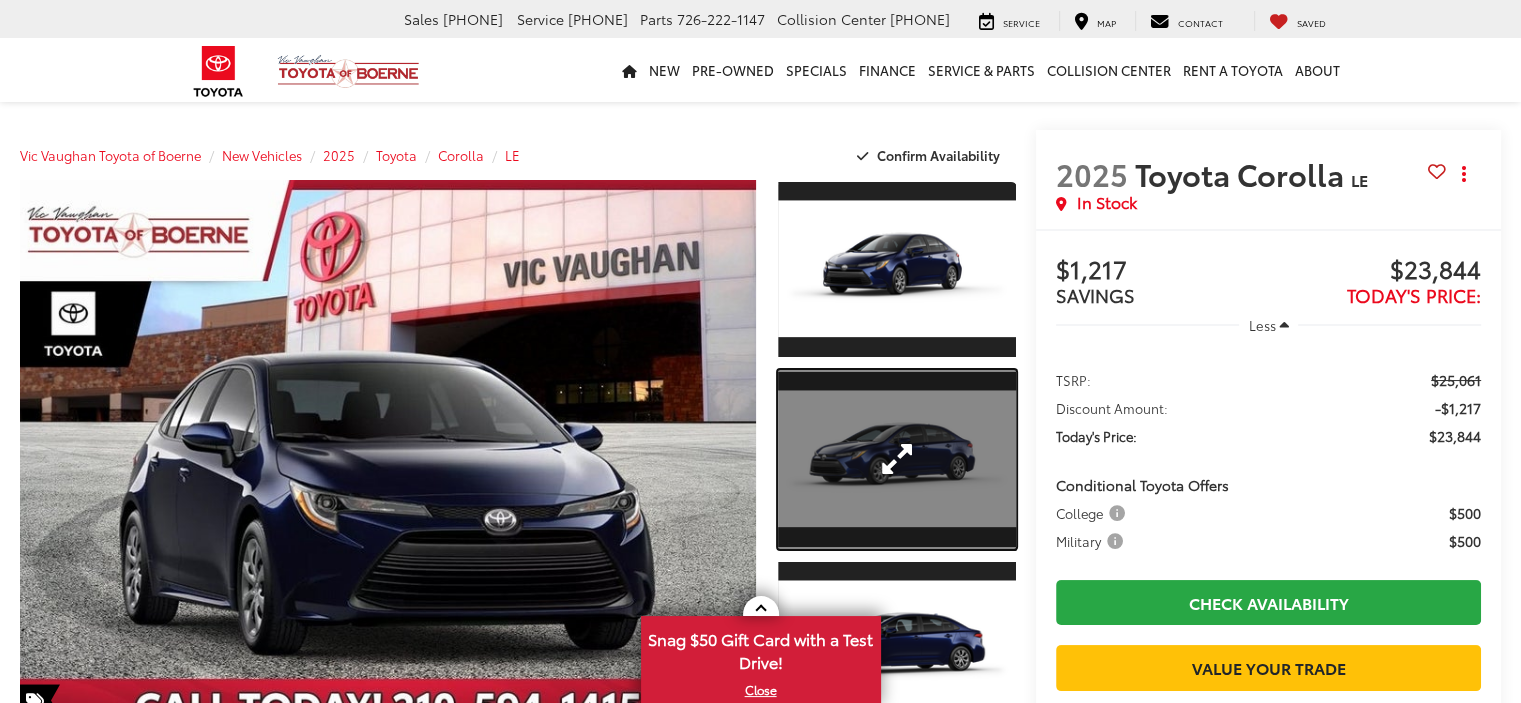 click at bounding box center (897, 459) 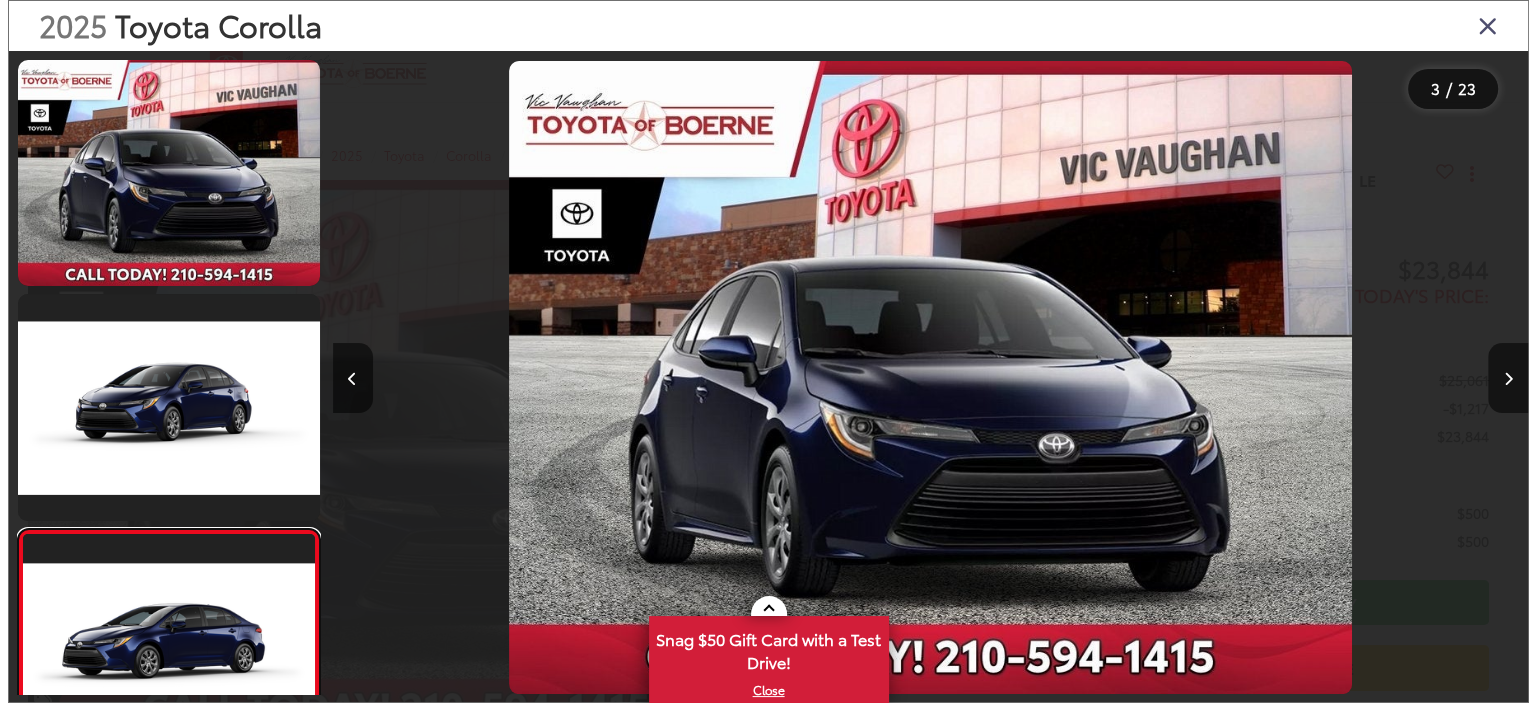 scroll, scrollTop: 332, scrollLeft: 0, axis: vertical 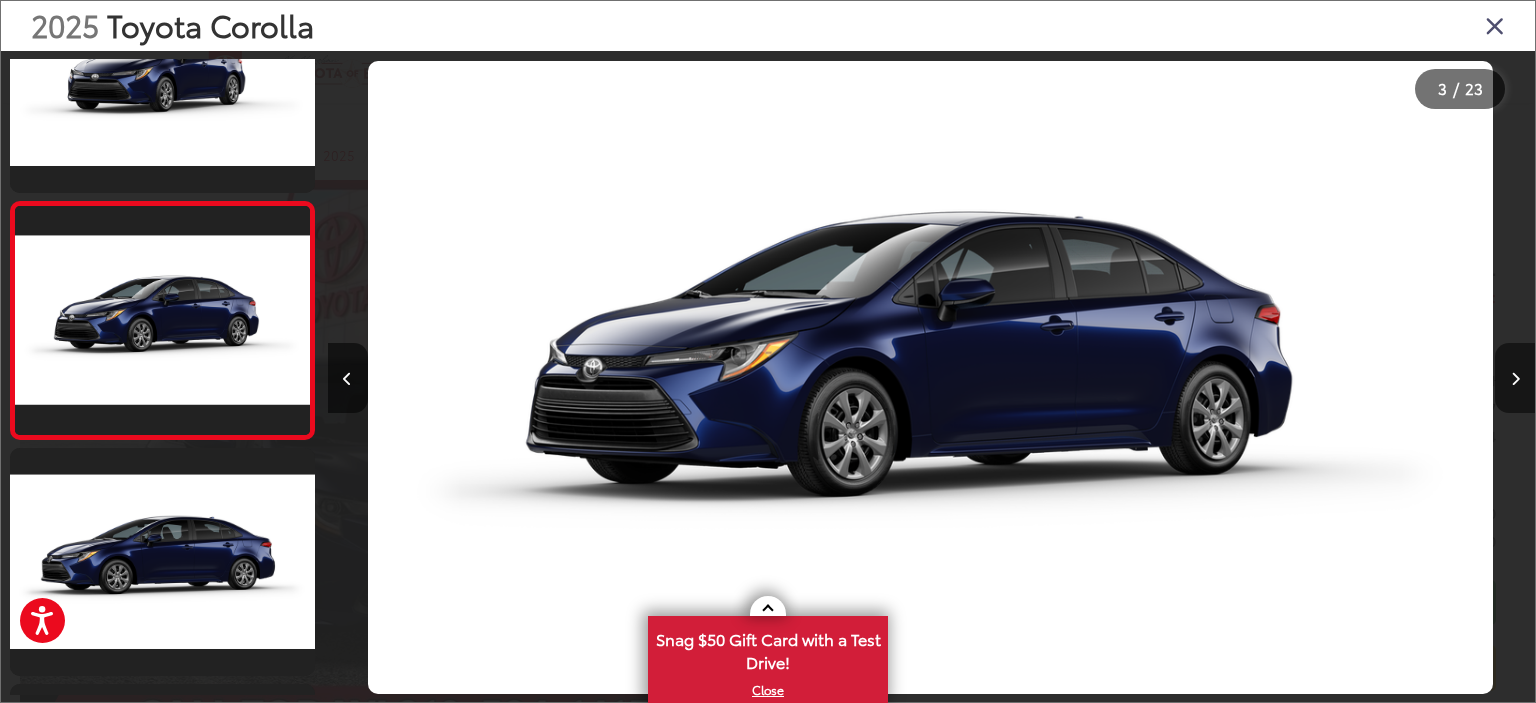 click at bounding box center [1515, 378] 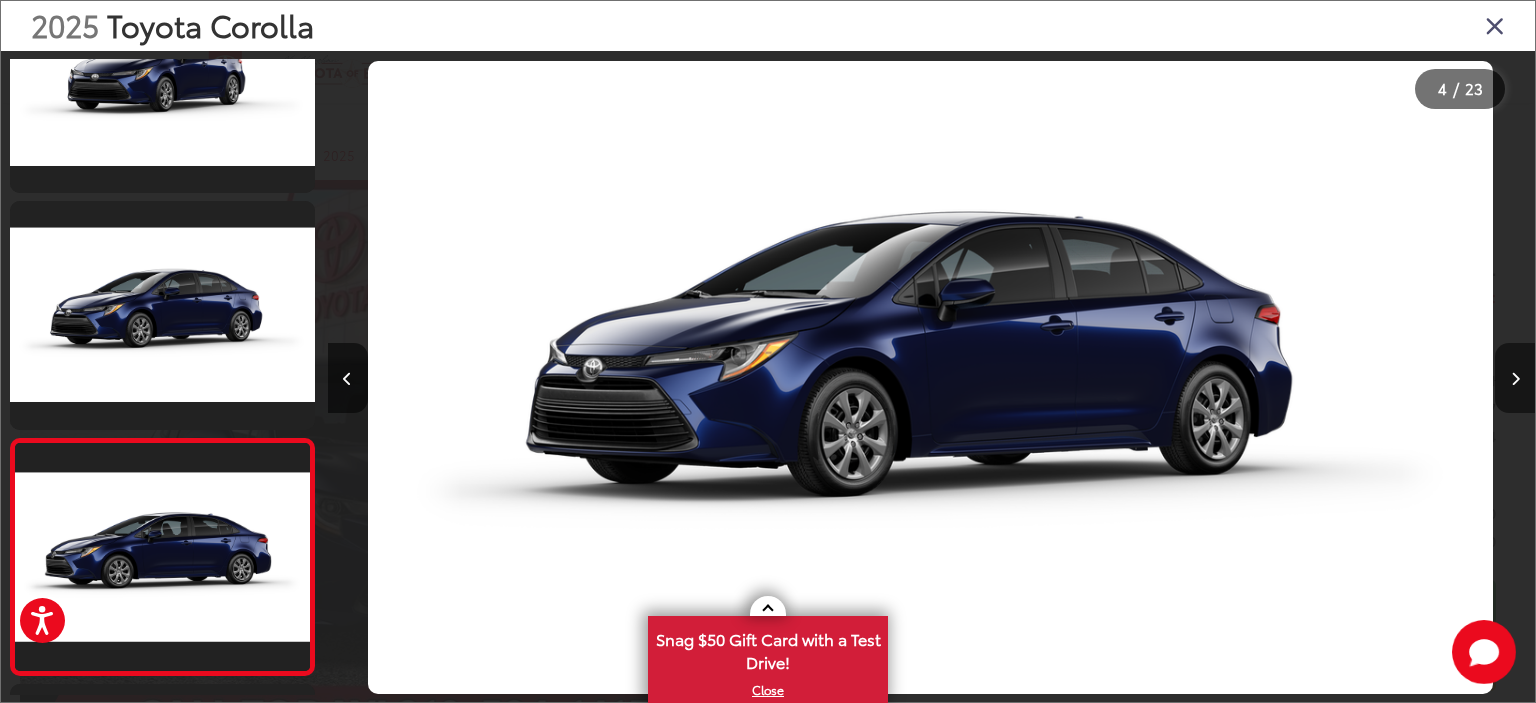 scroll, scrollTop: 0, scrollLeft: 3546, axis: horizontal 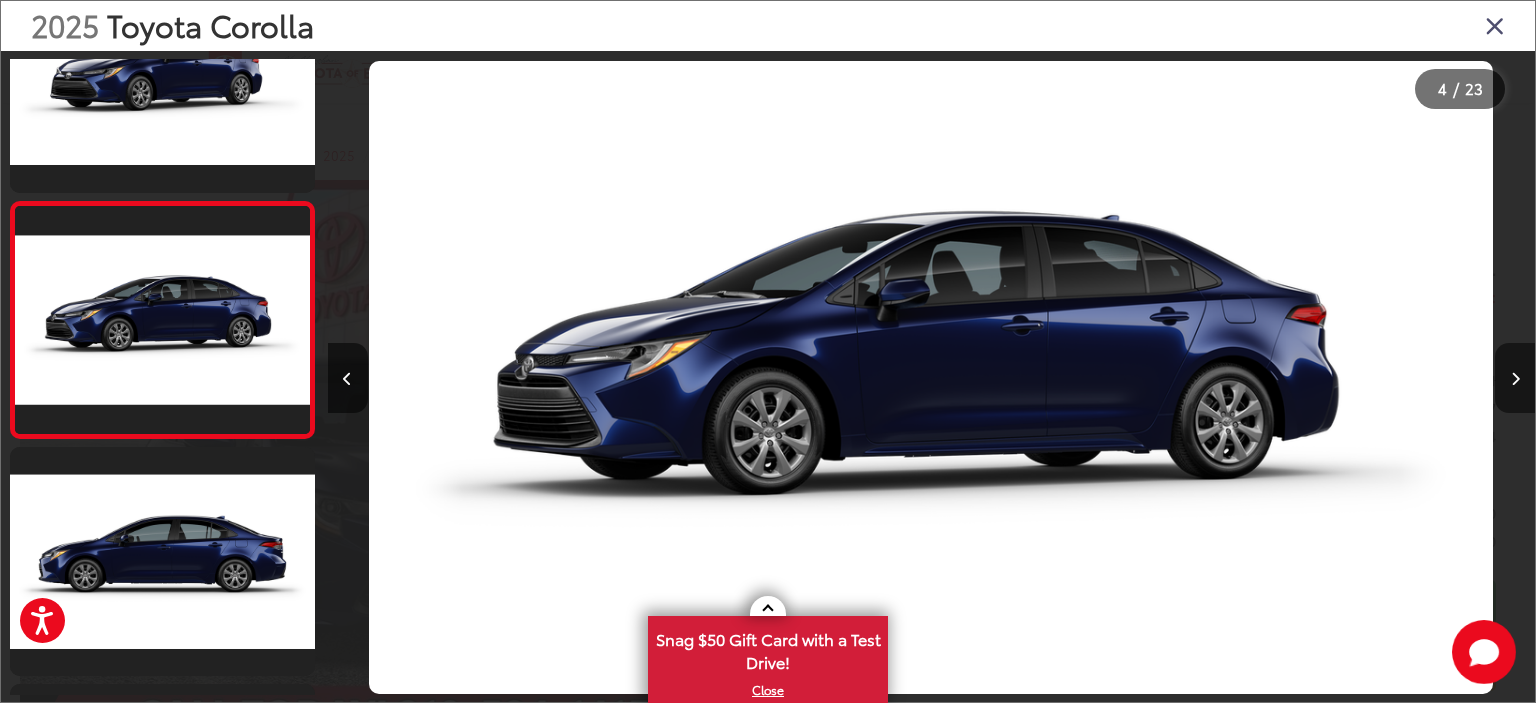 click at bounding box center (1515, 378) 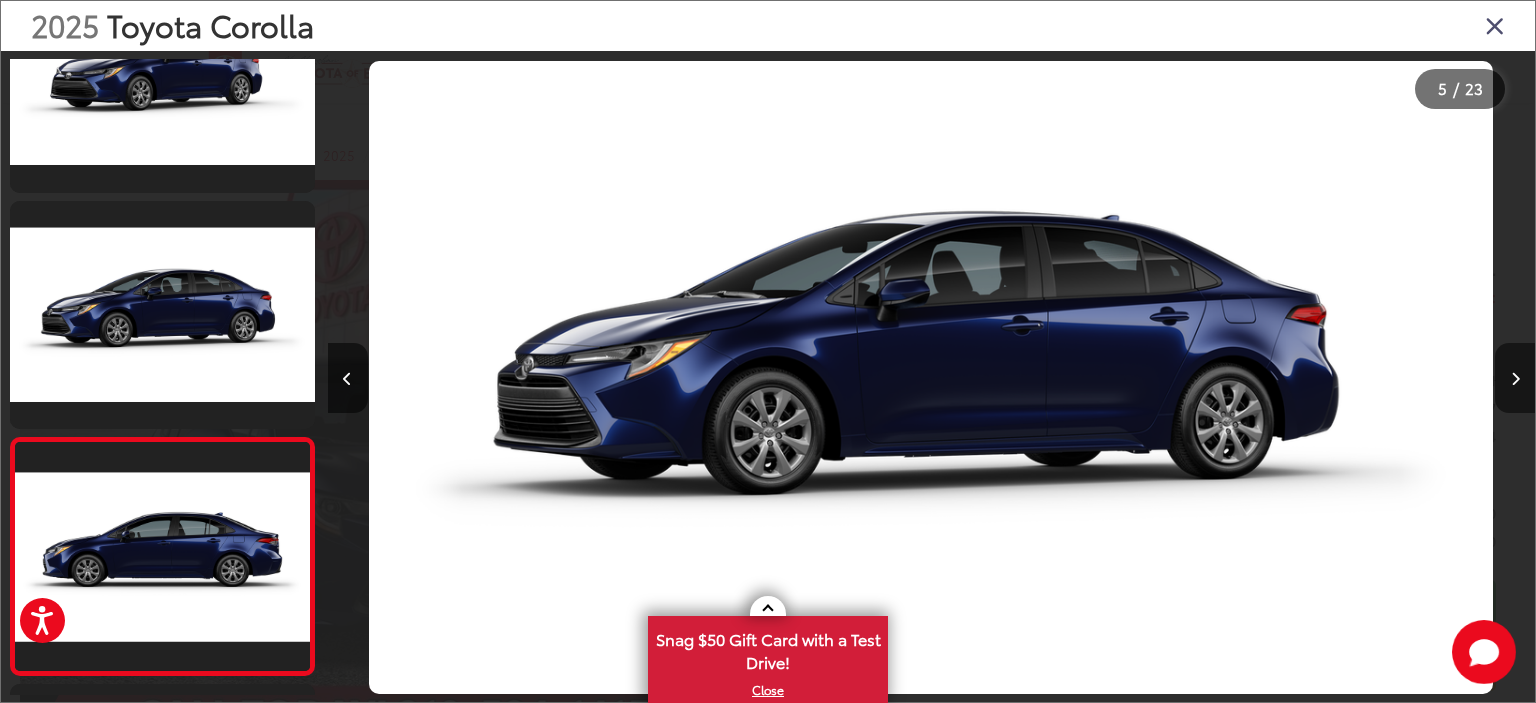 scroll, scrollTop: 0, scrollLeft: 3862, axis: horizontal 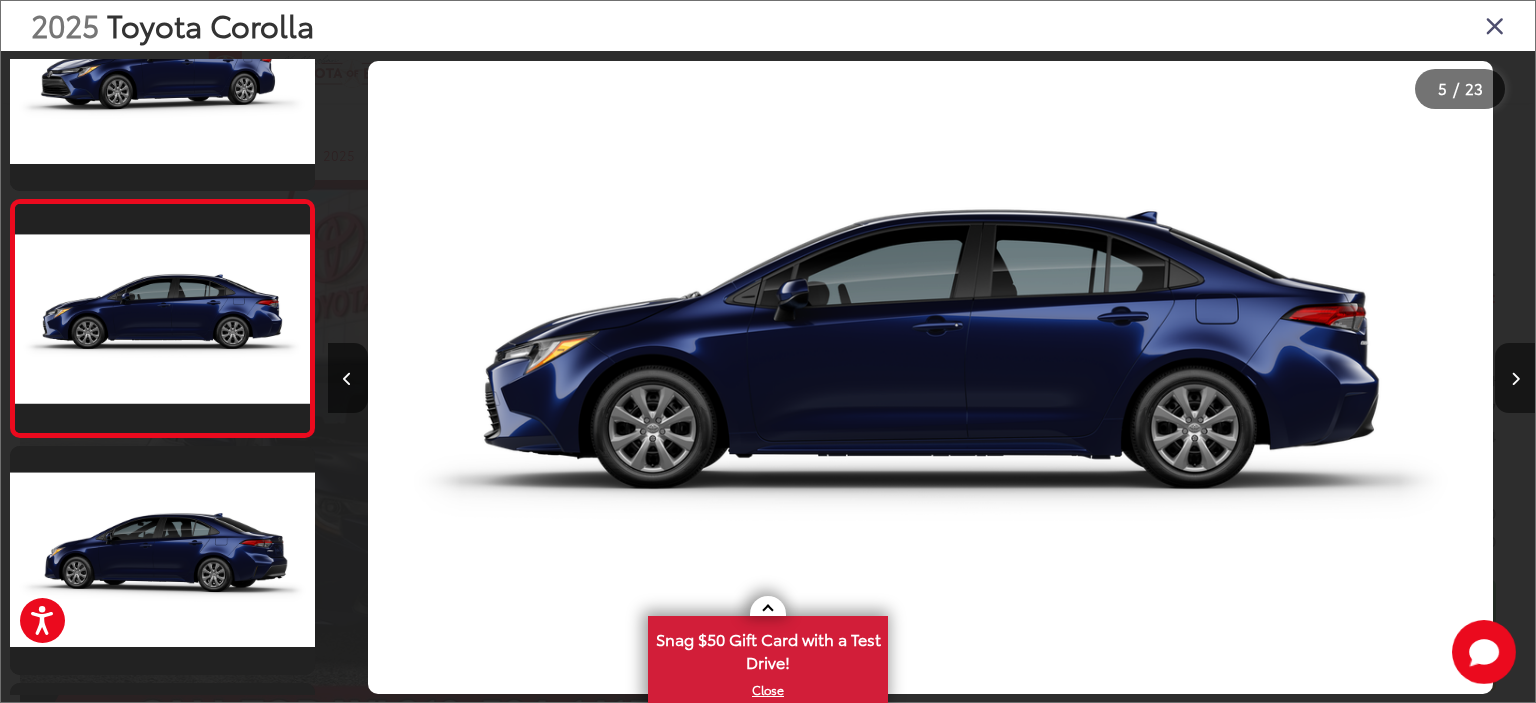 click at bounding box center (1515, 378) 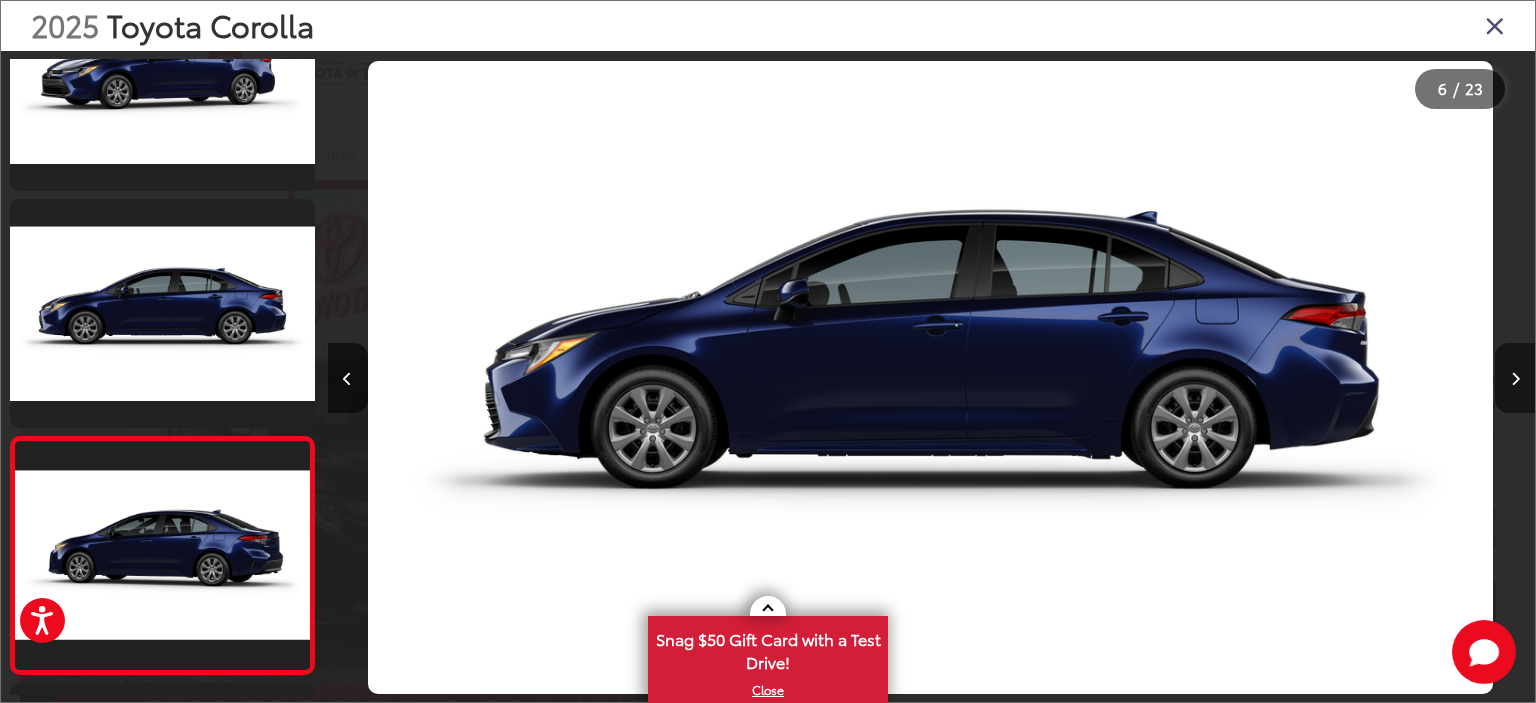 scroll, scrollTop: 0, scrollLeft: 4935, axis: horizontal 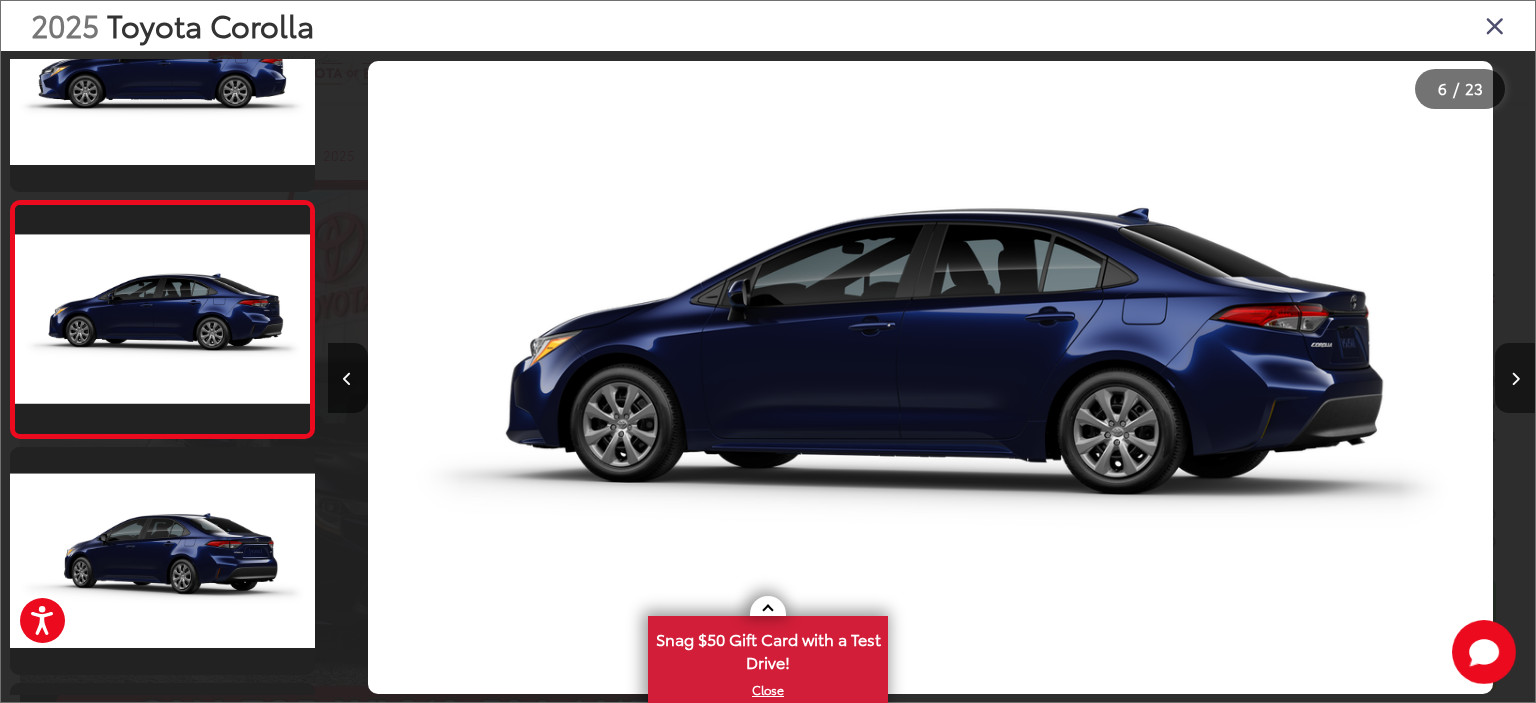 click at bounding box center [1515, 378] 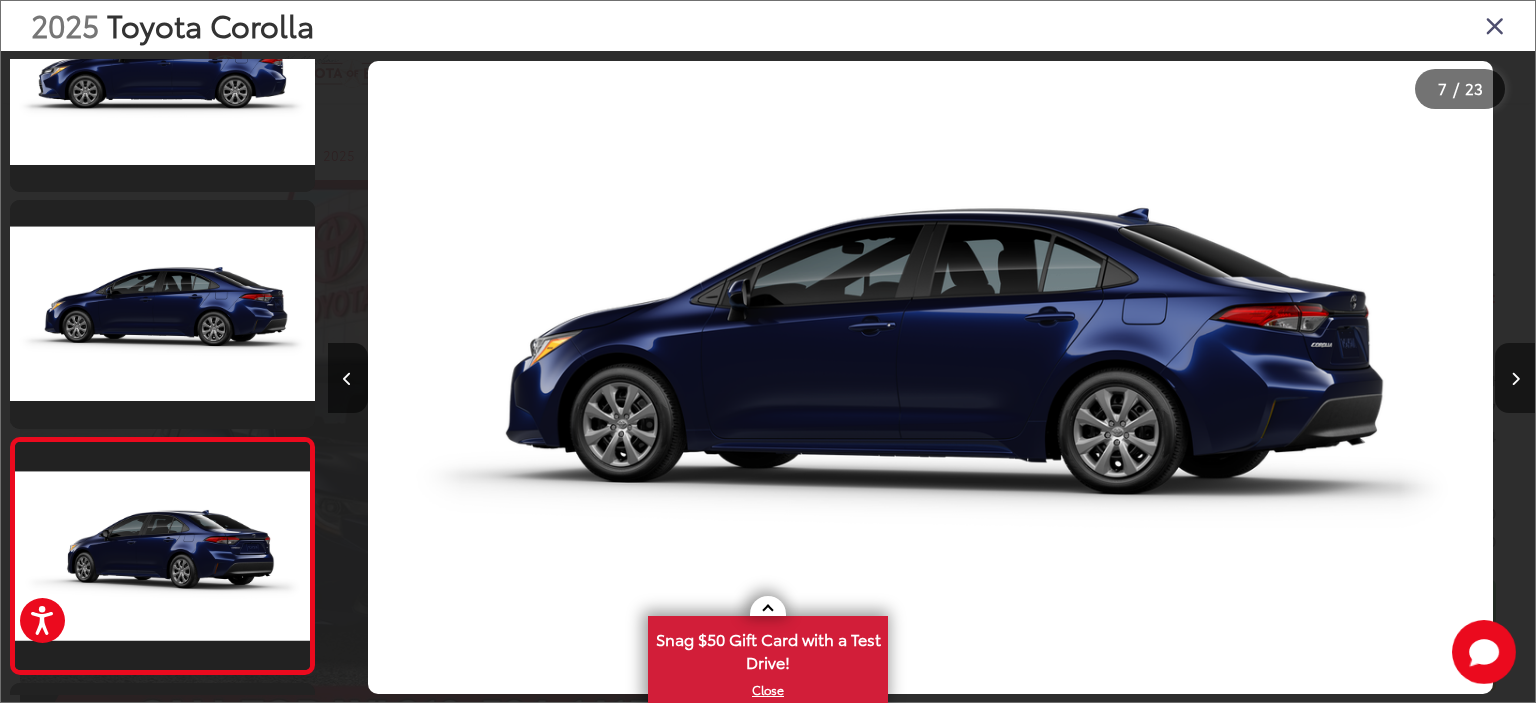 scroll, scrollTop: 0, scrollLeft: 6412, axis: horizontal 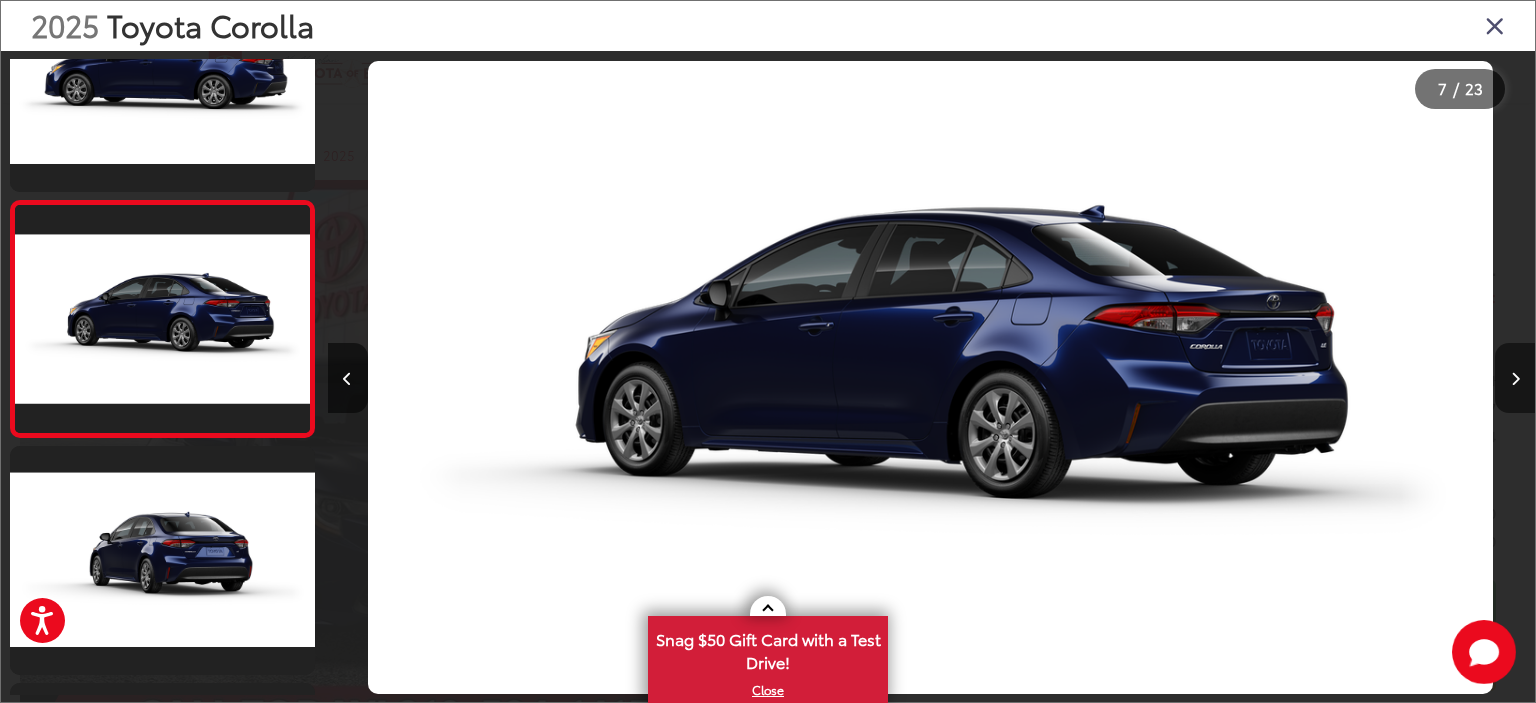 click at bounding box center (1515, 378) 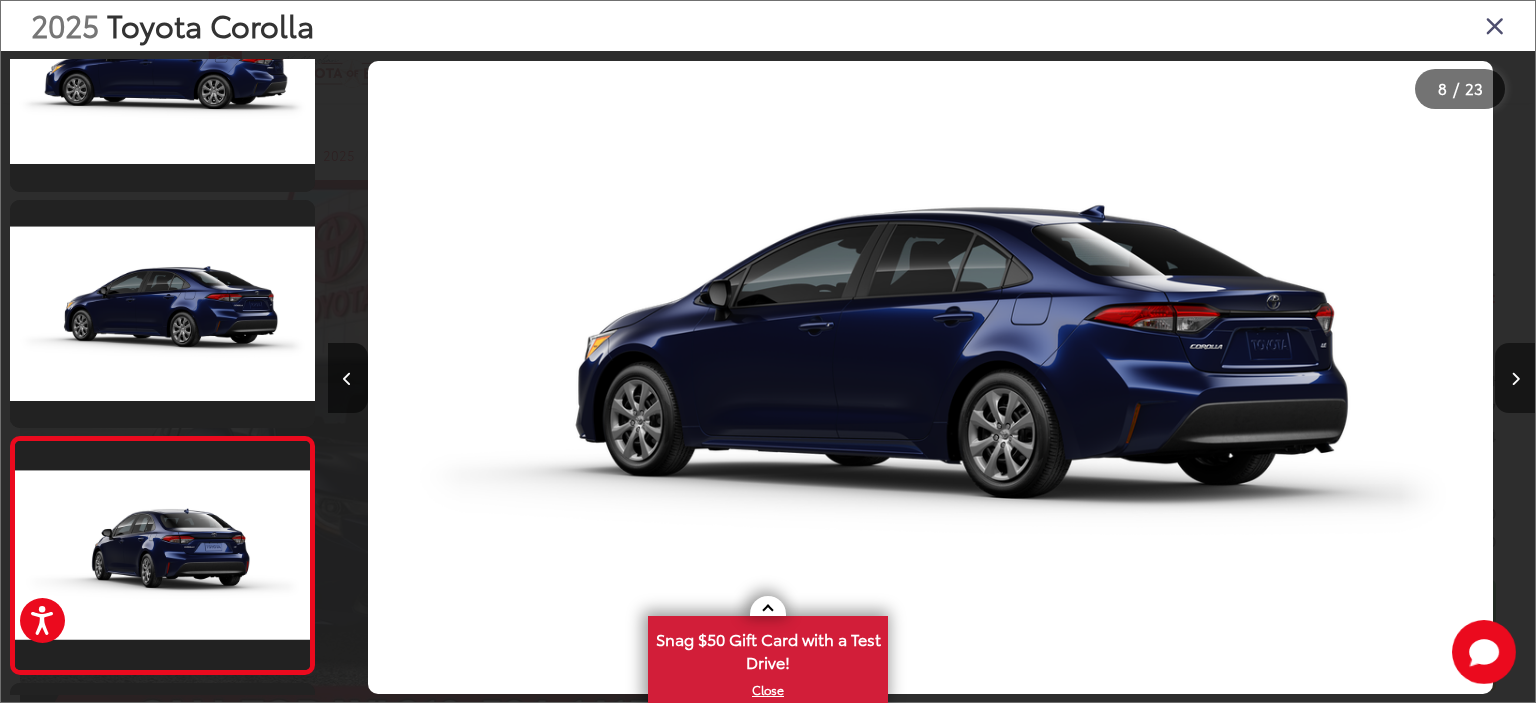 scroll, scrollTop: 0, scrollLeft: 7668, axis: horizontal 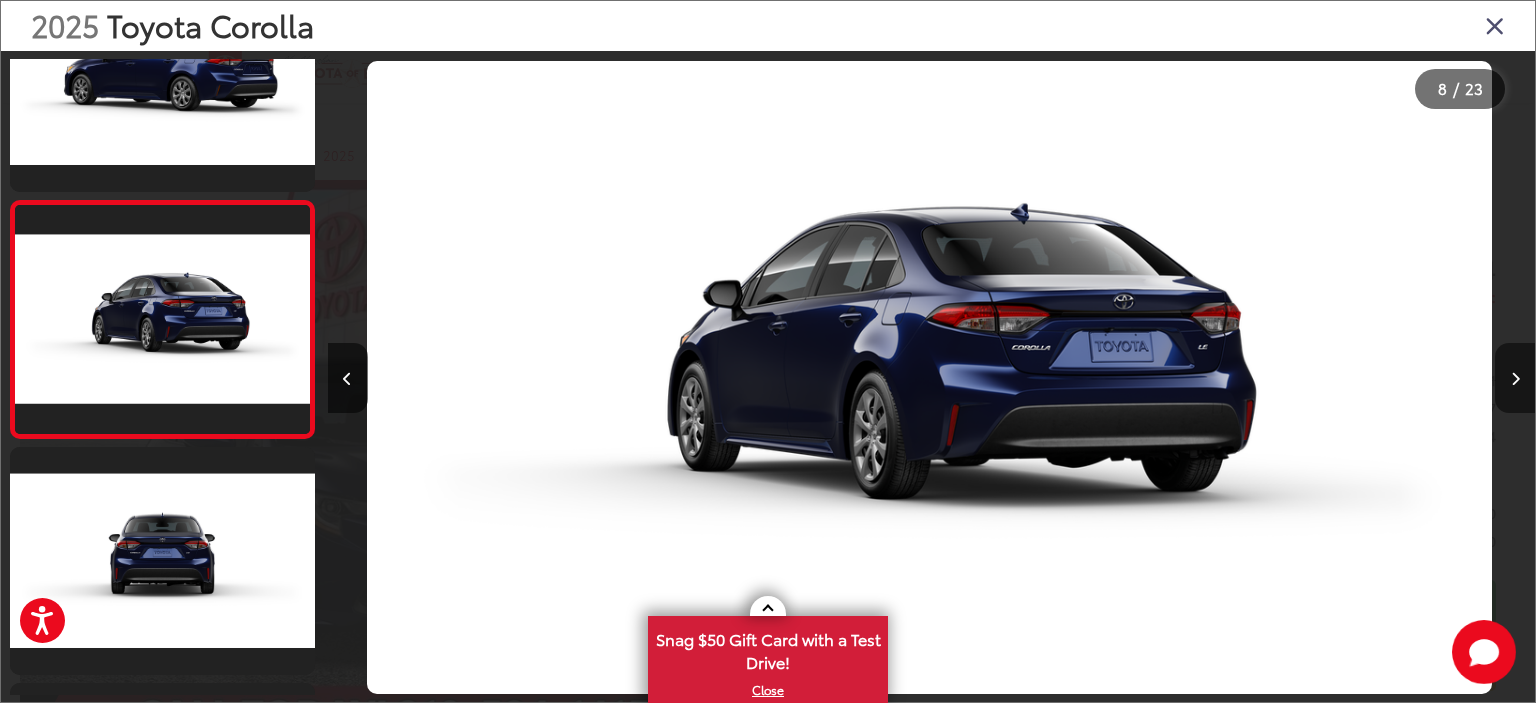 click at bounding box center [1515, 378] 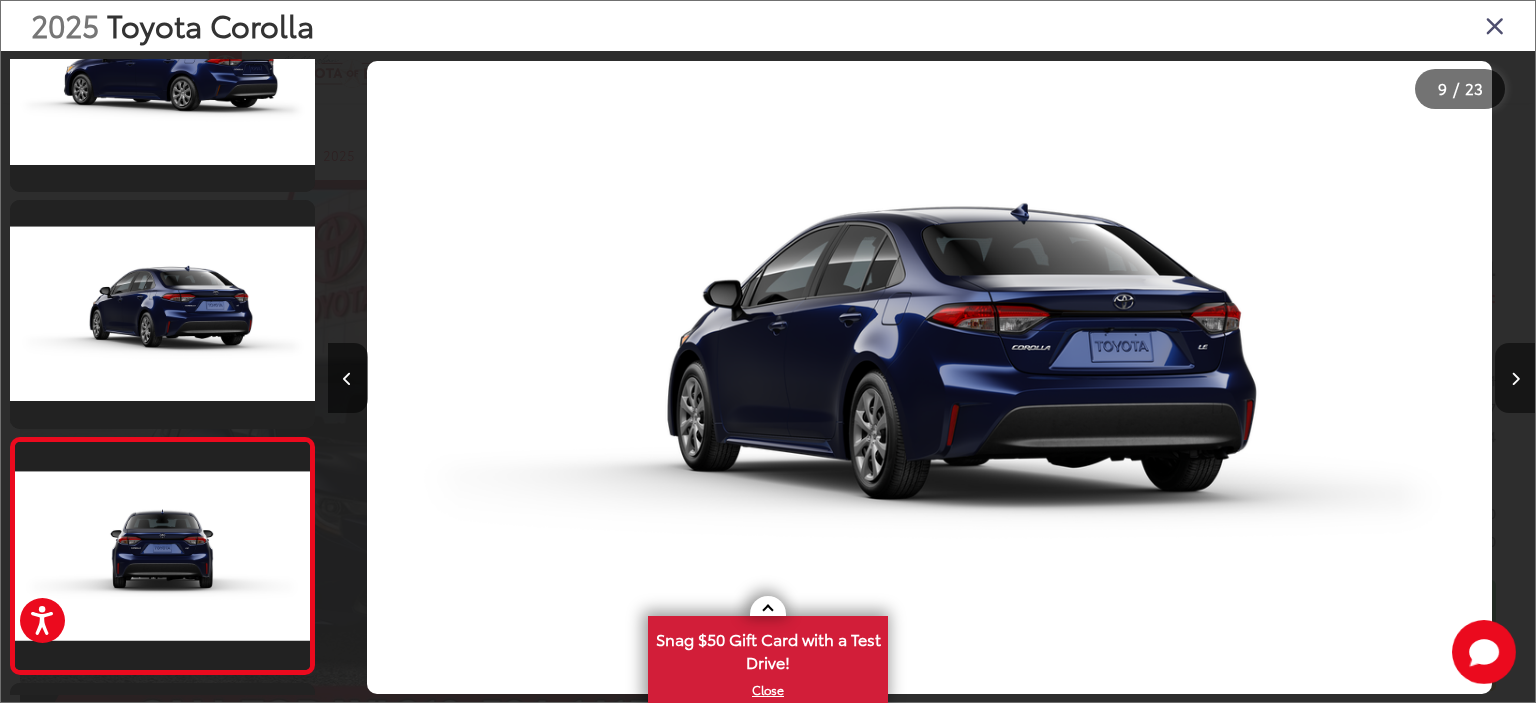 scroll, scrollTop: 0, scrollLeft: 8692, axis: horizontal 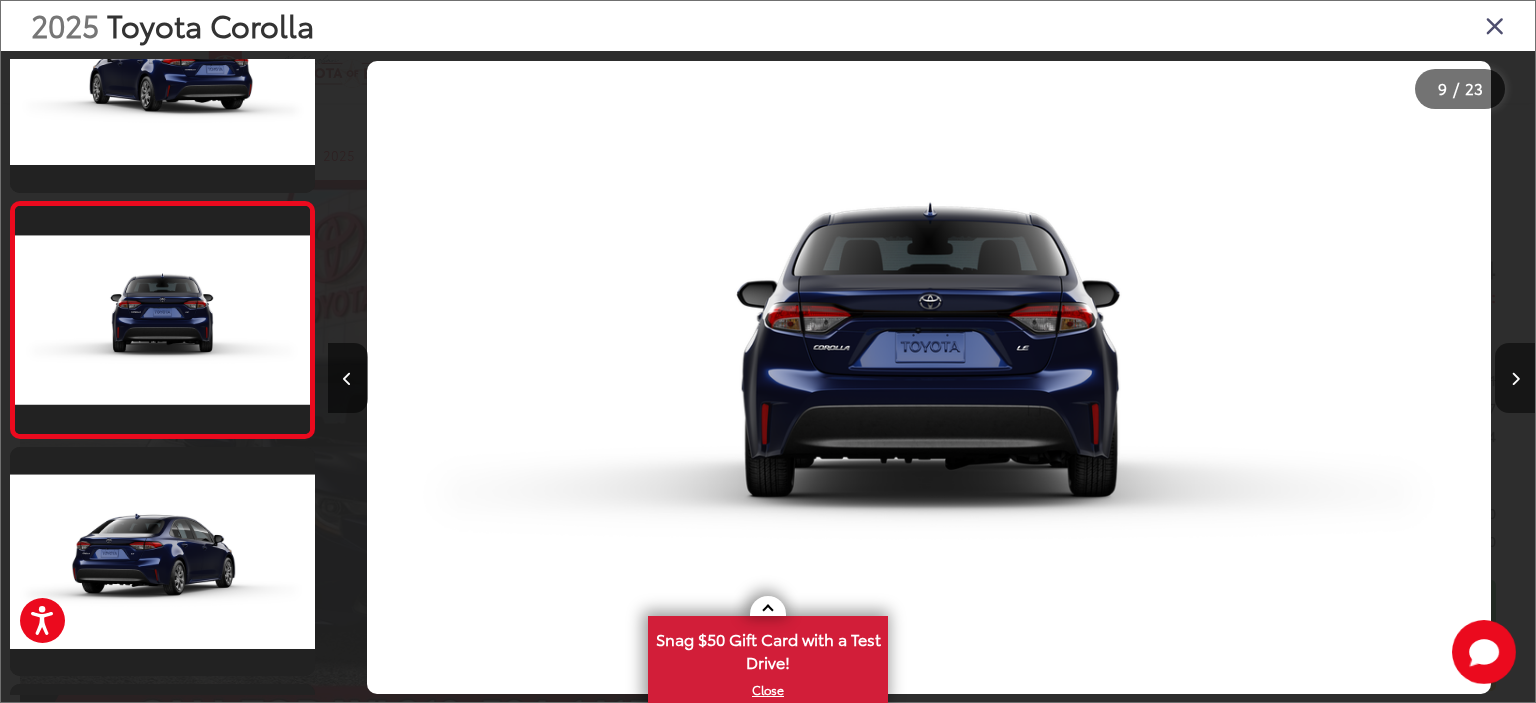 click at bounding box center [1515, 378] 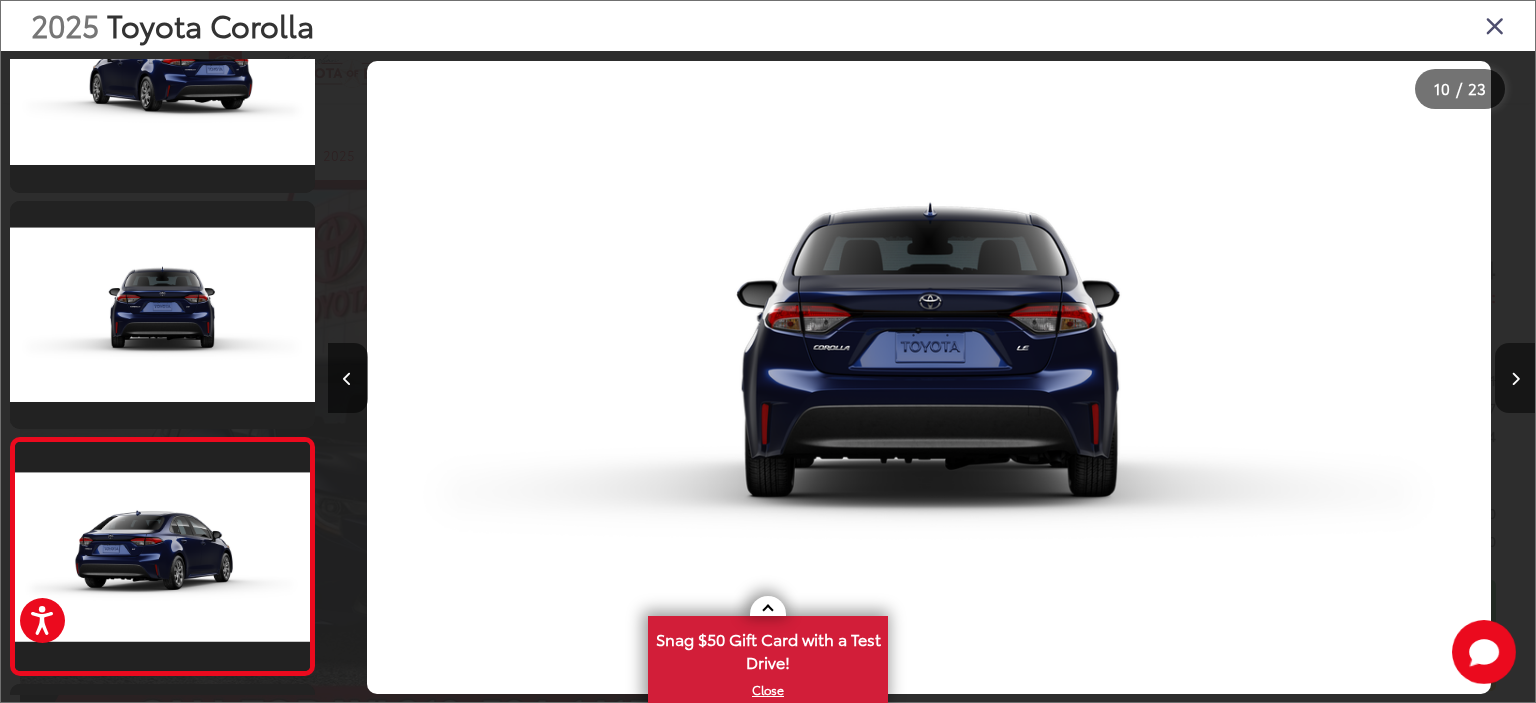 scroll, scrollTop: 0, scrollLeft: 9740, axis: horizontal 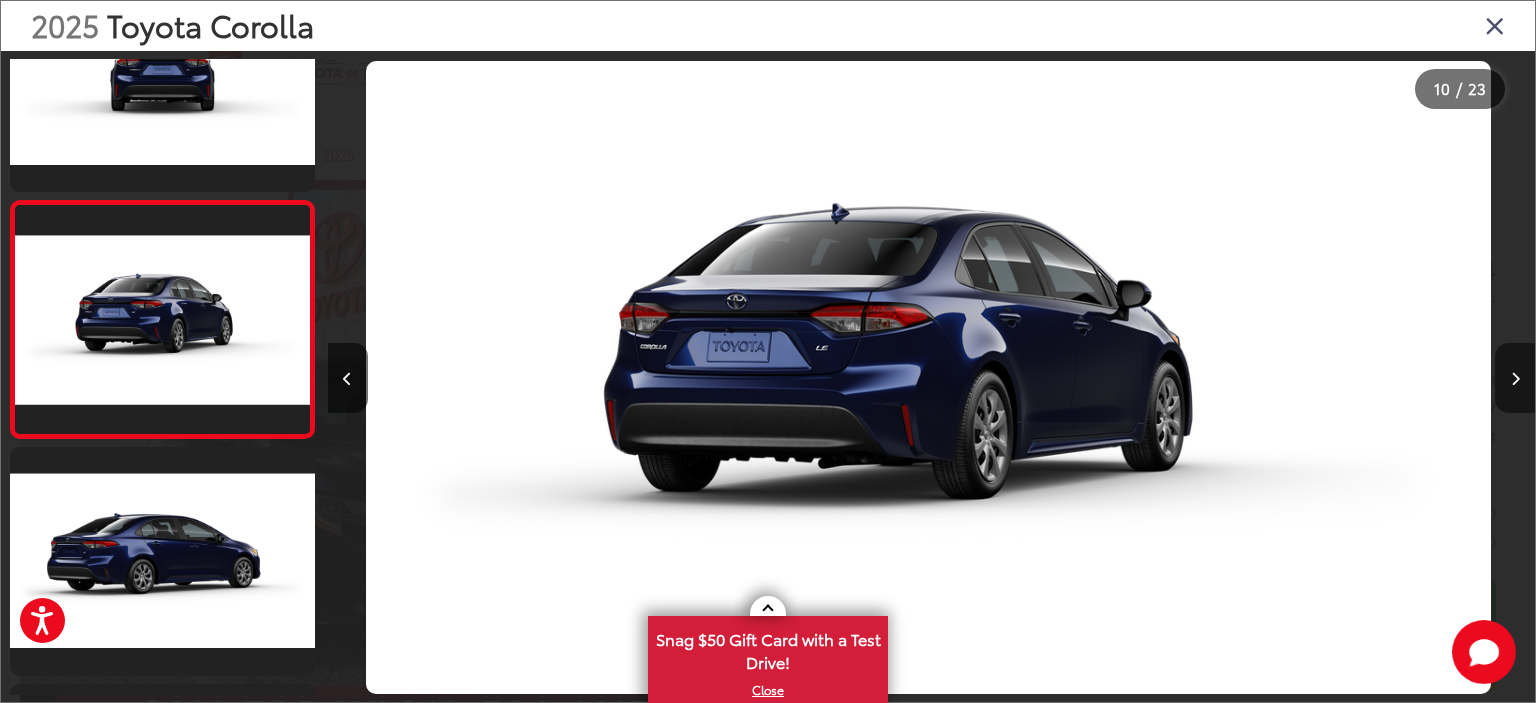 click at bounding box center [1515, 378] 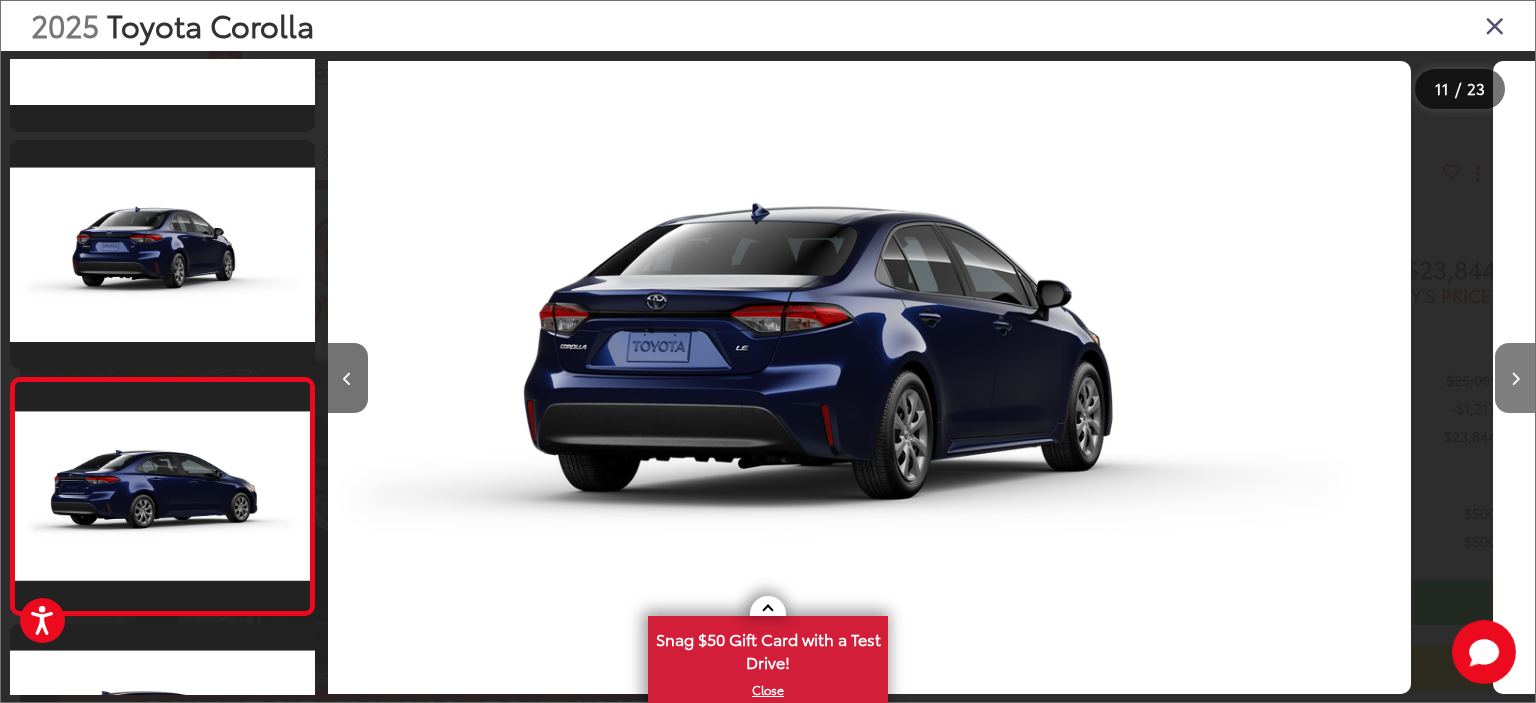 scroll, scrollTop: 2162, scrollLeft: 0, axis: vertical 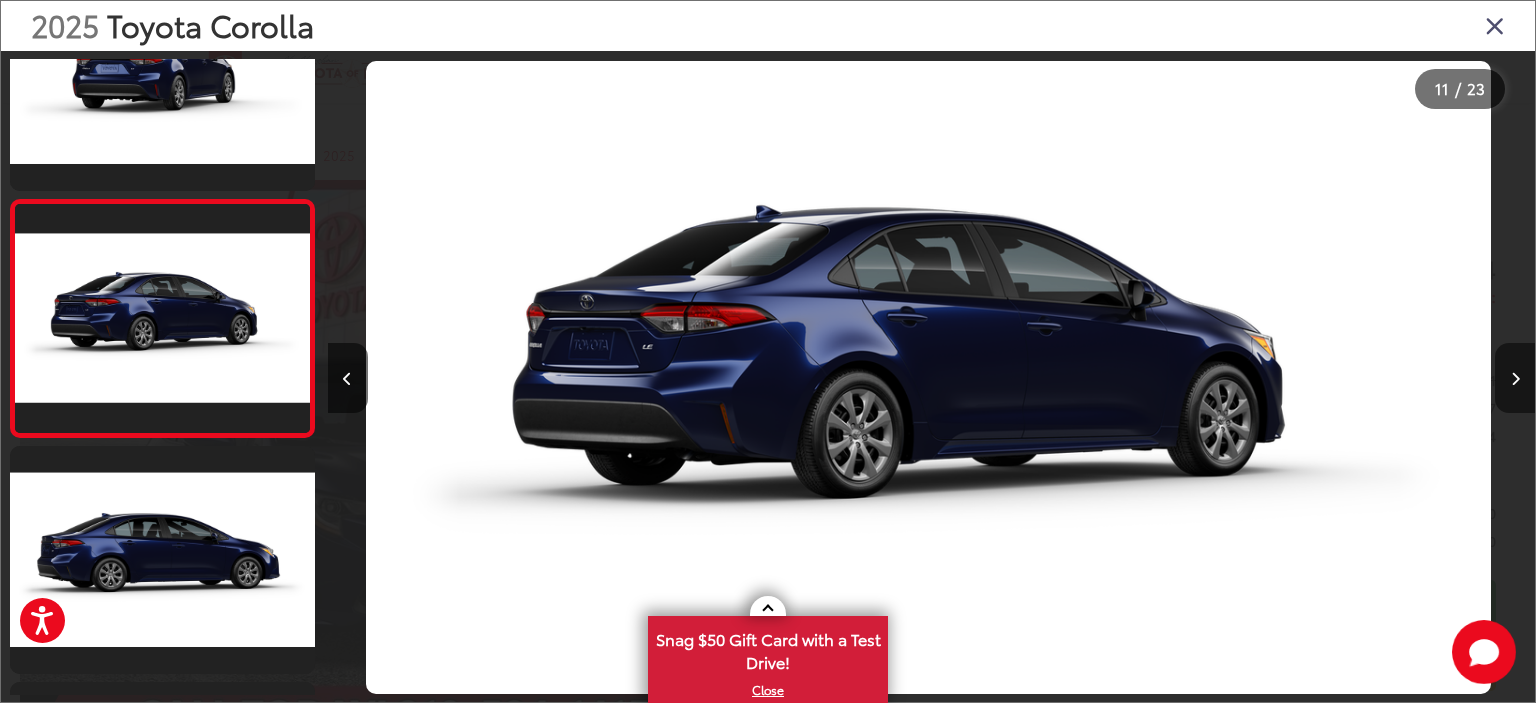 click at bounding box center (1515, 378) 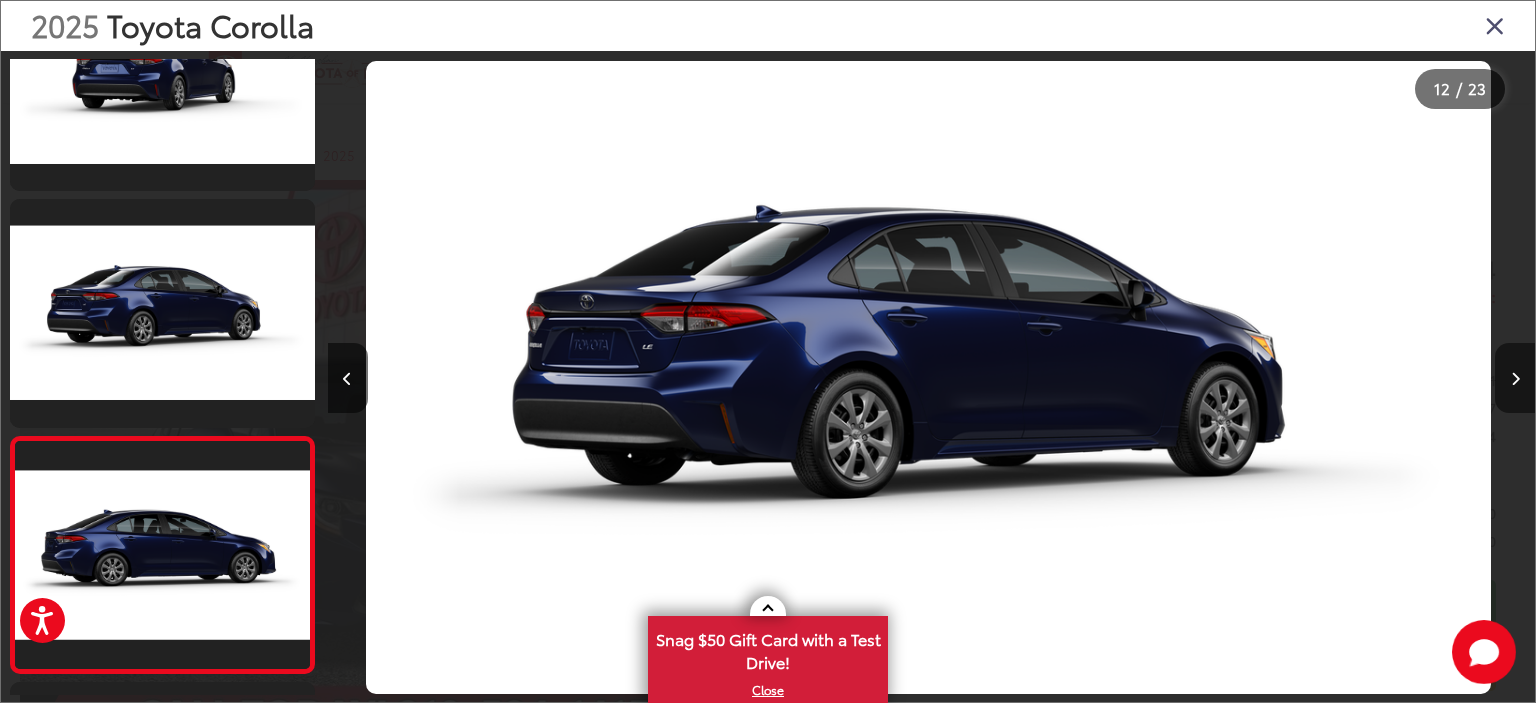 scroll, scrollTop: 0, scrollLeft: 12154, axis: horizontal 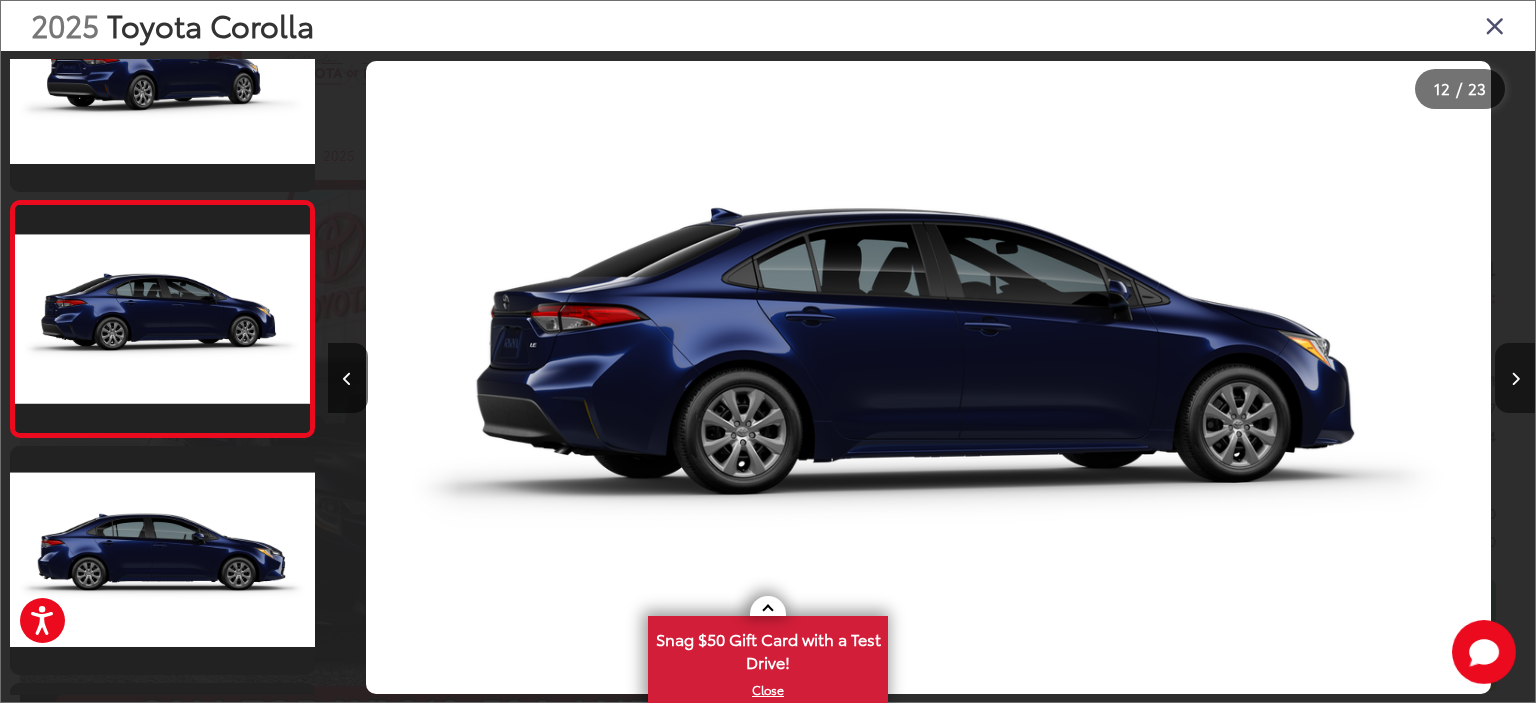 click at bounding box center (1515, 378) 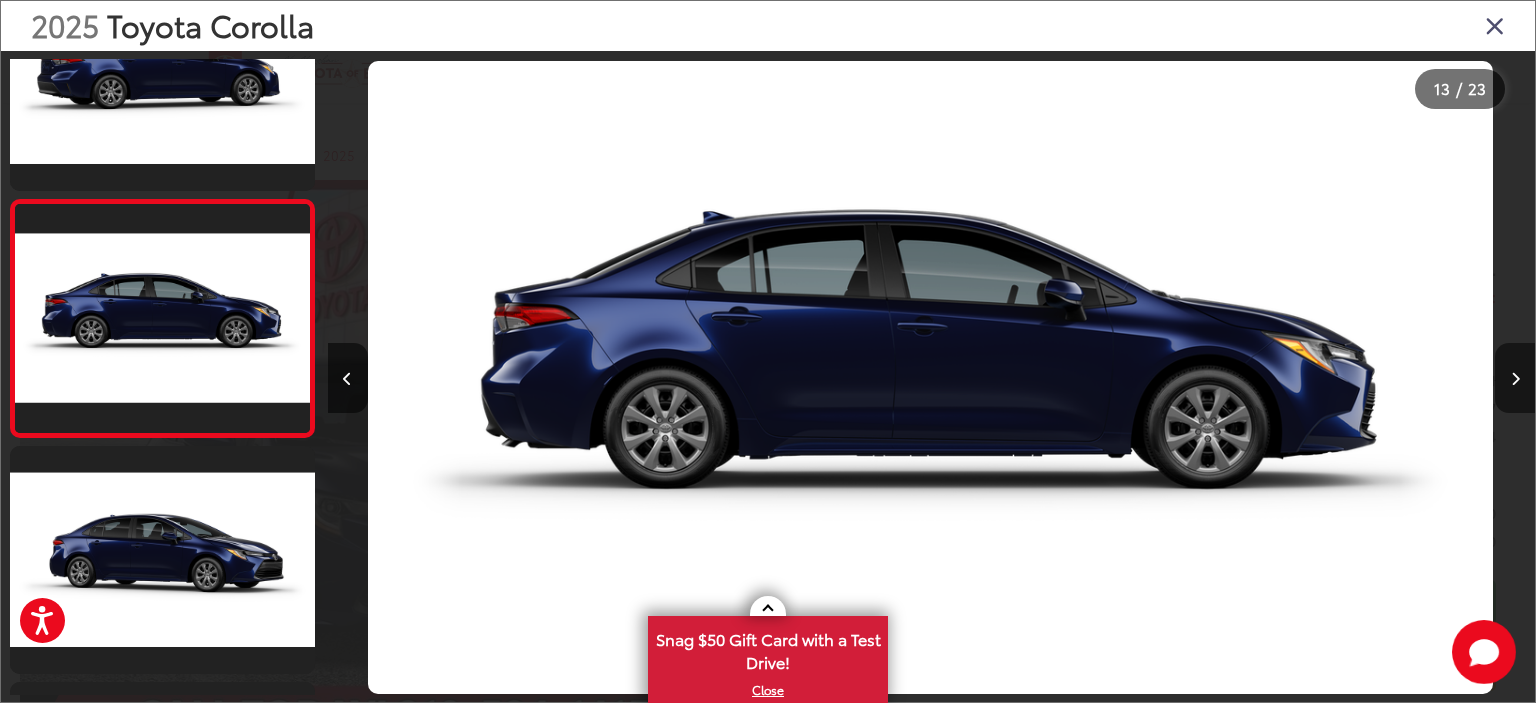 click at bounding box center [1515, 378] 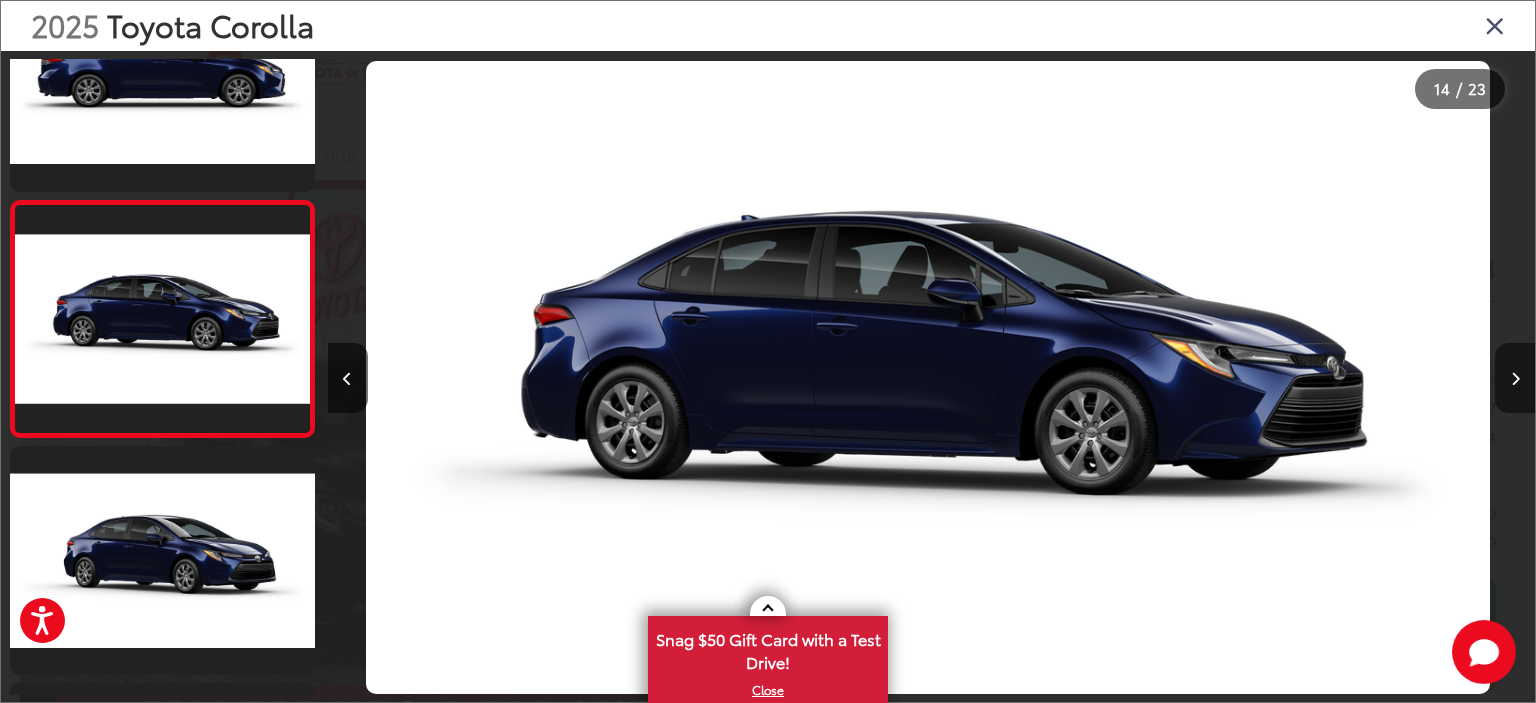 click at bounding box center (1515, 378) 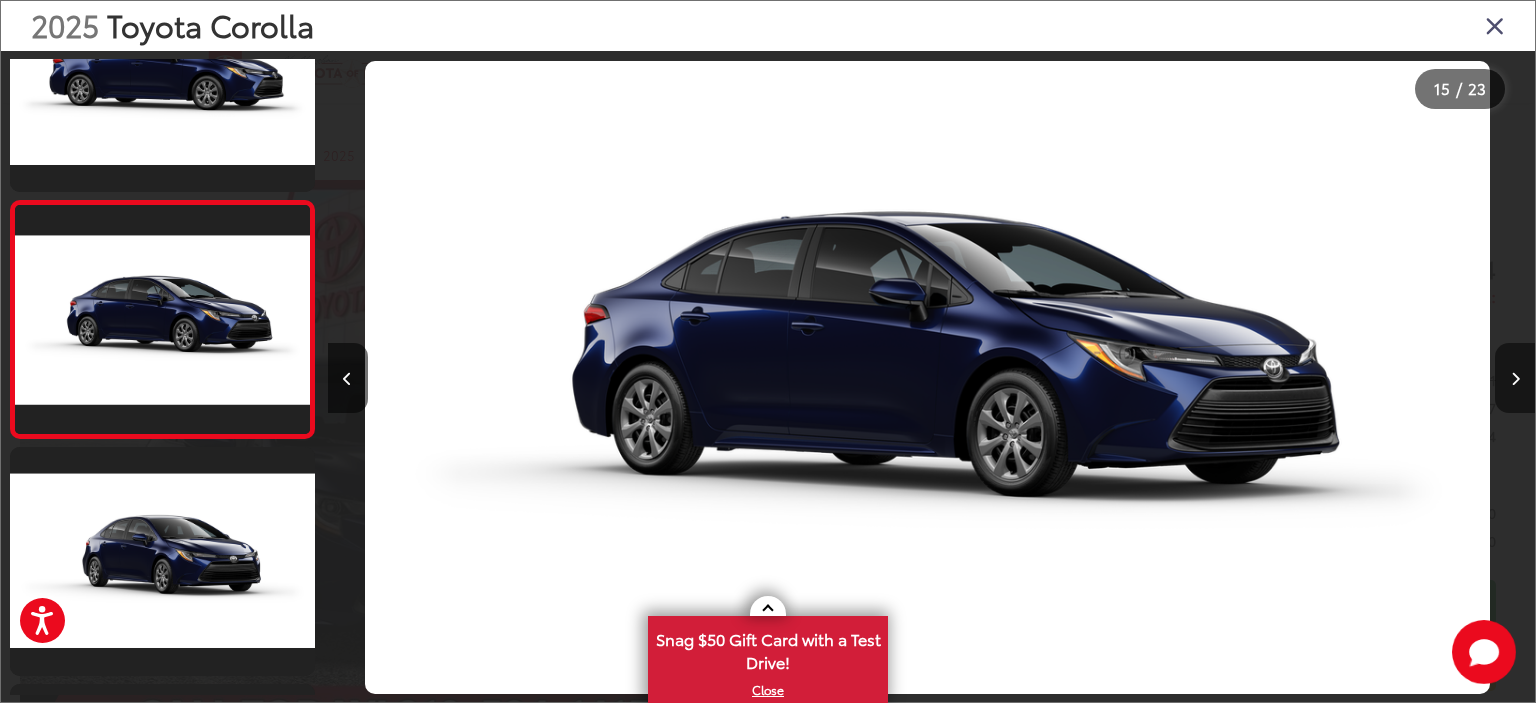 click at bounding box center [1515, 378] 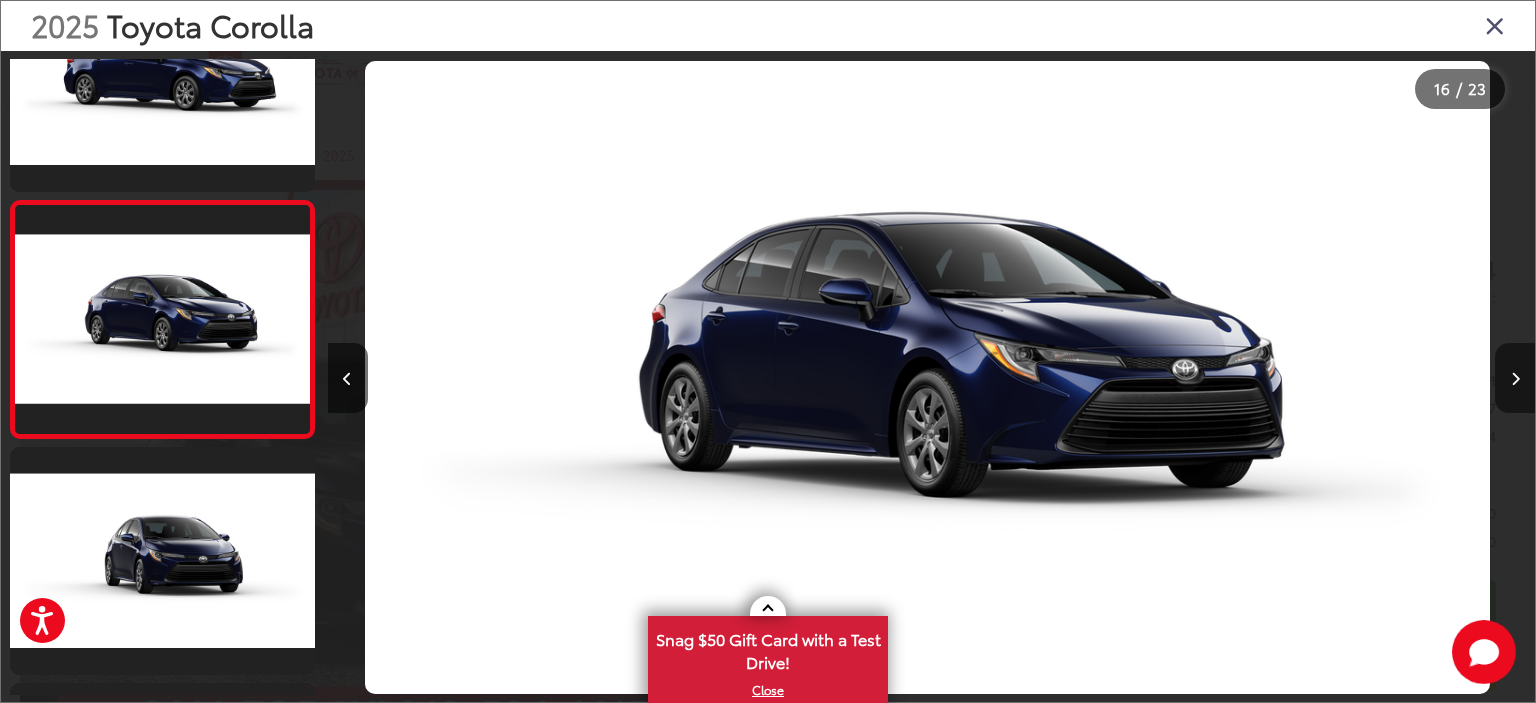 click at bounding box center (1515, 378) 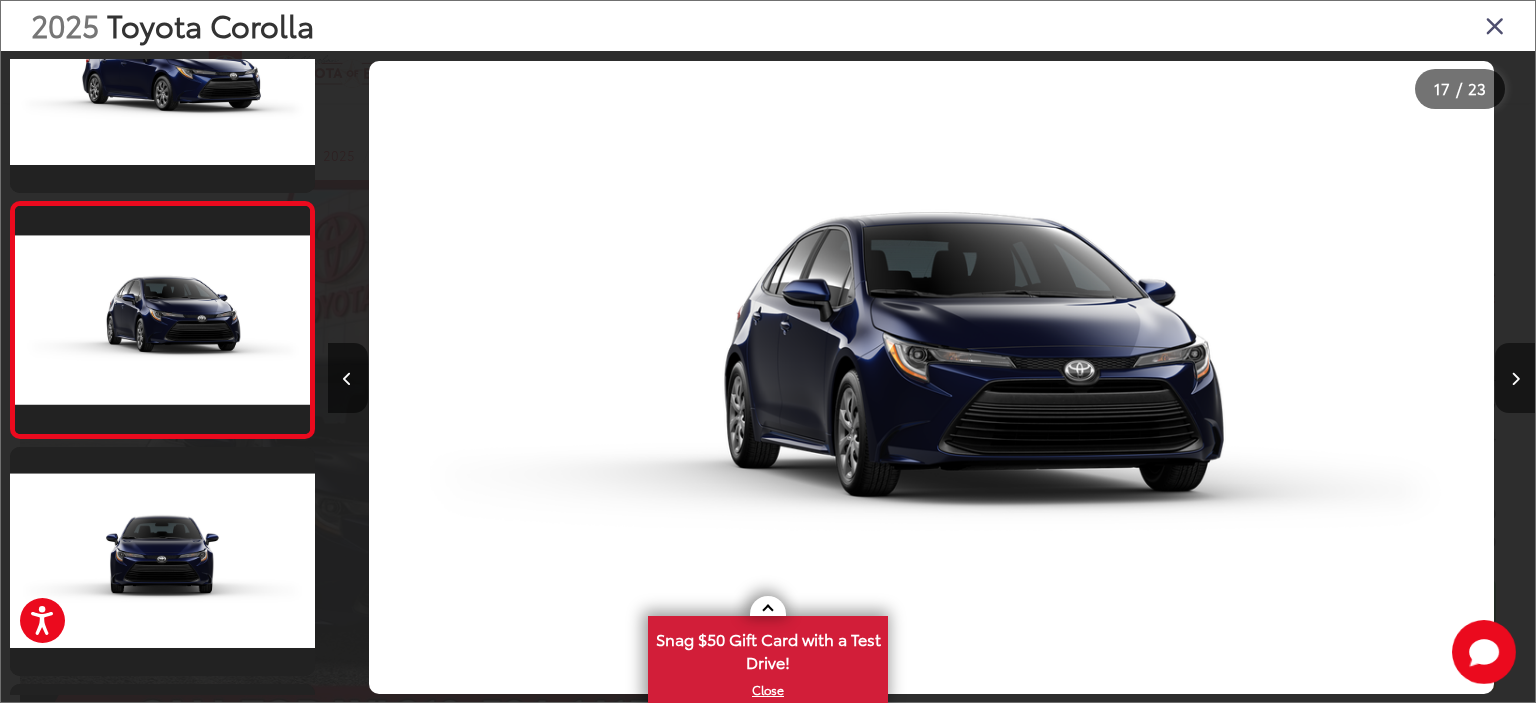 click at bounding box center (1515, 378) 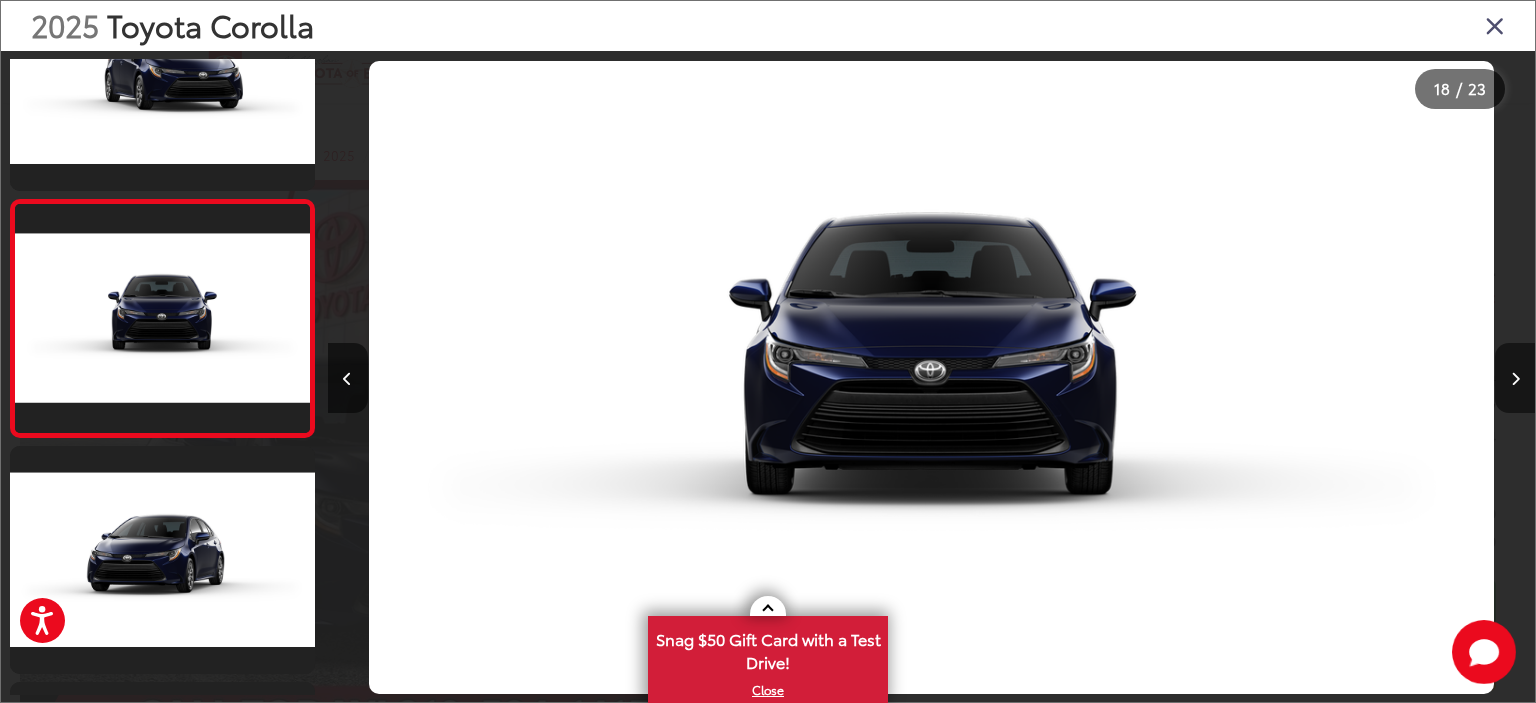 click at bounding box center [1515, 378] 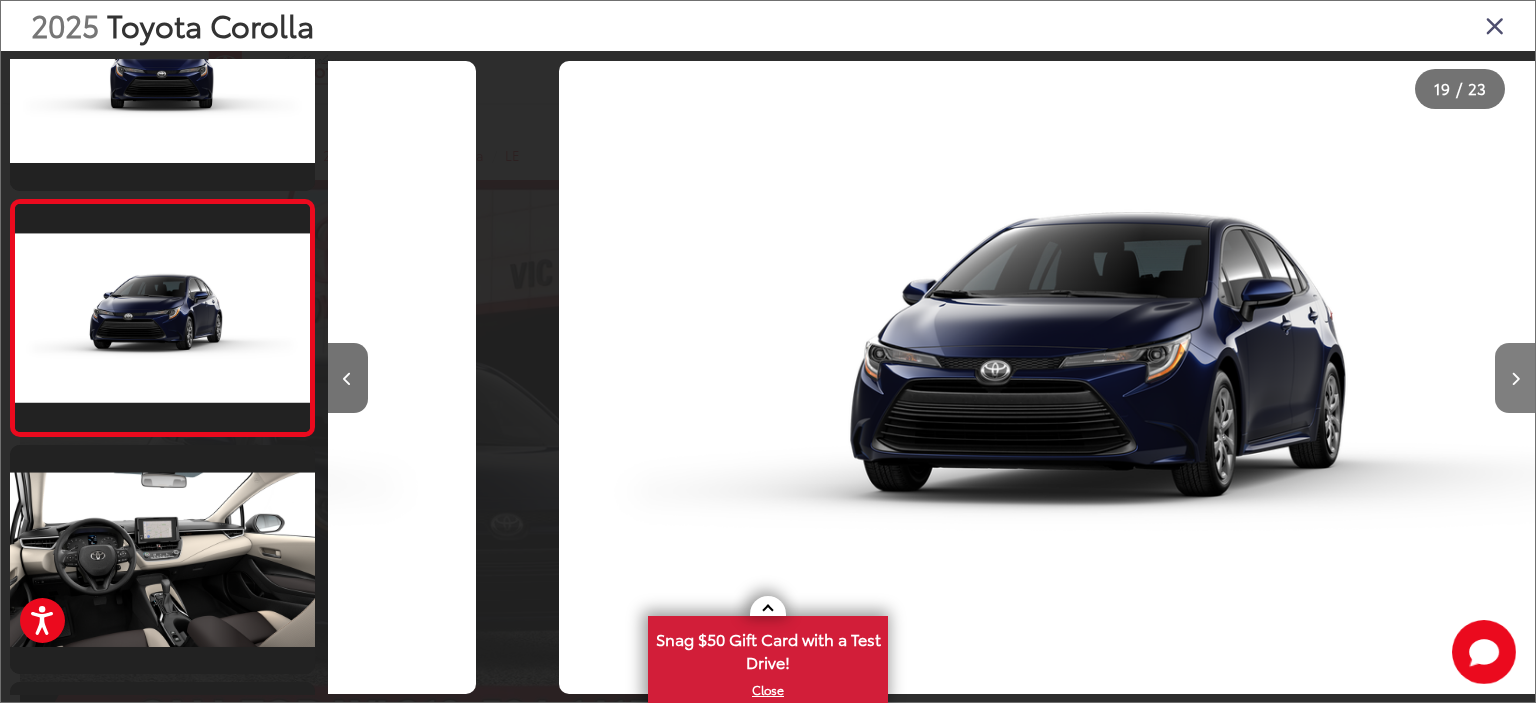 click at bounding box center [1515, 378] 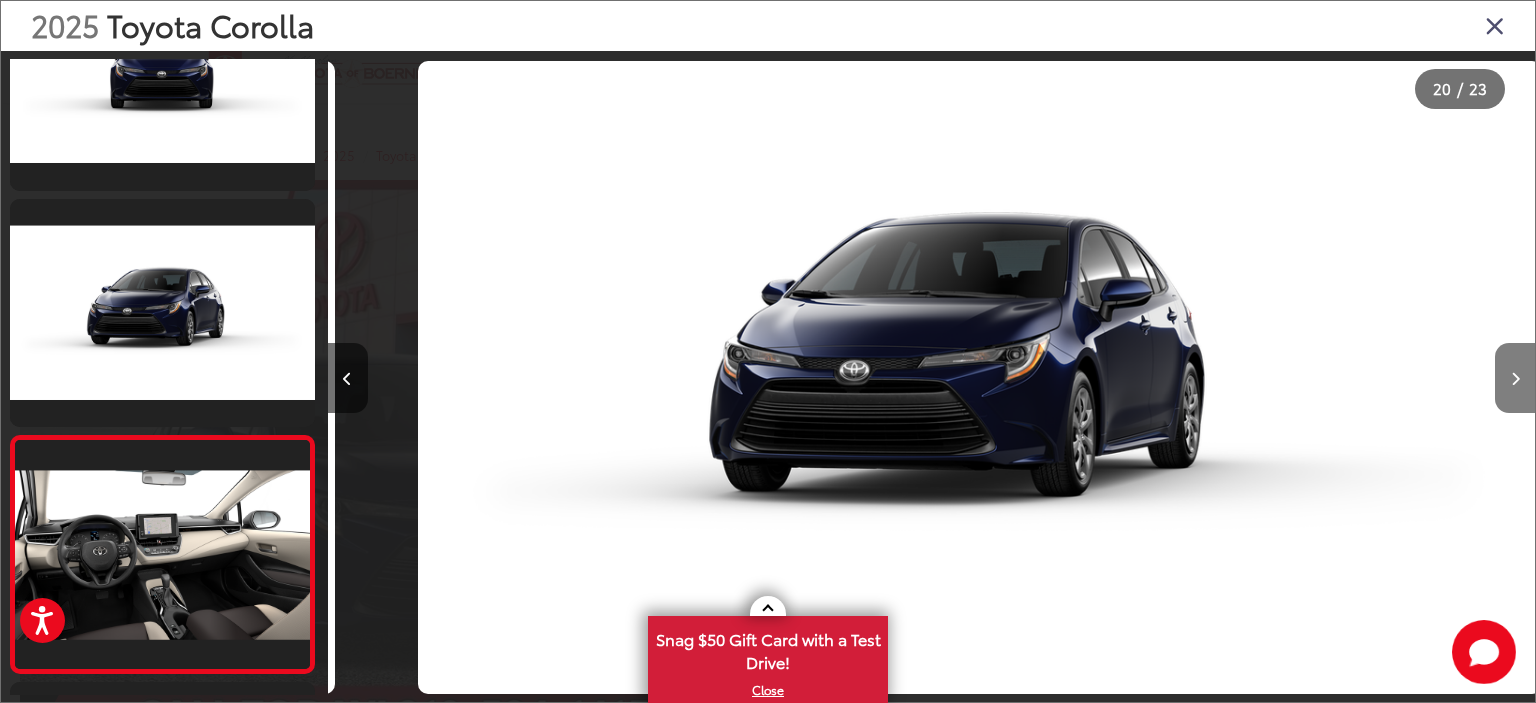 click at bounding box center [1515, 378] 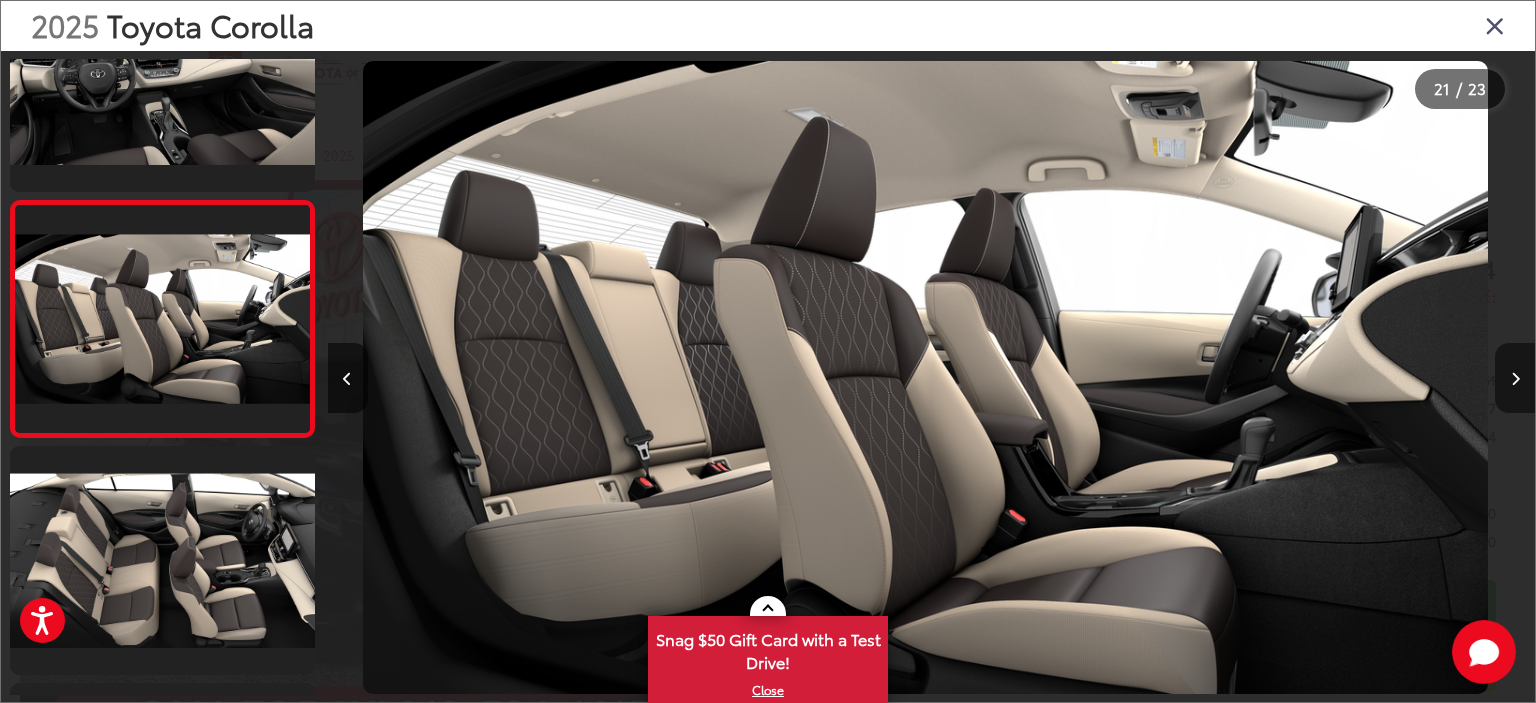 click at bounding box center [1515, 378] 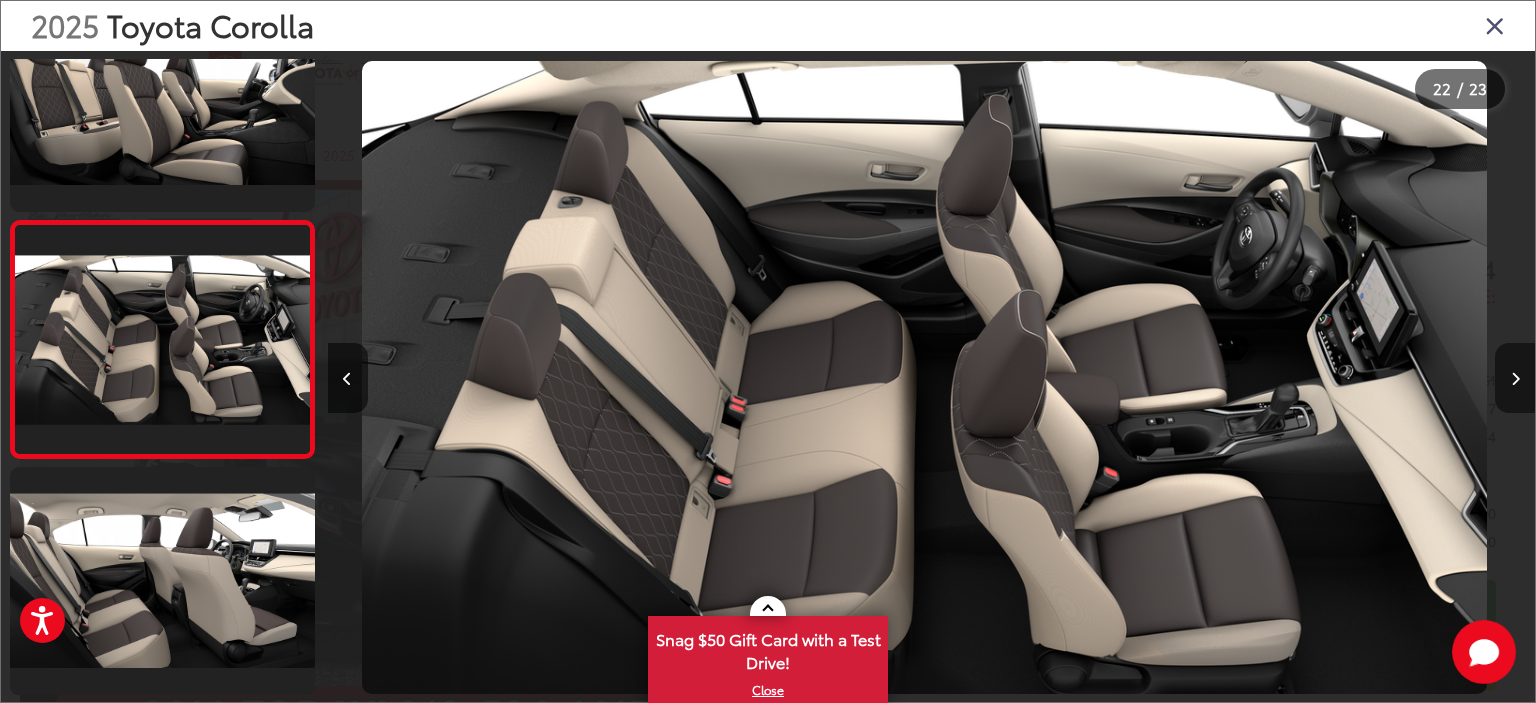 click at bounding box center (1515, 378) 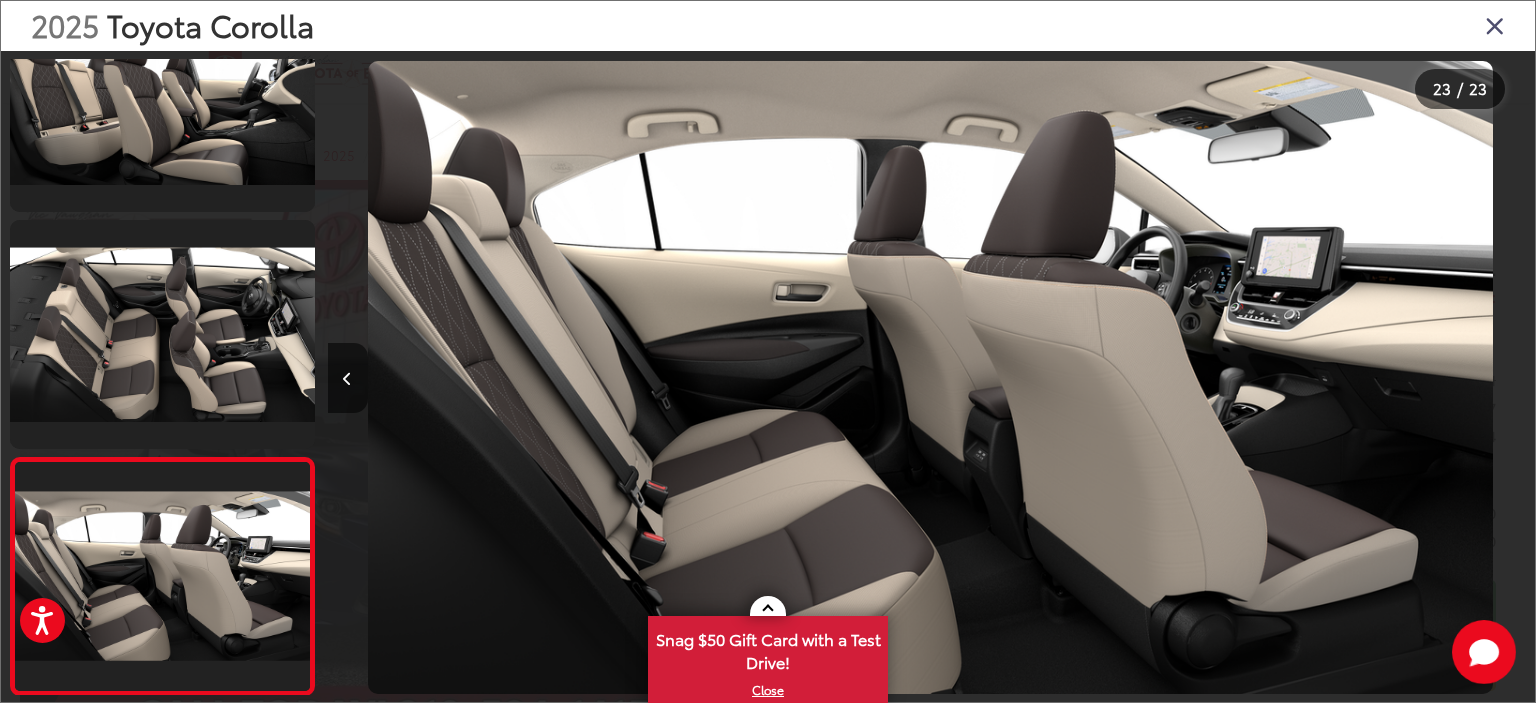 click at bounding box center (1384, 377) 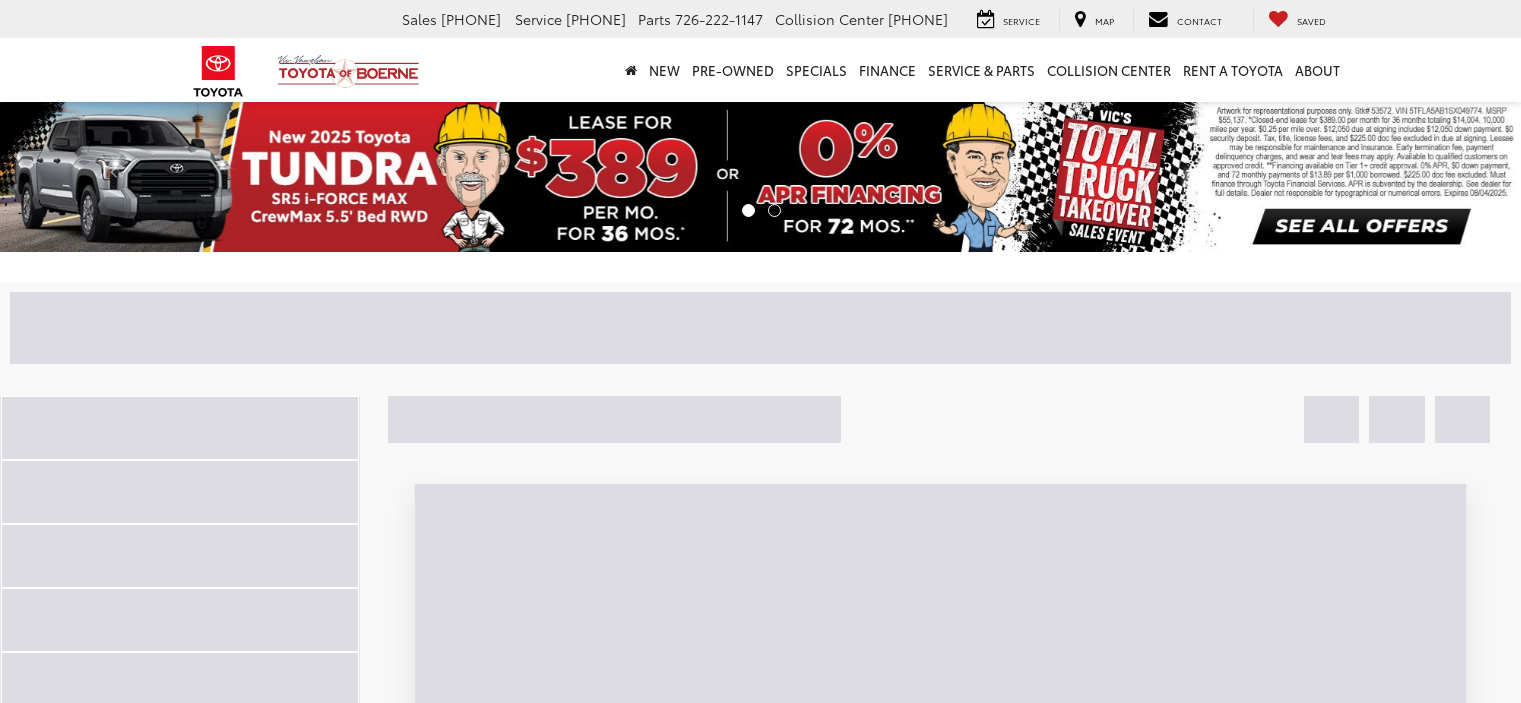 scroll, scrollTop: 3041, scrollLeft: 0, axis: vertical 